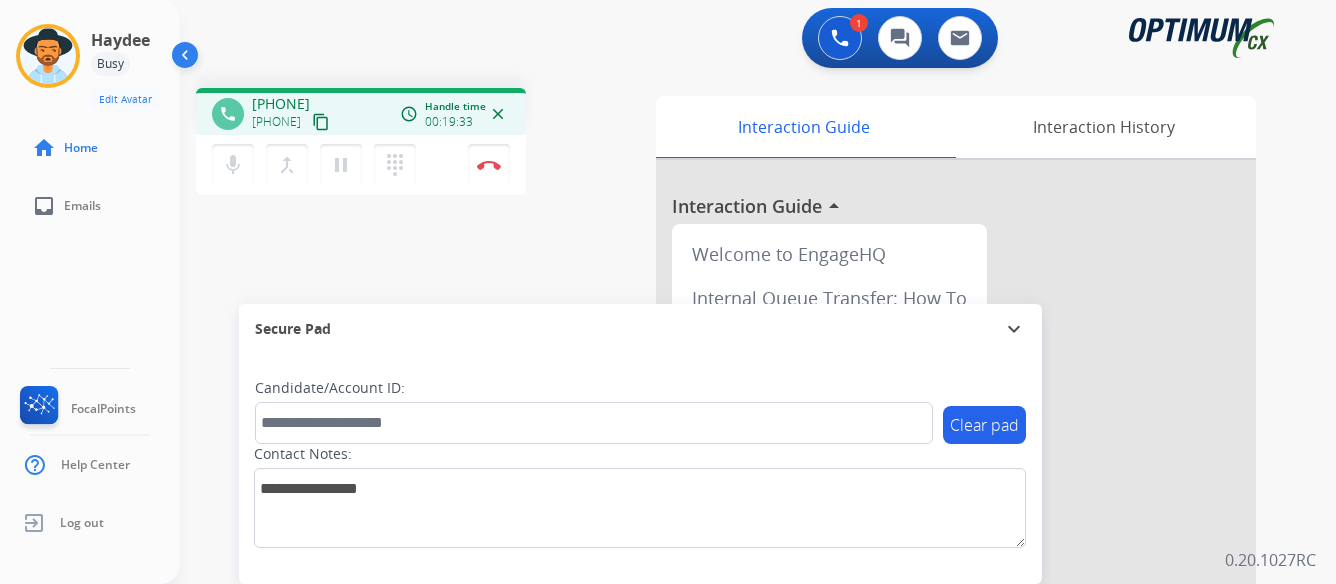 scroll, scrollTop: 0, scrollLeft: 0, axis: both 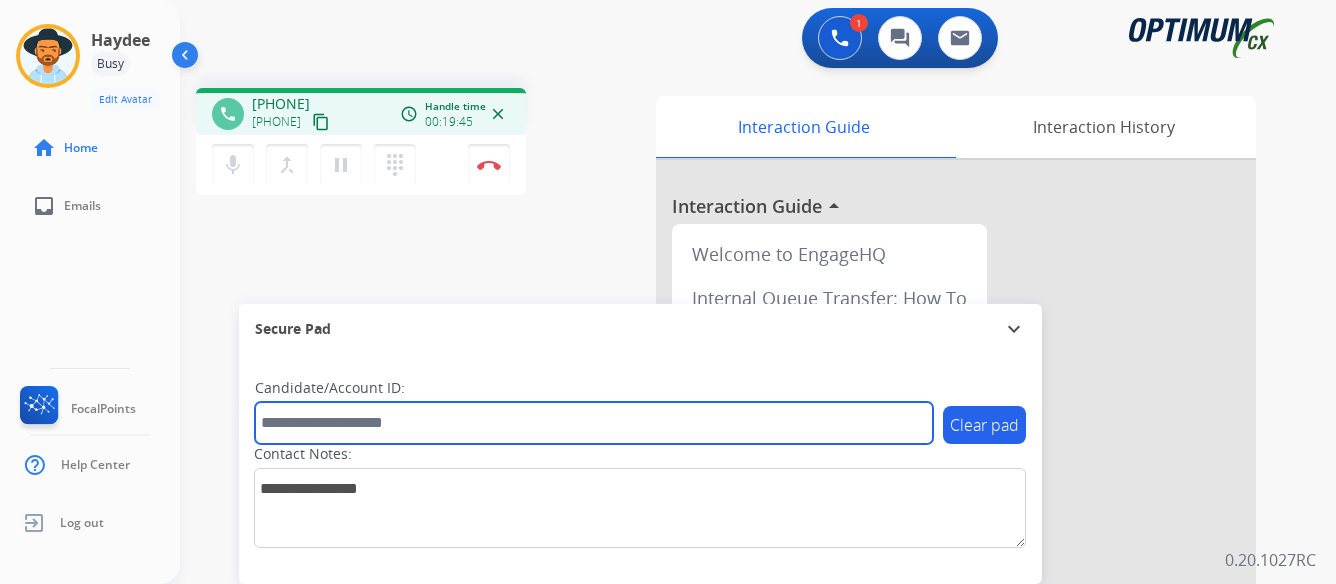 paste on "**********" 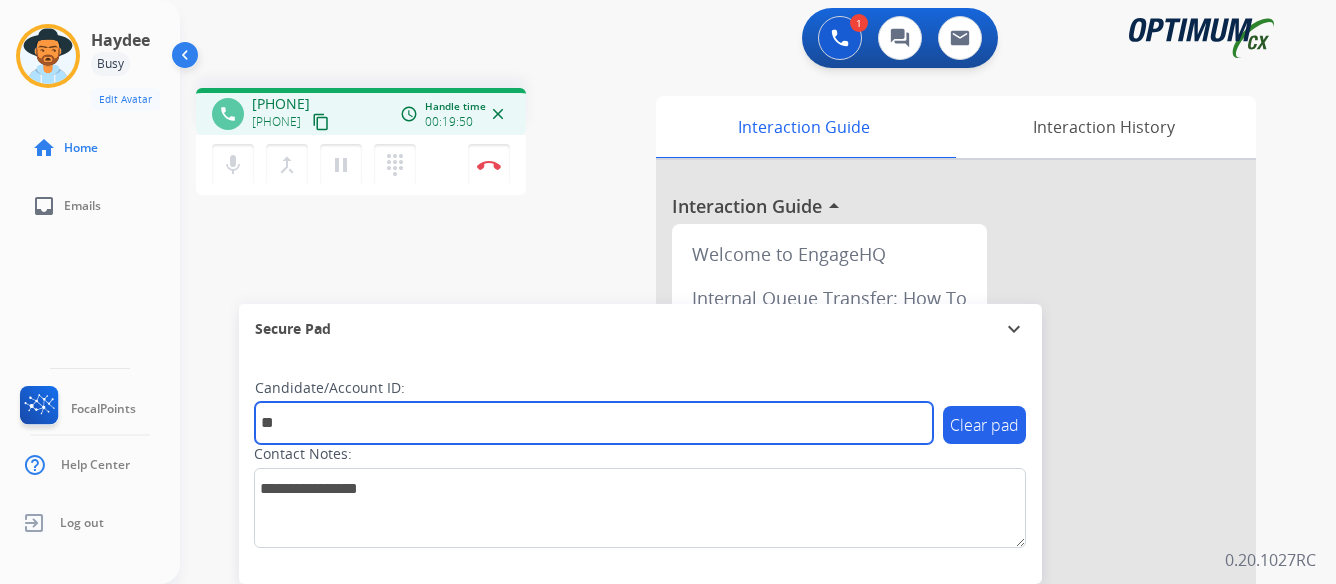 type on "*" 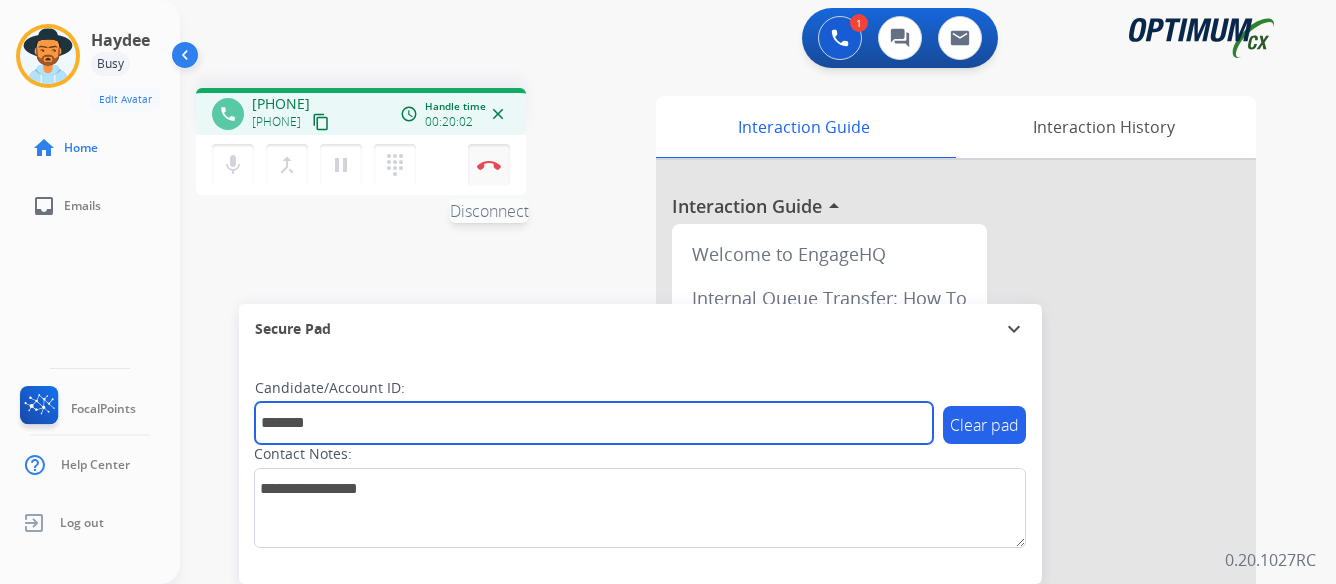 type on "*******" 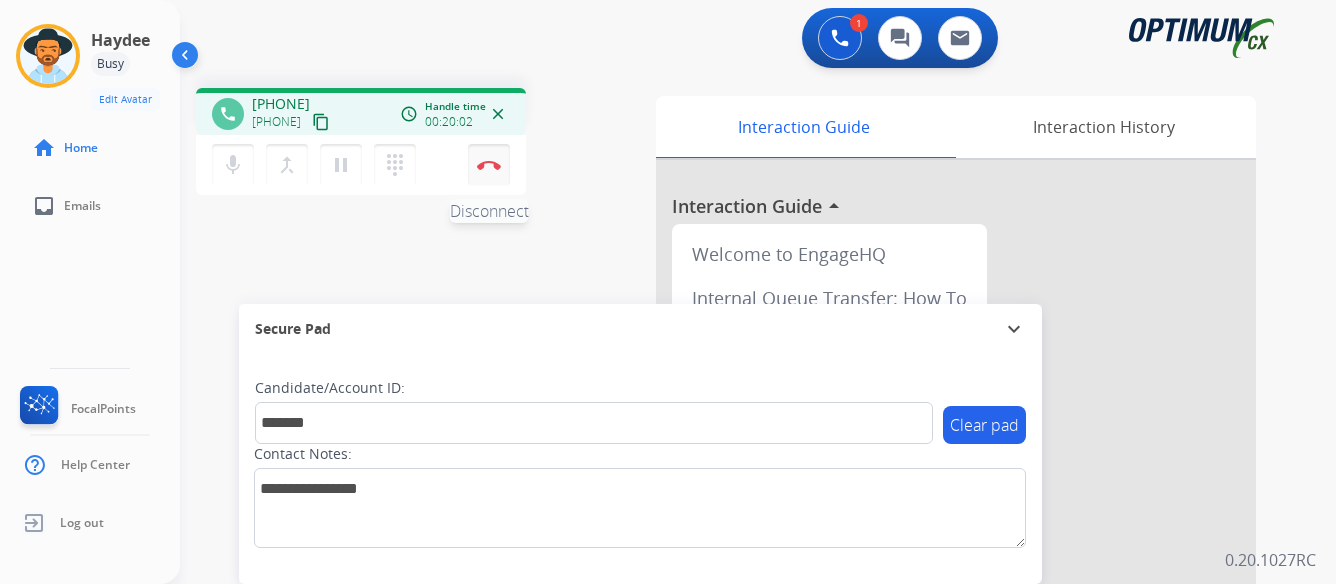 click at bounding box center [489, 165] 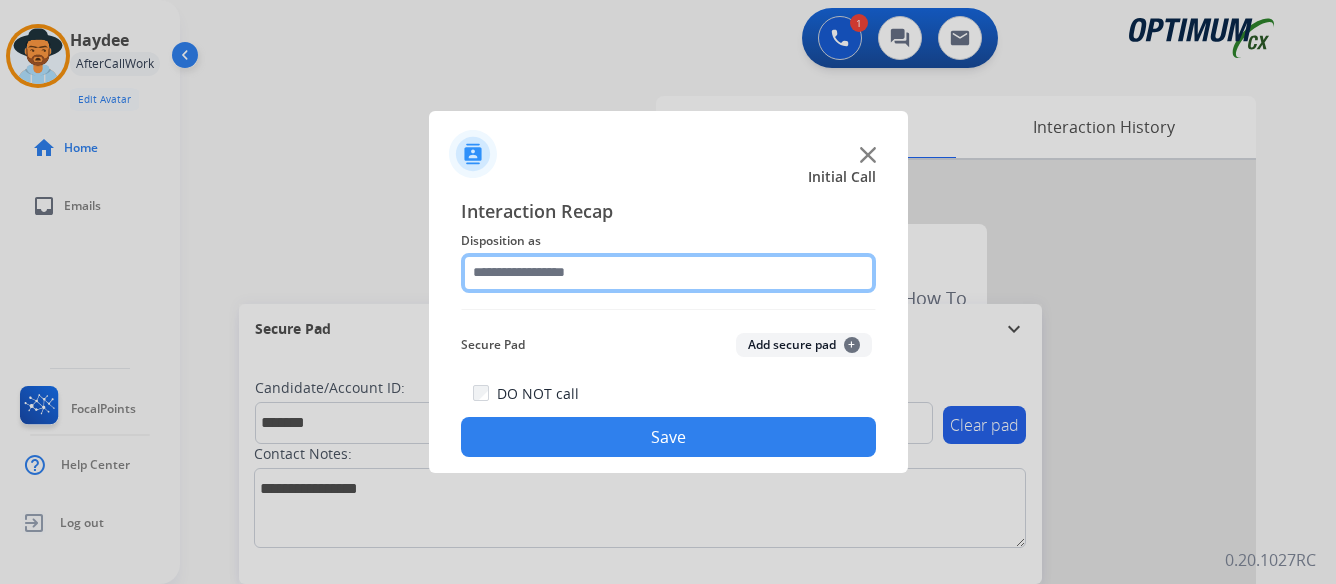 click 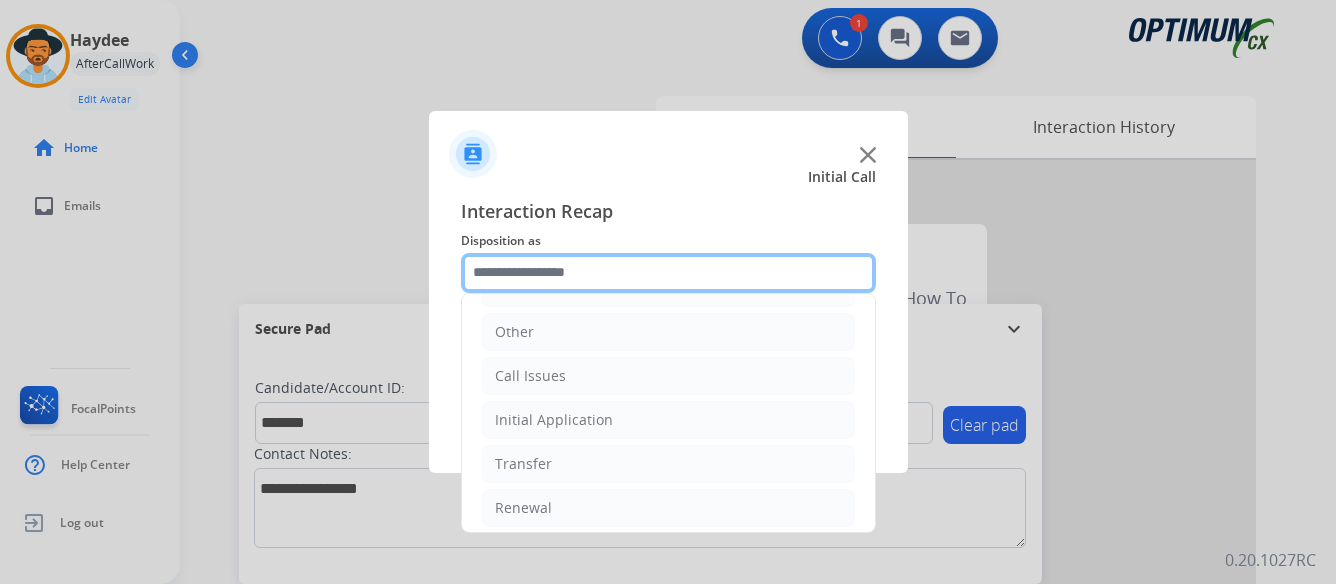 scroll, scrollTop: 136, scrollLeft: 0, axis: vertical 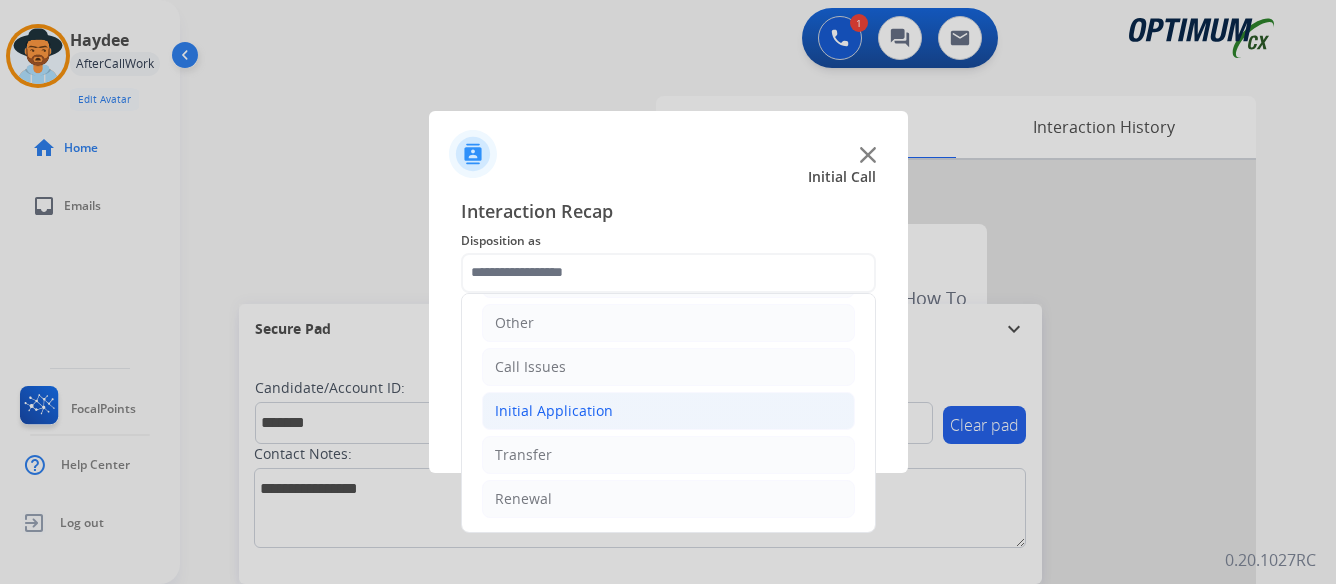 click on "Initial Application" 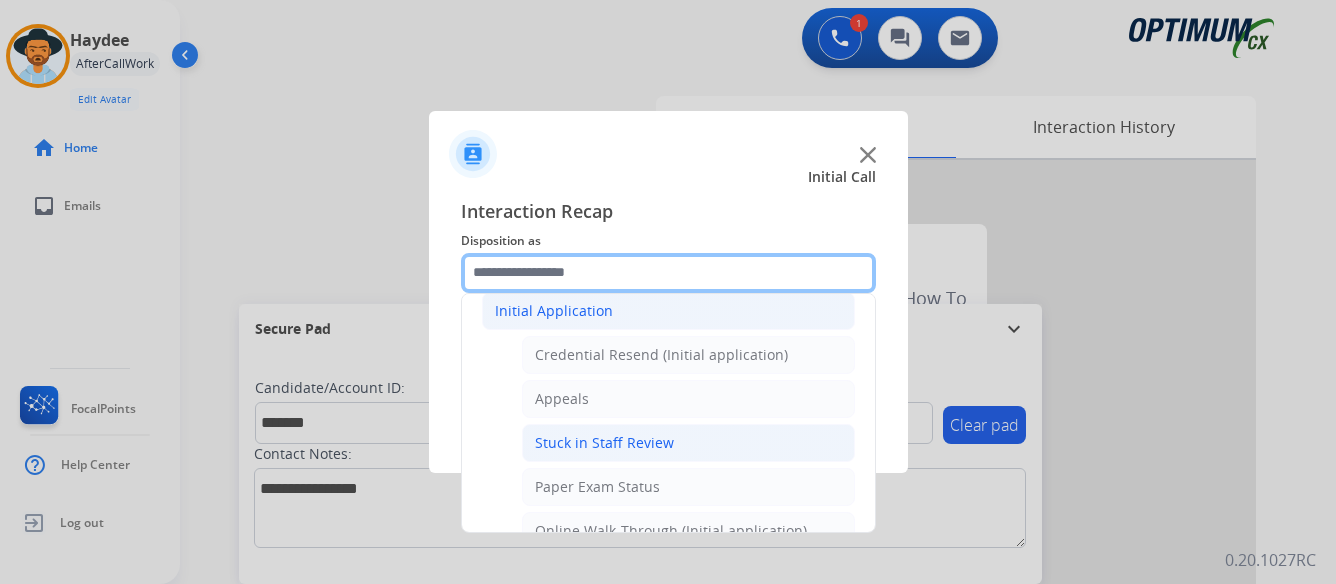 scroll, scrollTop: 336, scrollLeft: 0, axis: vertical 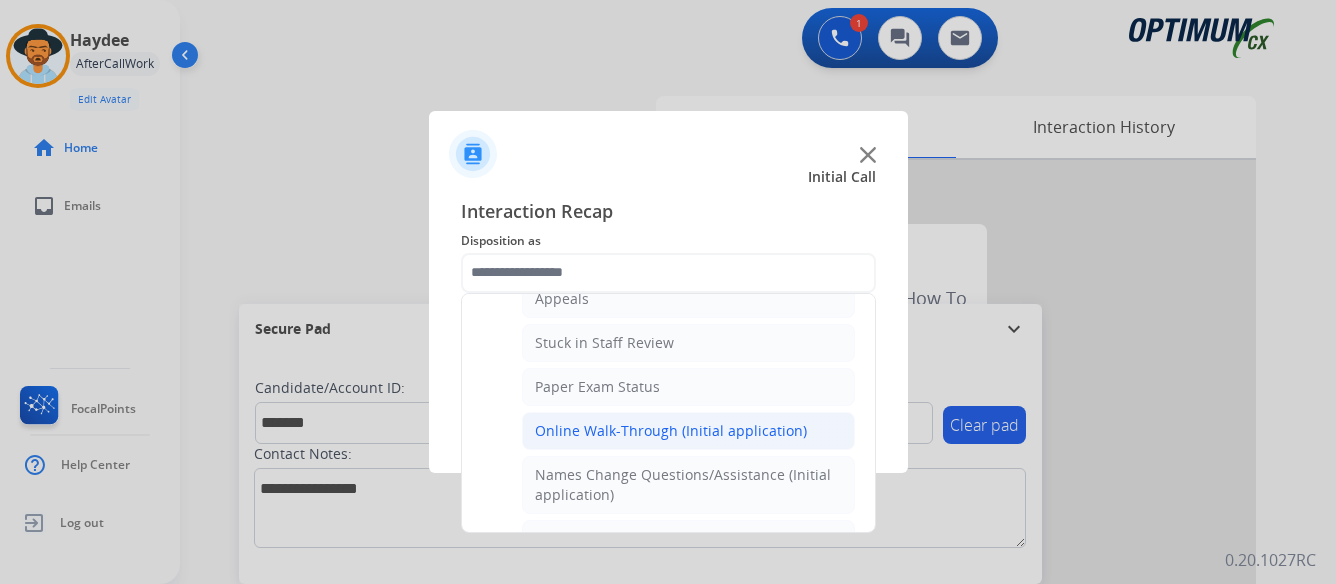 click on "Online Walk-Through (Initial application)" 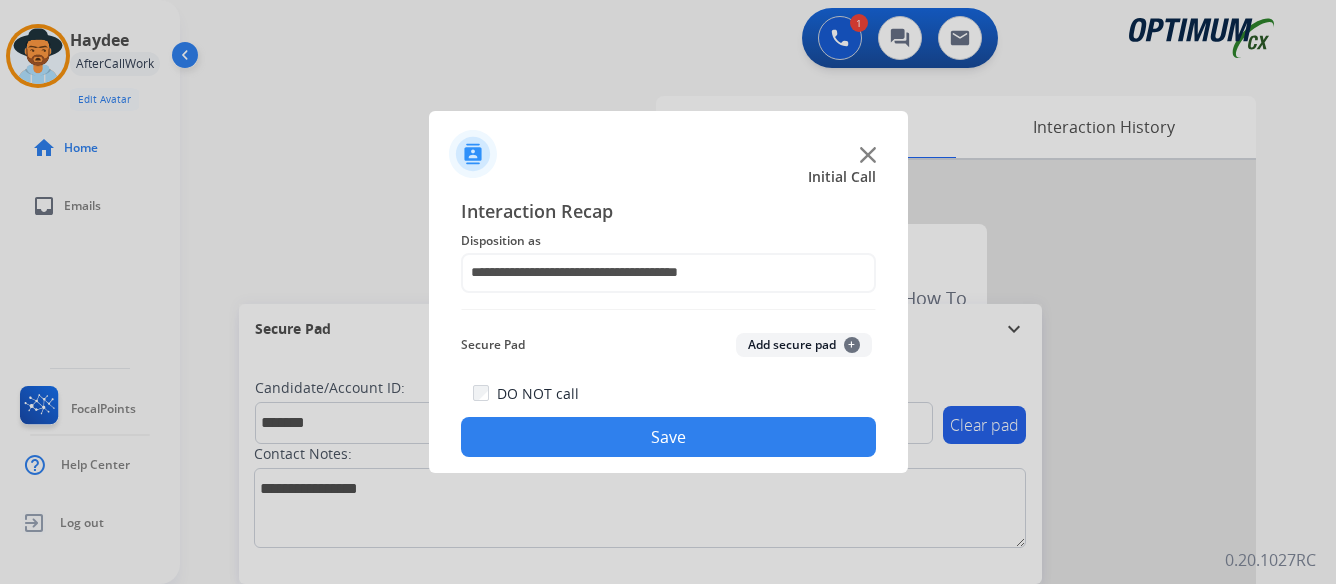 click on "Save" 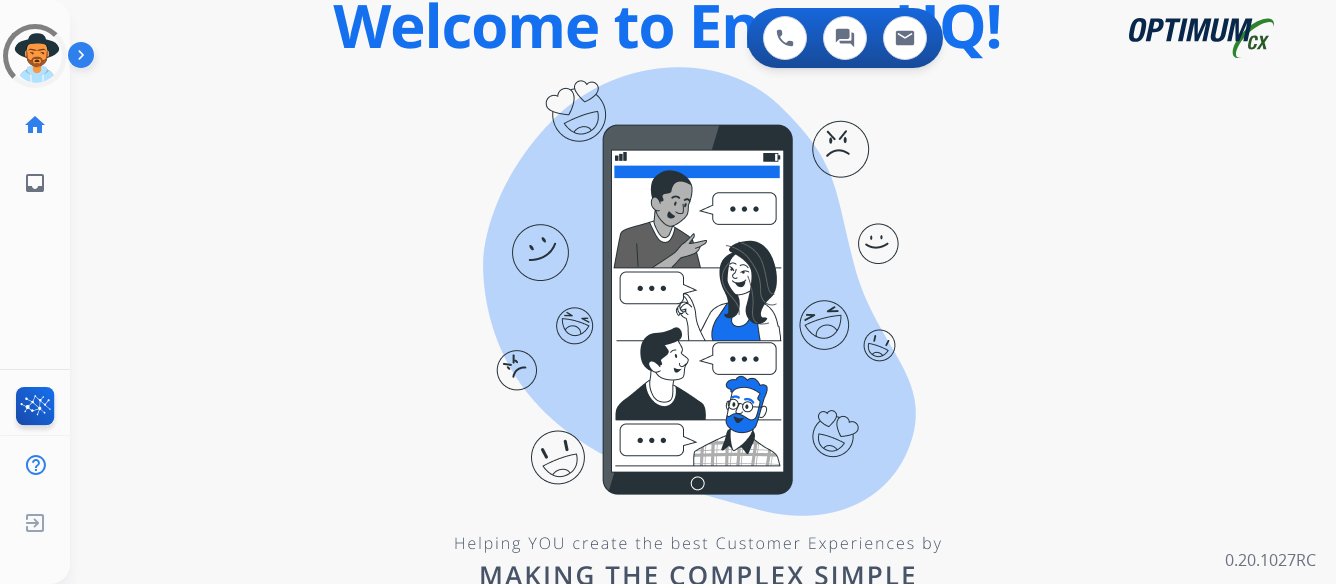 scroll, scrollTop: 0, scrollLeft: 0, axis: both 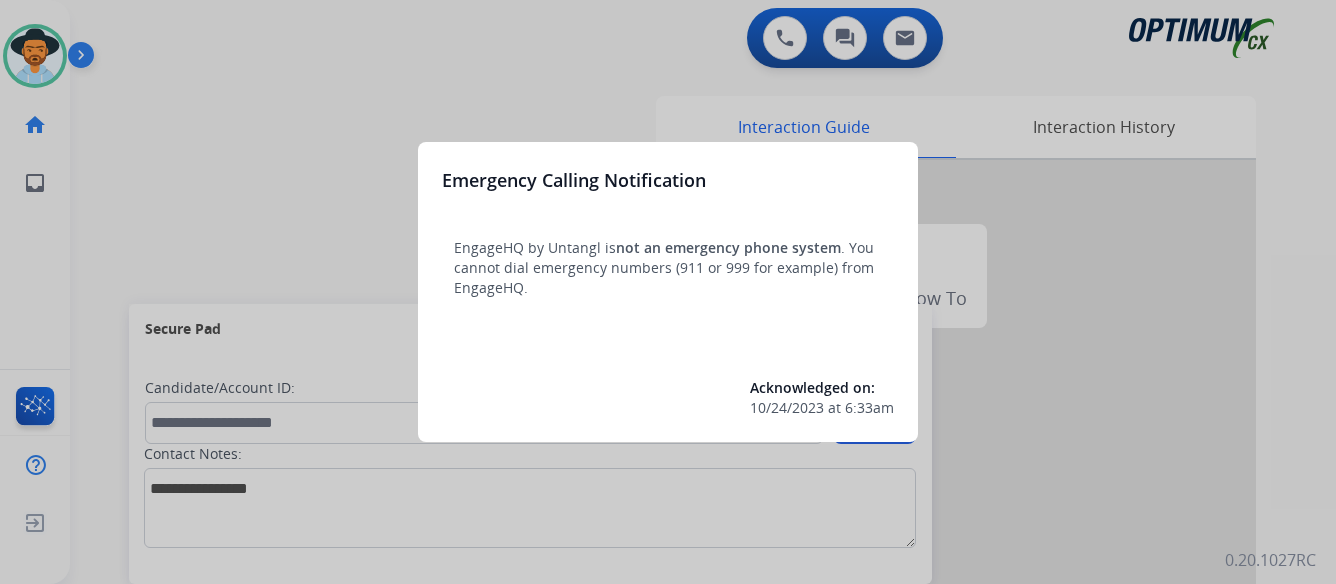 click at bounding box center [668, 292] 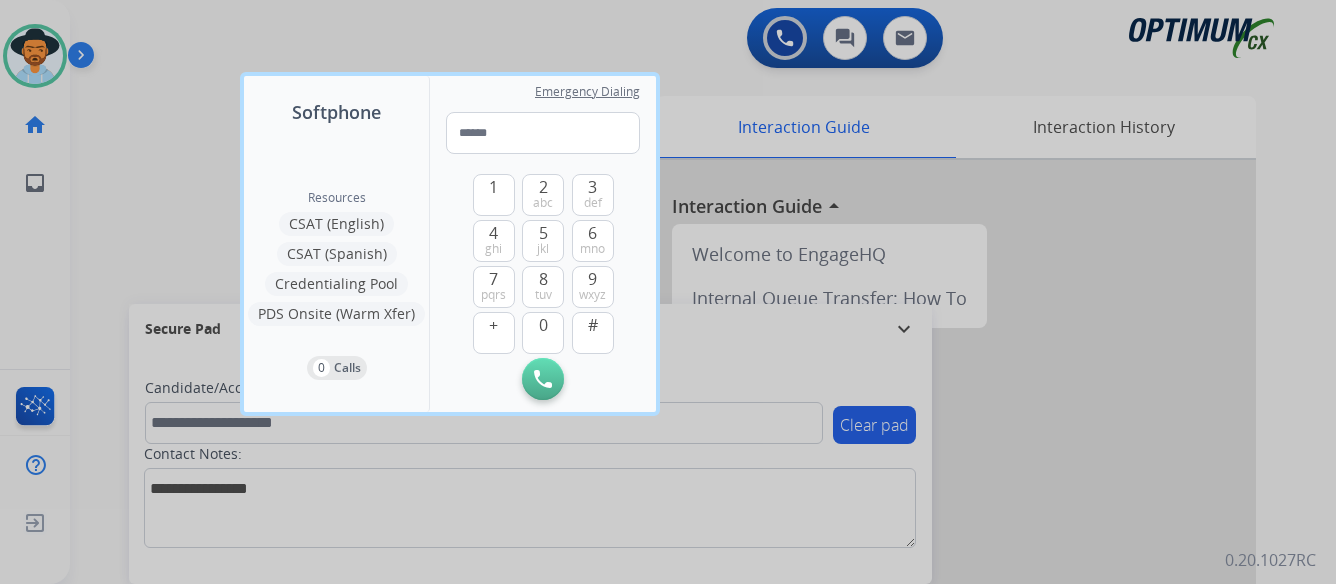 click at bounding box center (668, 292) 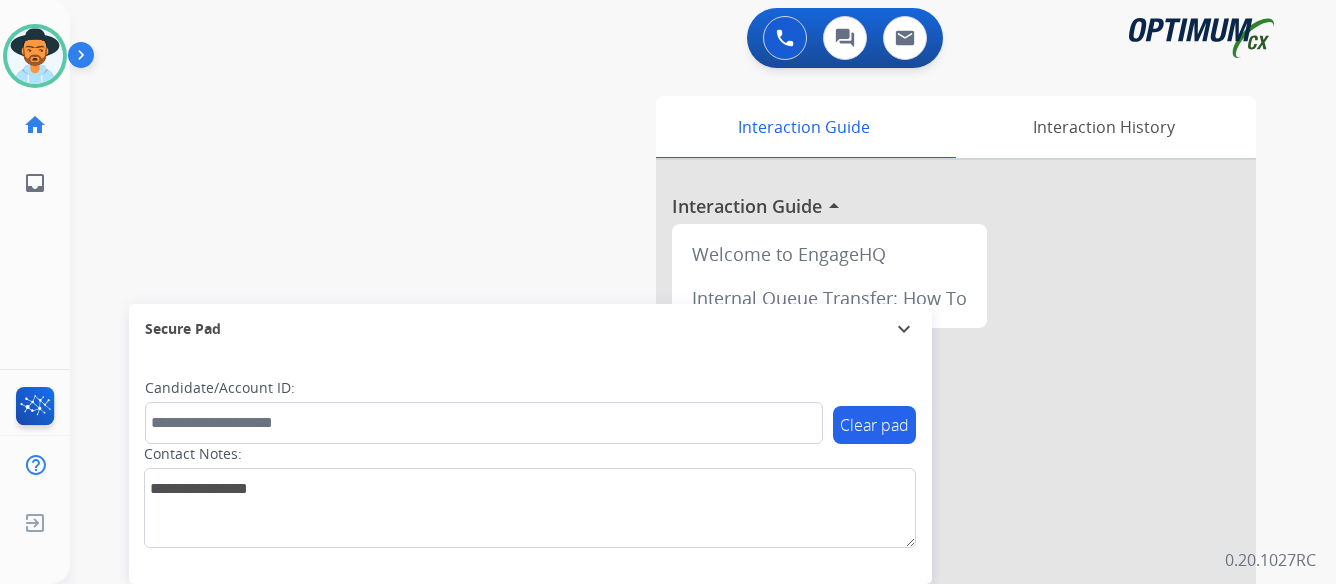 click at bounding box center (85, 59) 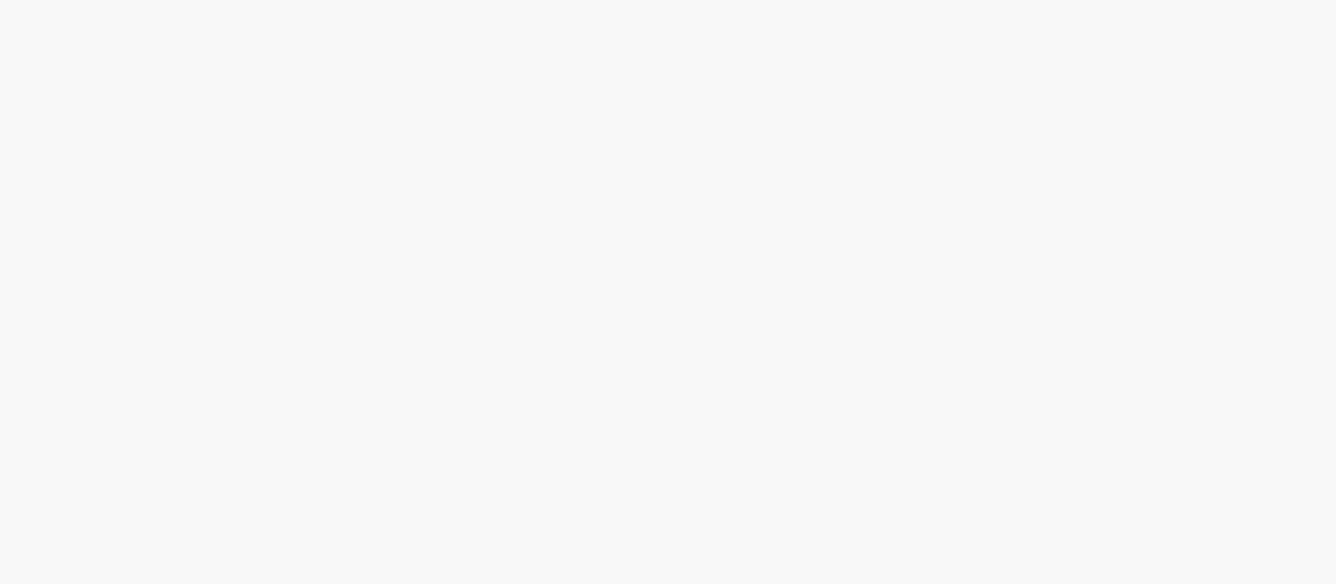 scroll, scrollTop: 0, scrollLeft: 0, axis: both 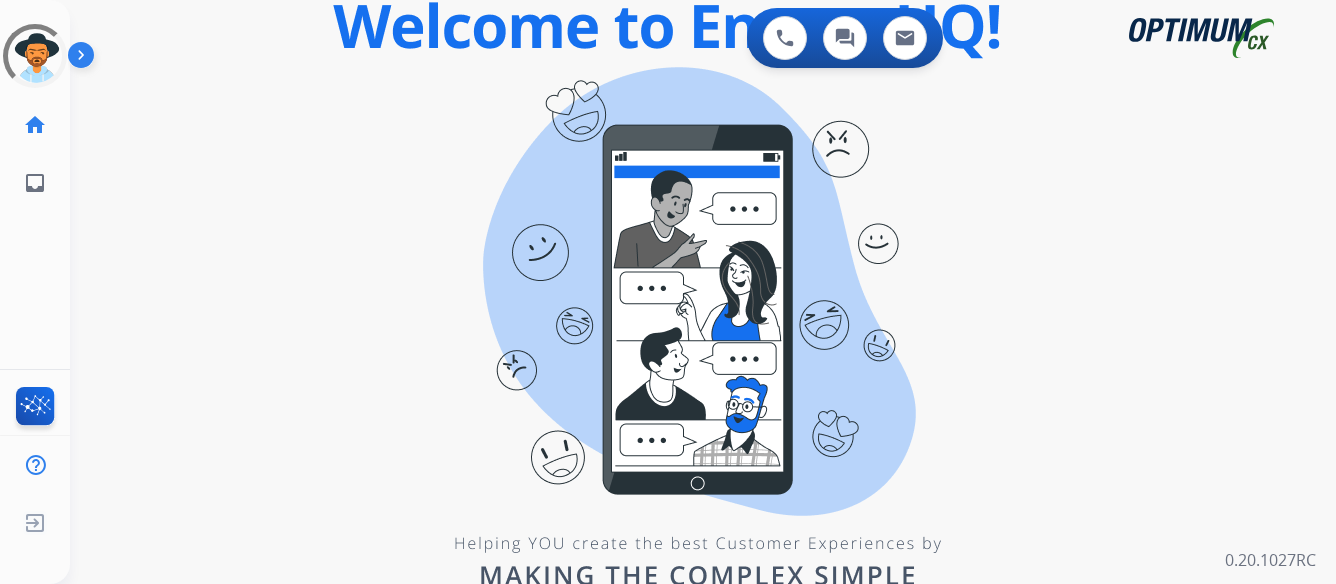 click on "0  Voice Interactions  0  Chat Interactions   0  Email Interactions swap_horiz Break voice bridge close_fullscreen Connect 3-Way Call merge_type Separate 3-Way Call  Interaction Guide   Interaction History  Interaction Guide arrow_drop_up  Welcome to EngageHQ   Internal Queue Transfer: How To  Secure Pad expand_more Clear pad Candidate/Account ID: Contact Notes:                  0.20.1027RC" at bounding box center (703, 292) 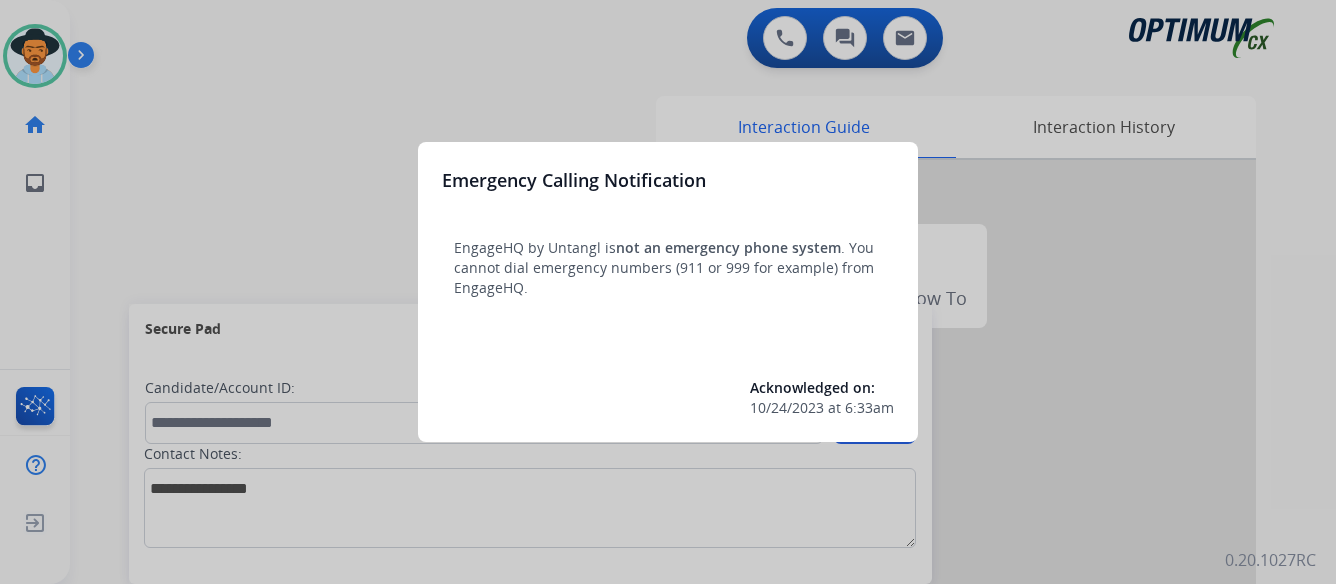 click at bounding box center [668, 292] 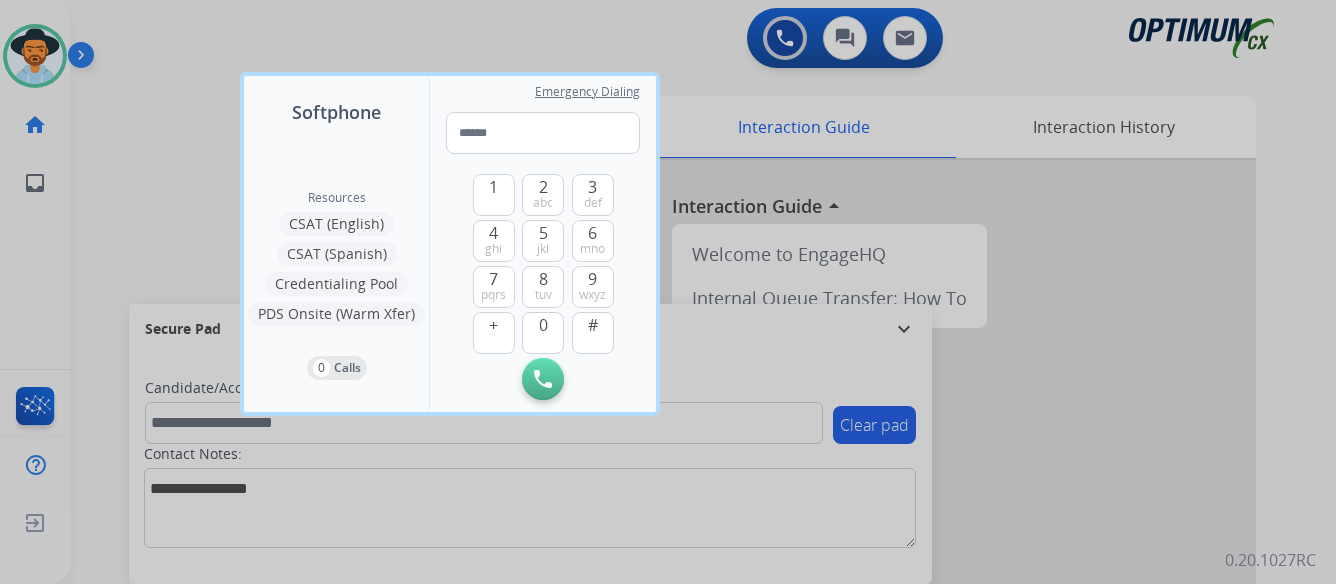 click at bounding box center [668, 292] 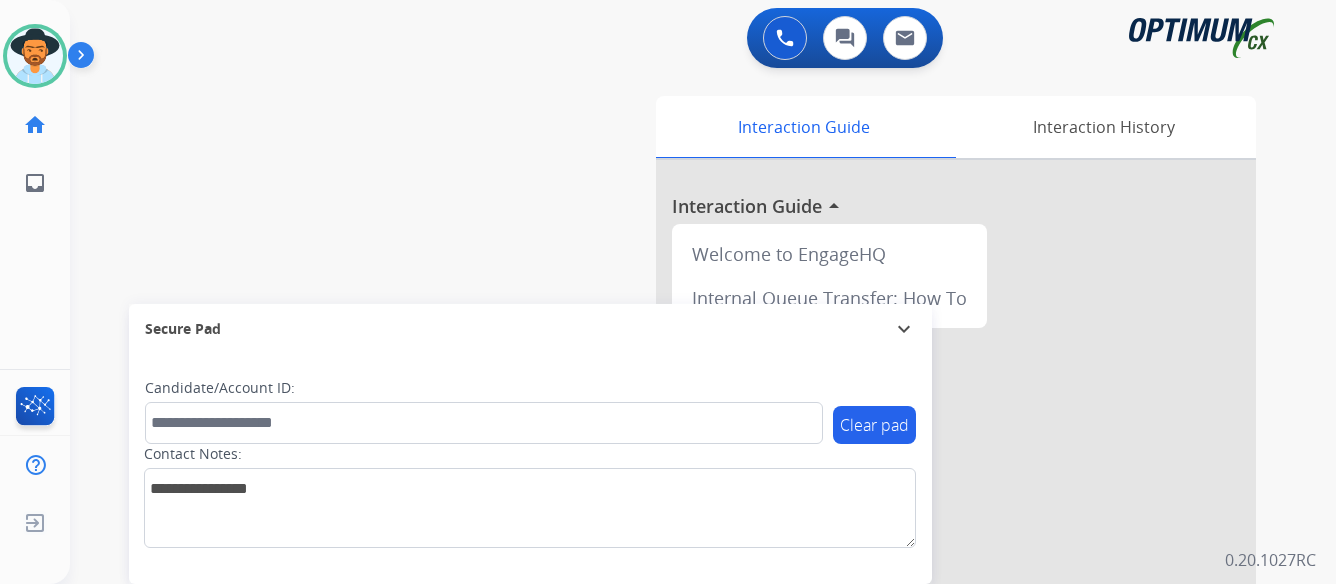 click at bounding box center [85, 59] 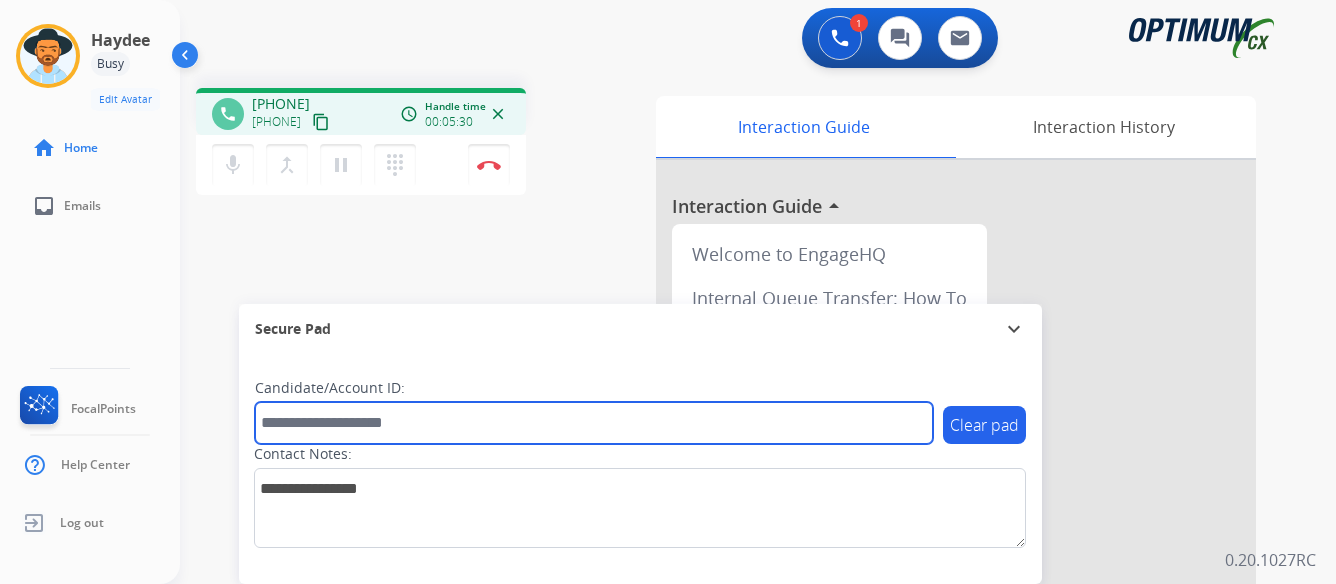 paste on "*******" 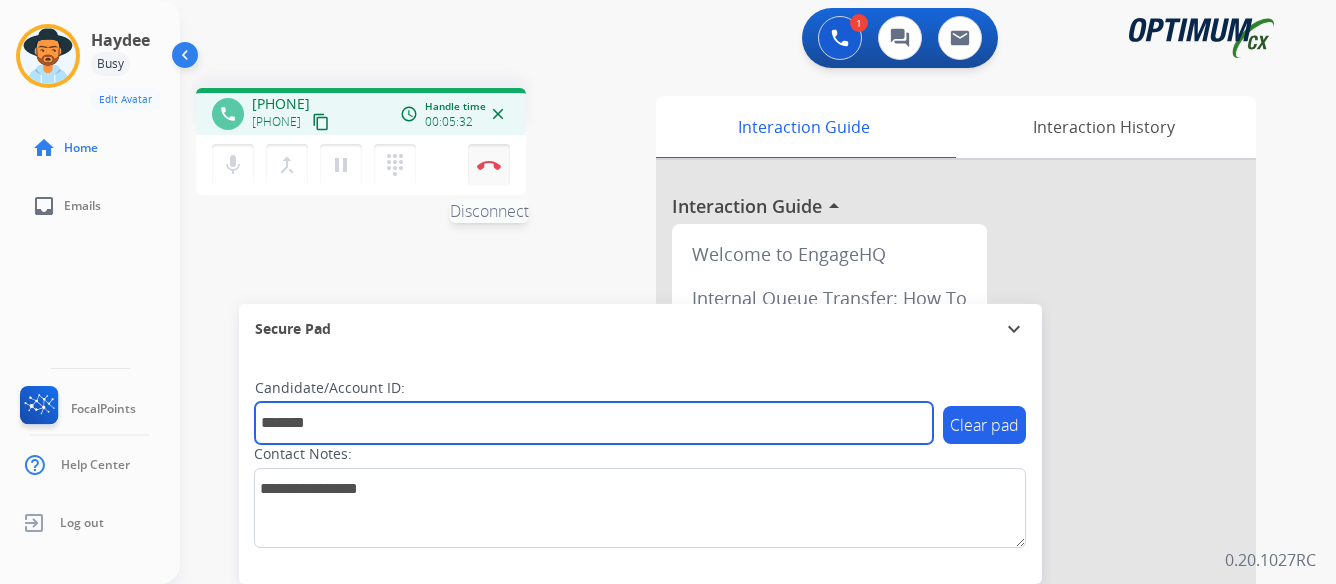 type on "*******" 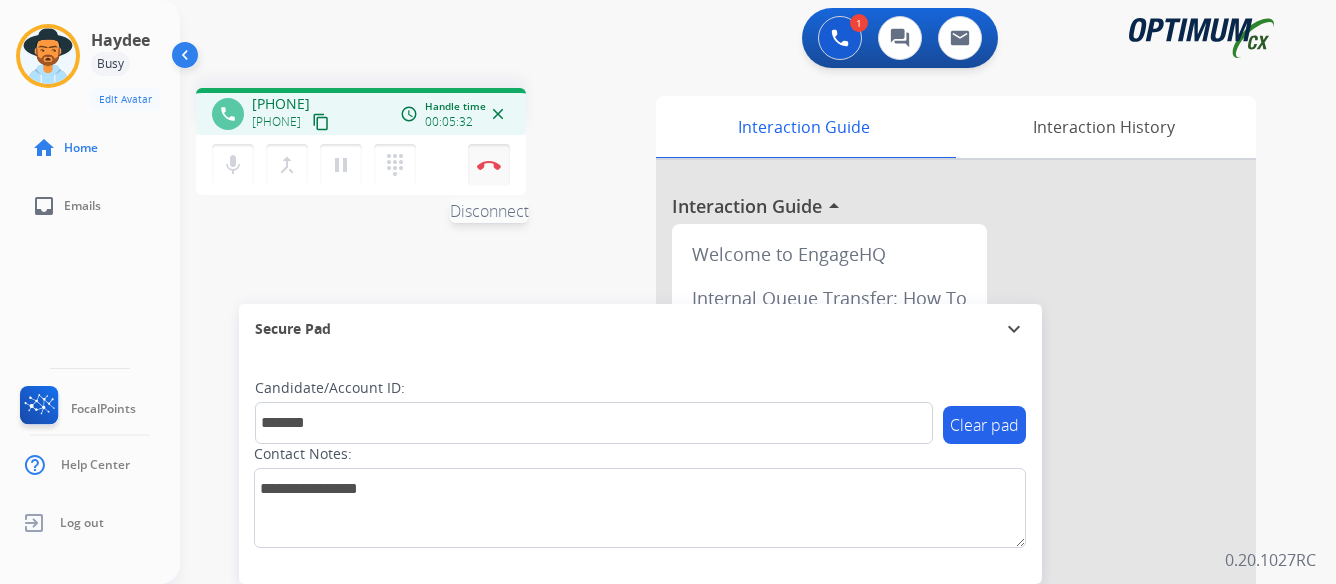 click at bounding box center [489, 165] 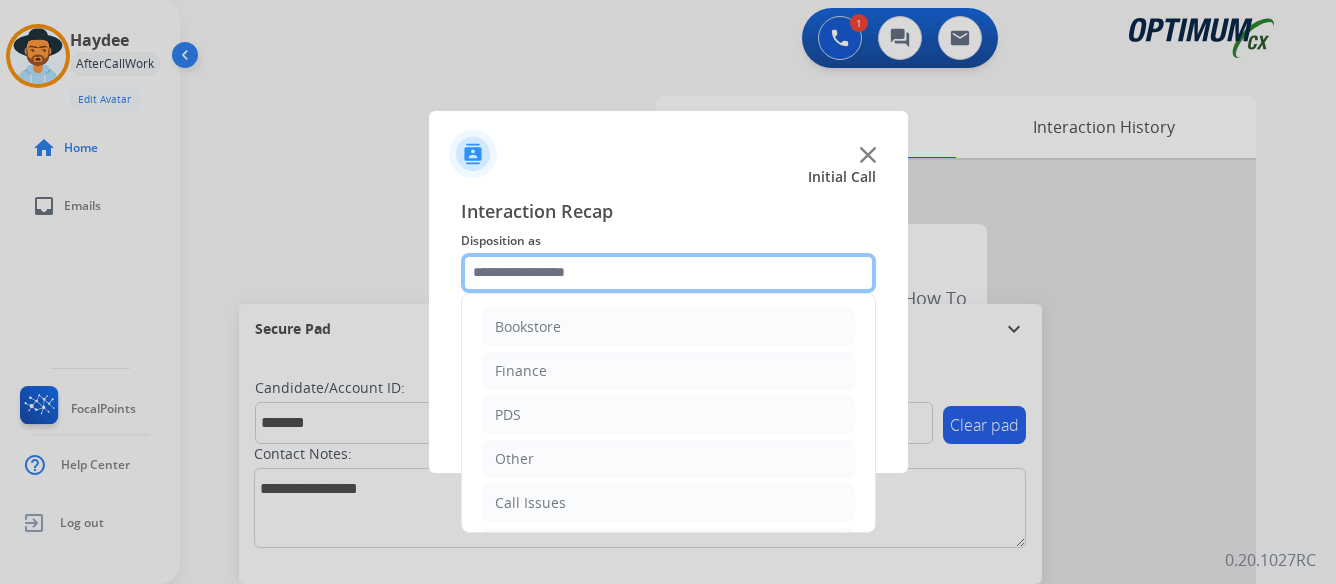 click 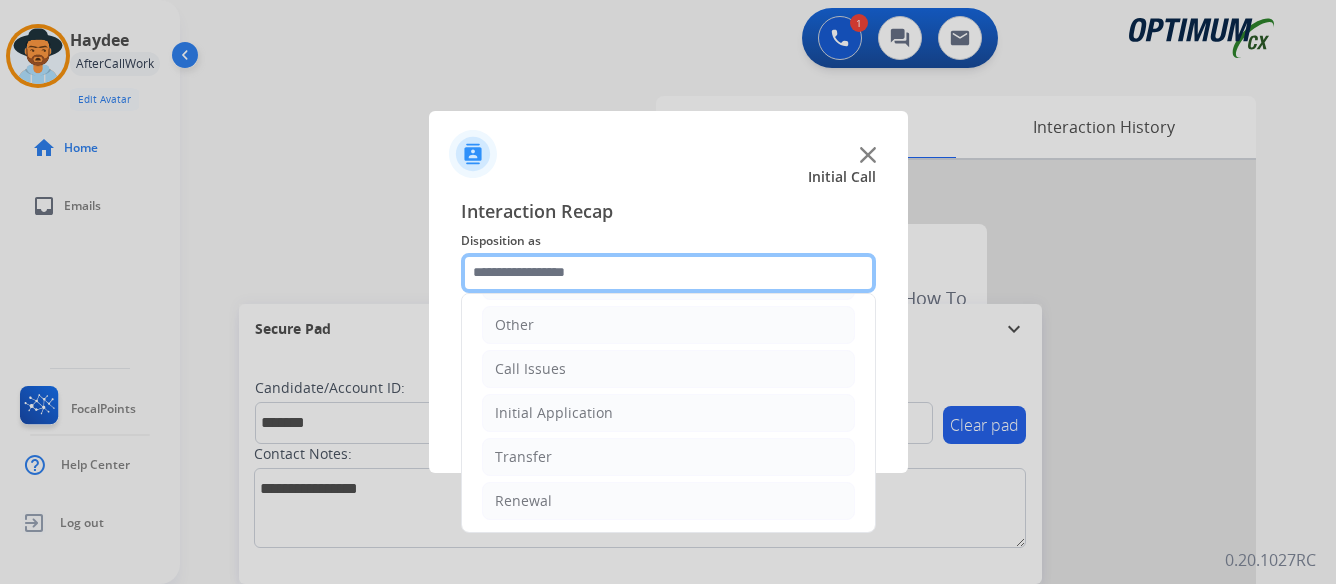 scroll, scrollTop: 136, scrollLeft: 0, axis: vertical 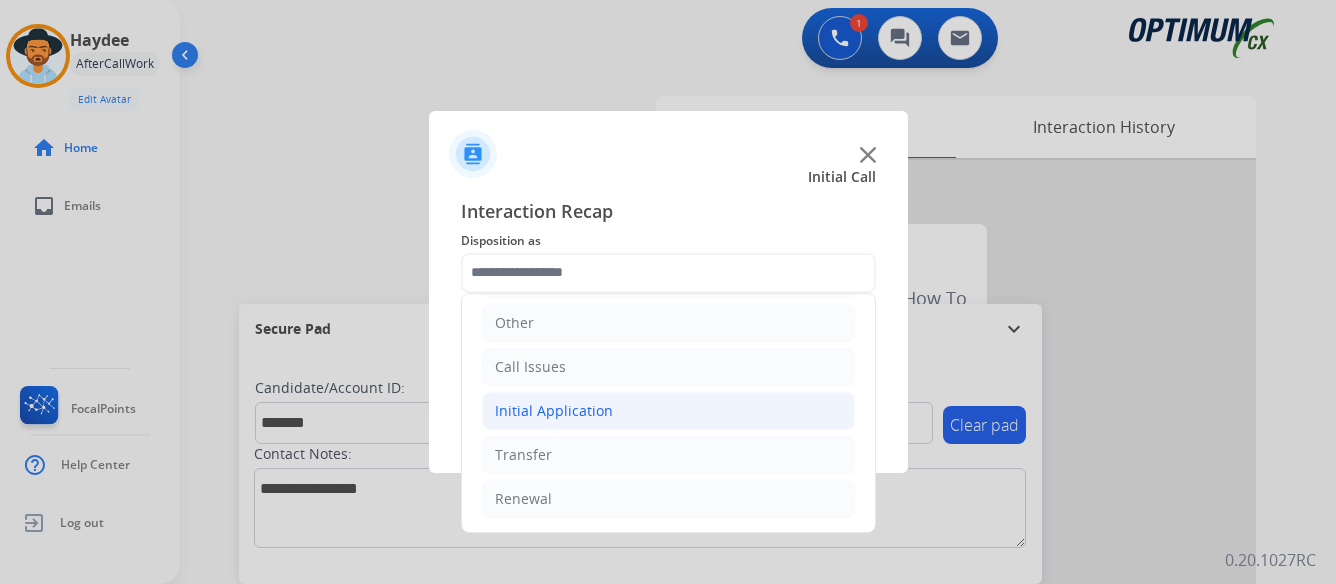 click on "Initial Application" 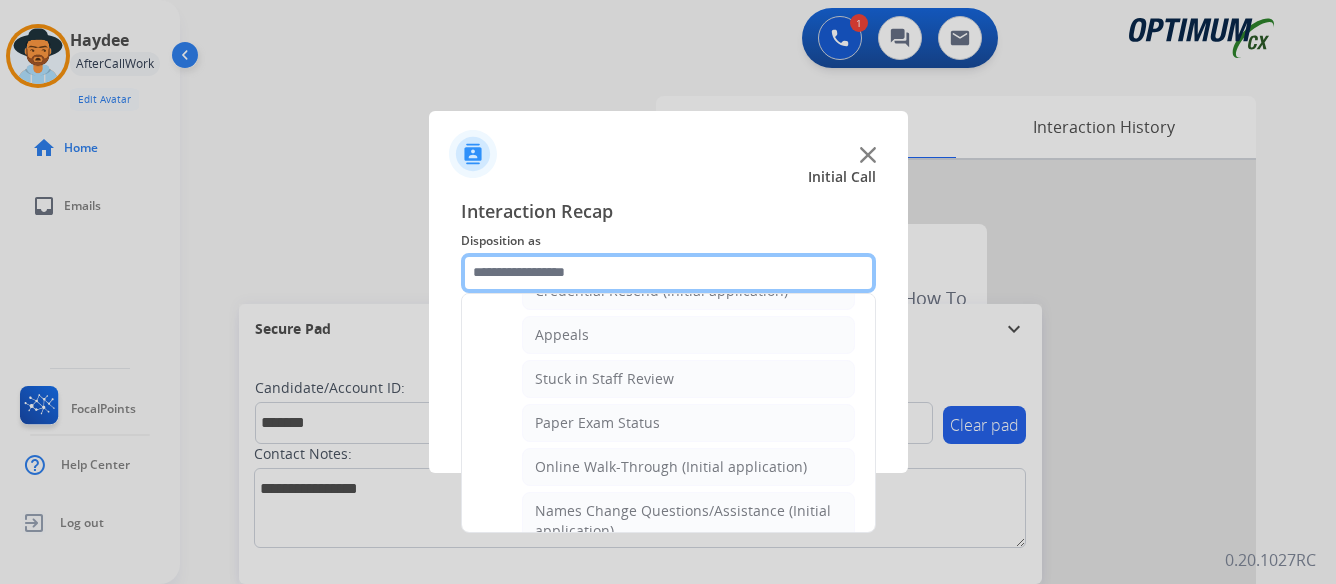 scroll, scrollTop: 336, scrollLeft: 0, axis: vertical 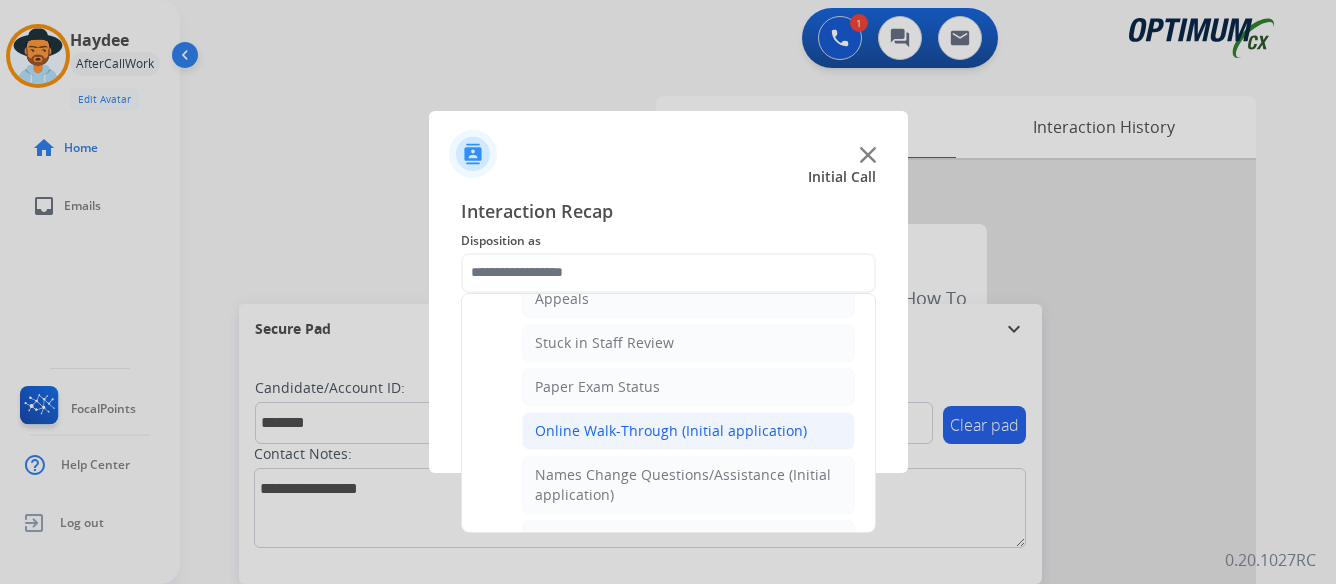 click on "Online Walk-Through (Initial application)" 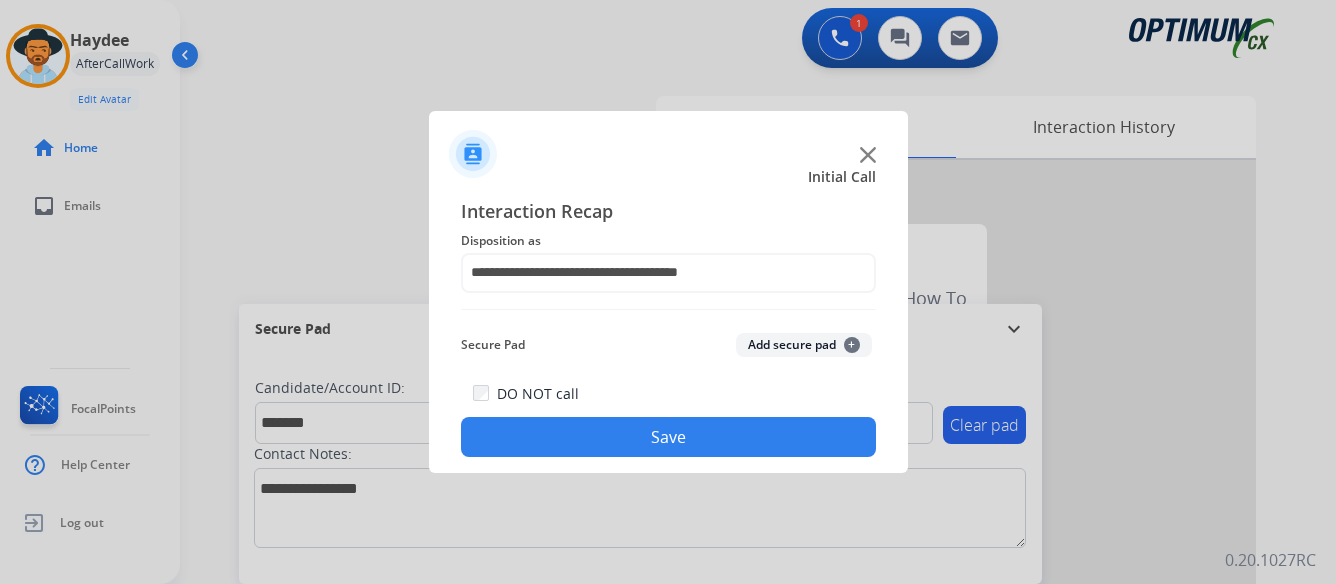 click on "Save" 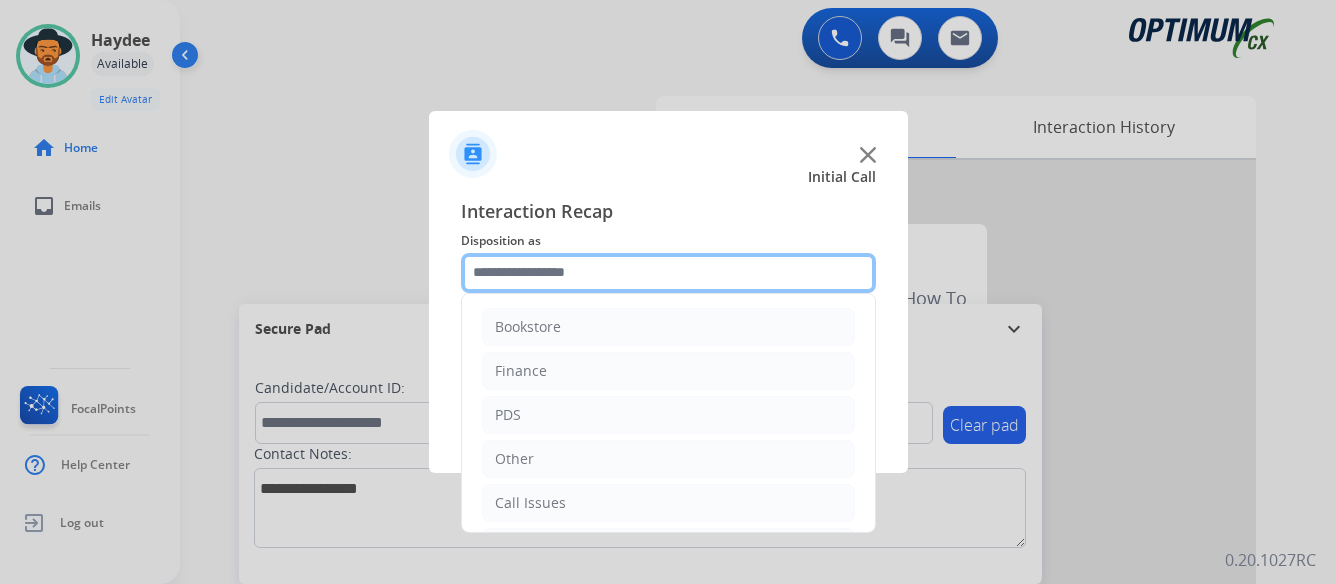 click 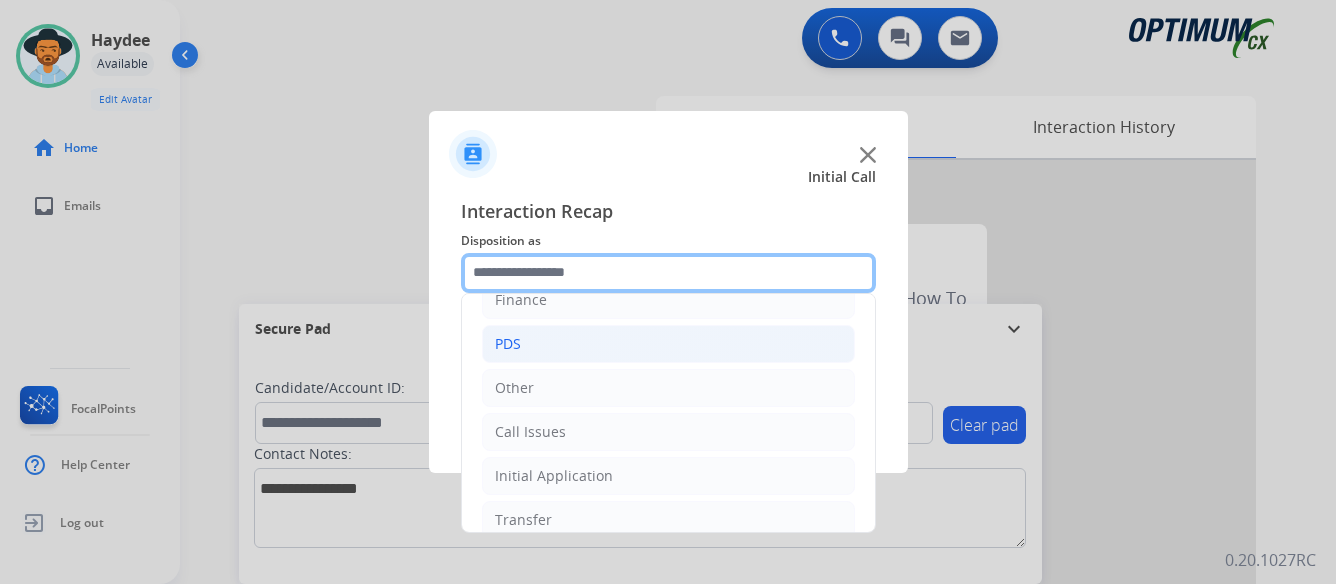 scroll, scrollTop: 100, scrollLeft: 0, axis: vertical 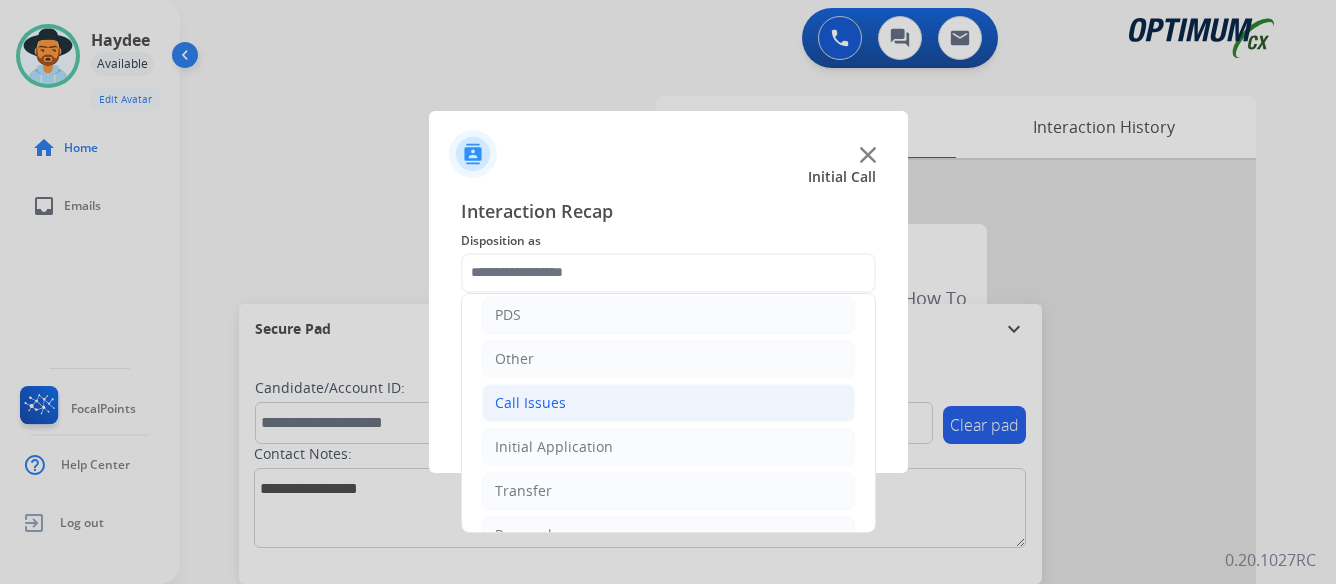 click on "Call Issues" 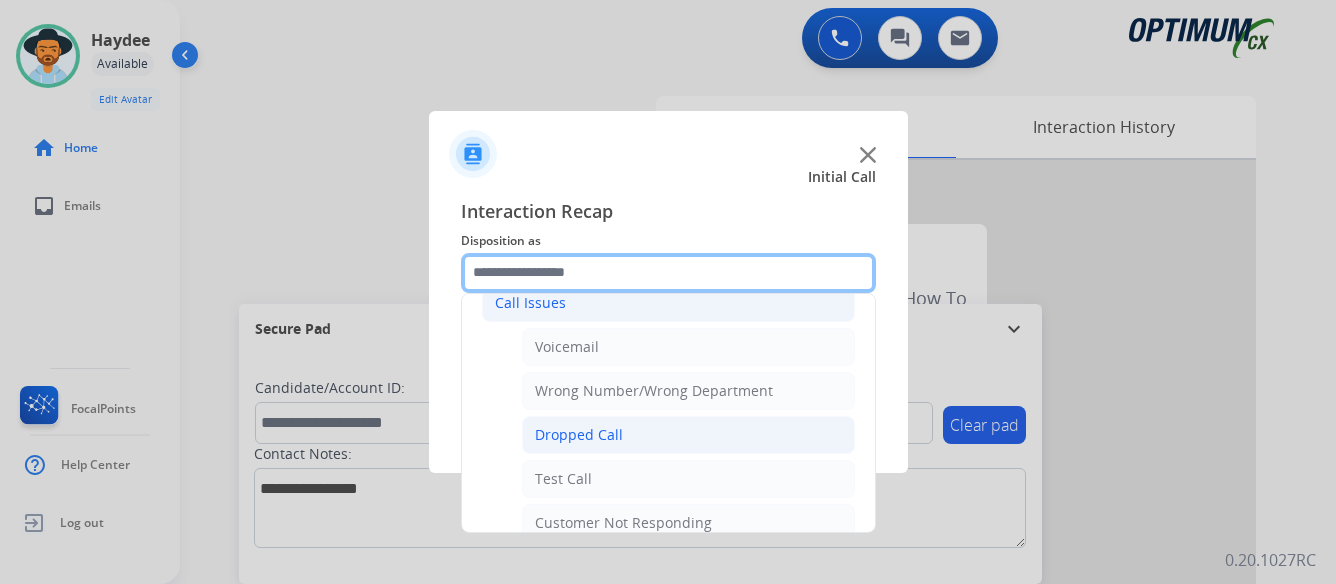 scroll, scrollTop: 300, scrollLeft: 0, axis: vertical 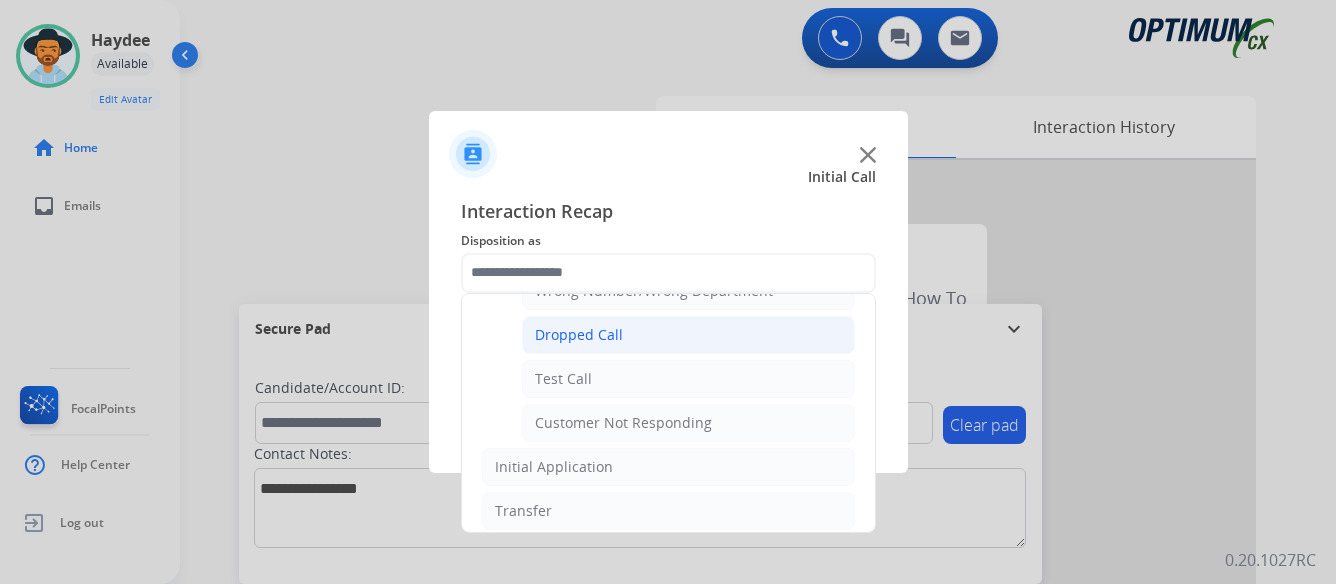 click on "Dropped Call" 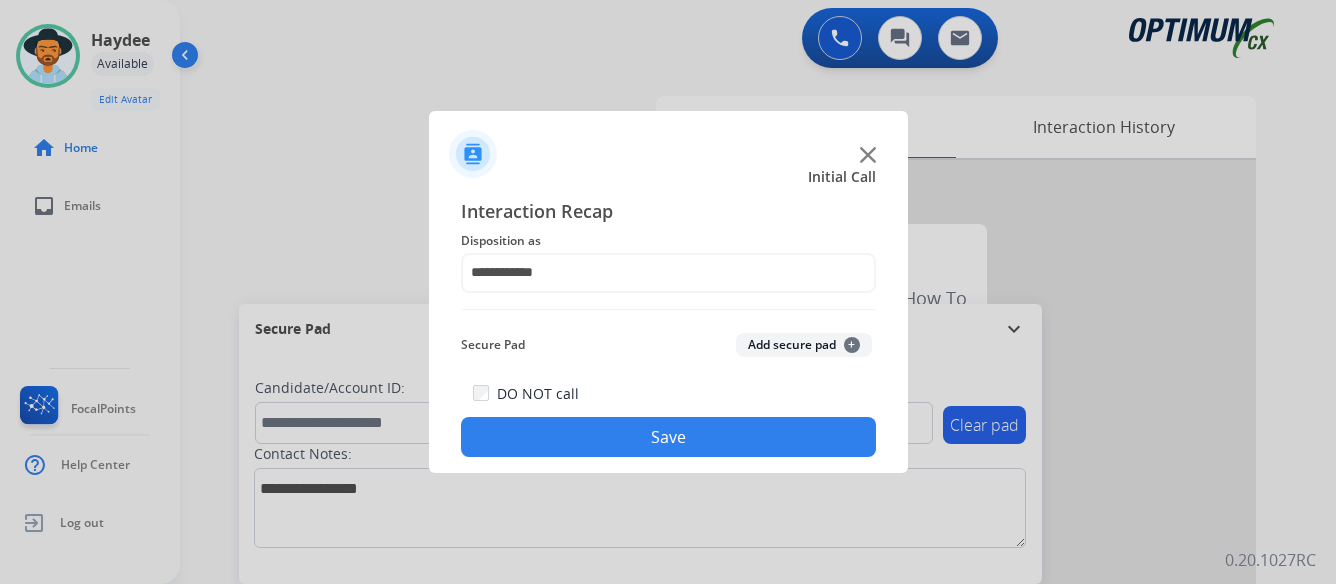 click on "Save" 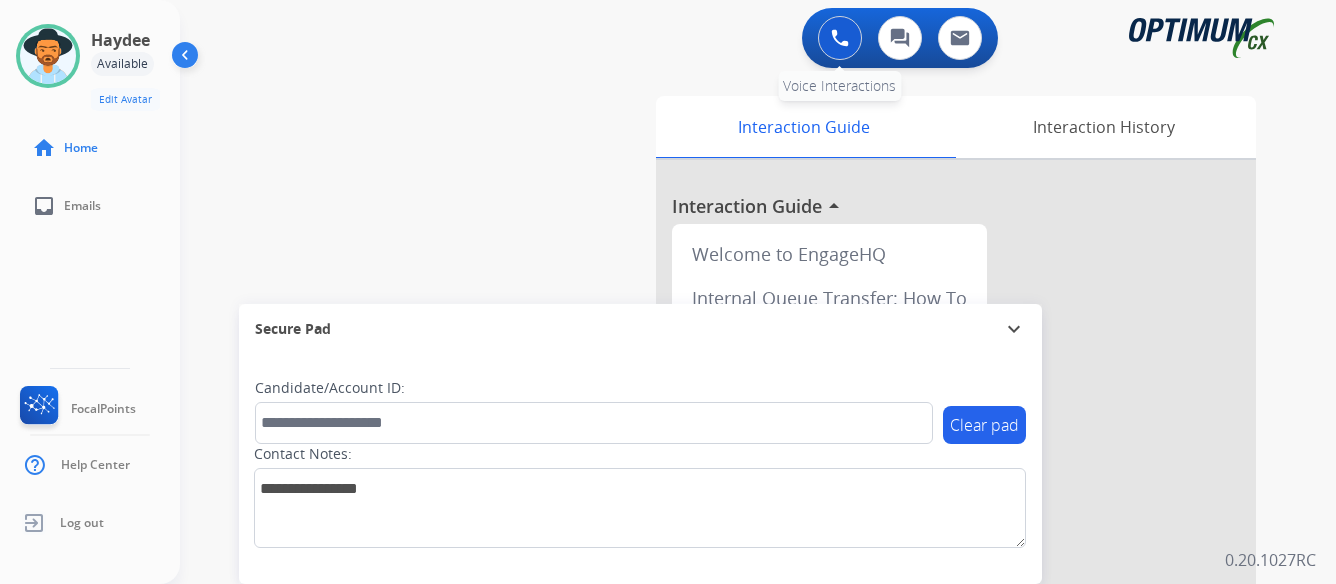 click at bounding box center (840, 38) 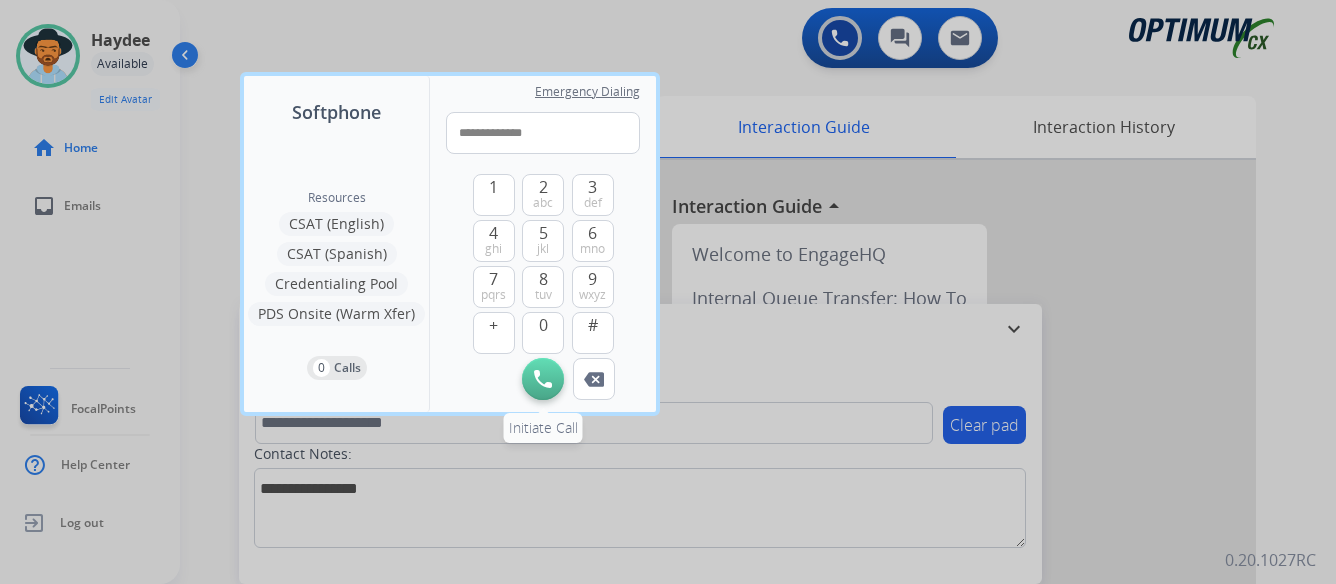 type on "**********" 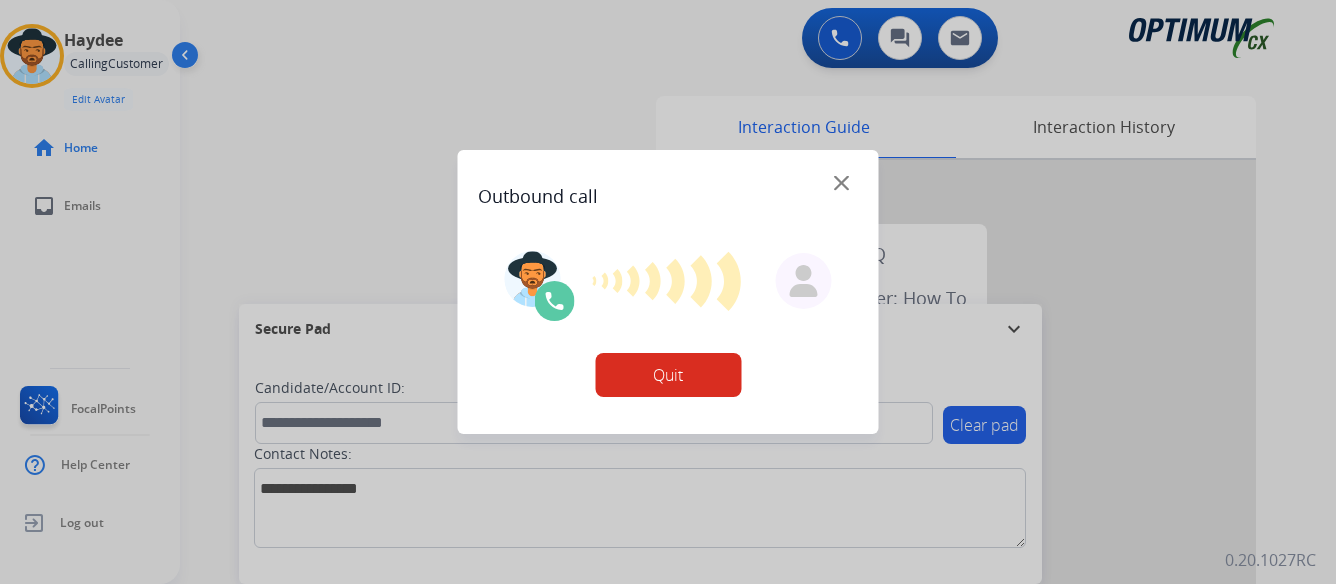 click on "Quit" at bounding box center (668, 375) 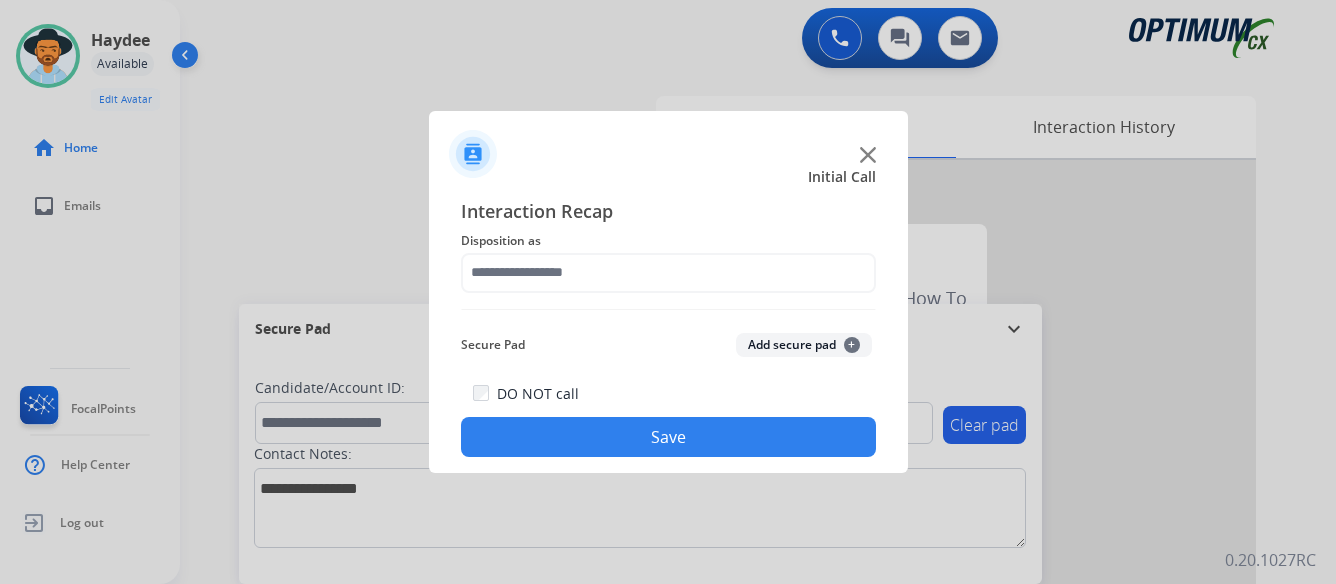 click 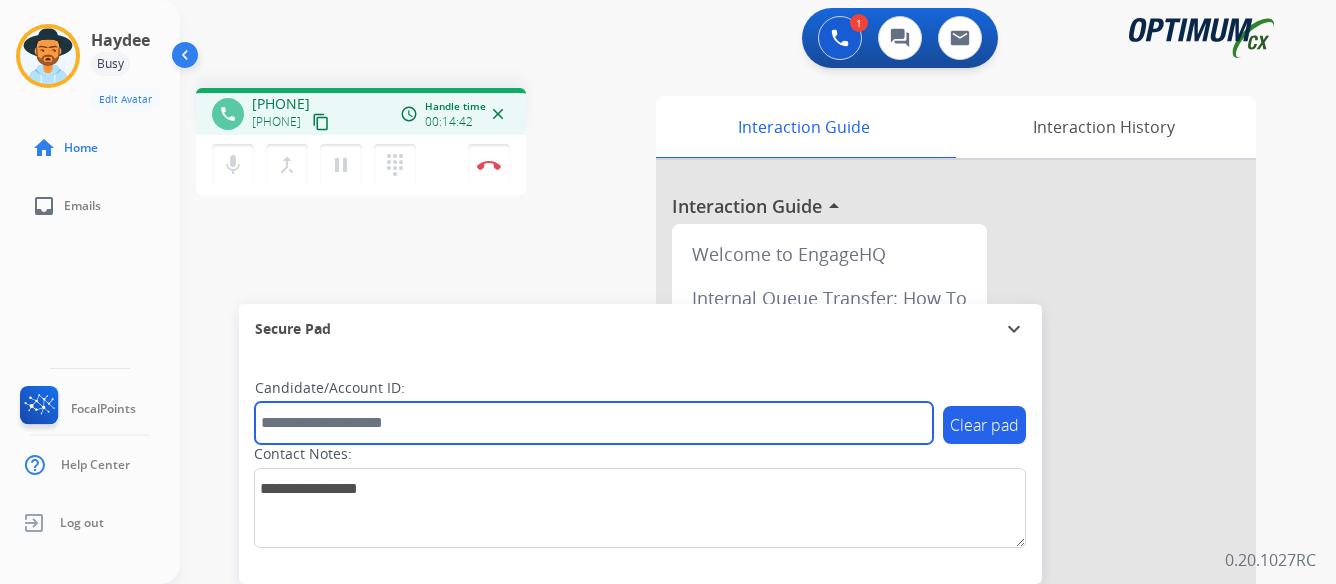 paste on "*******" 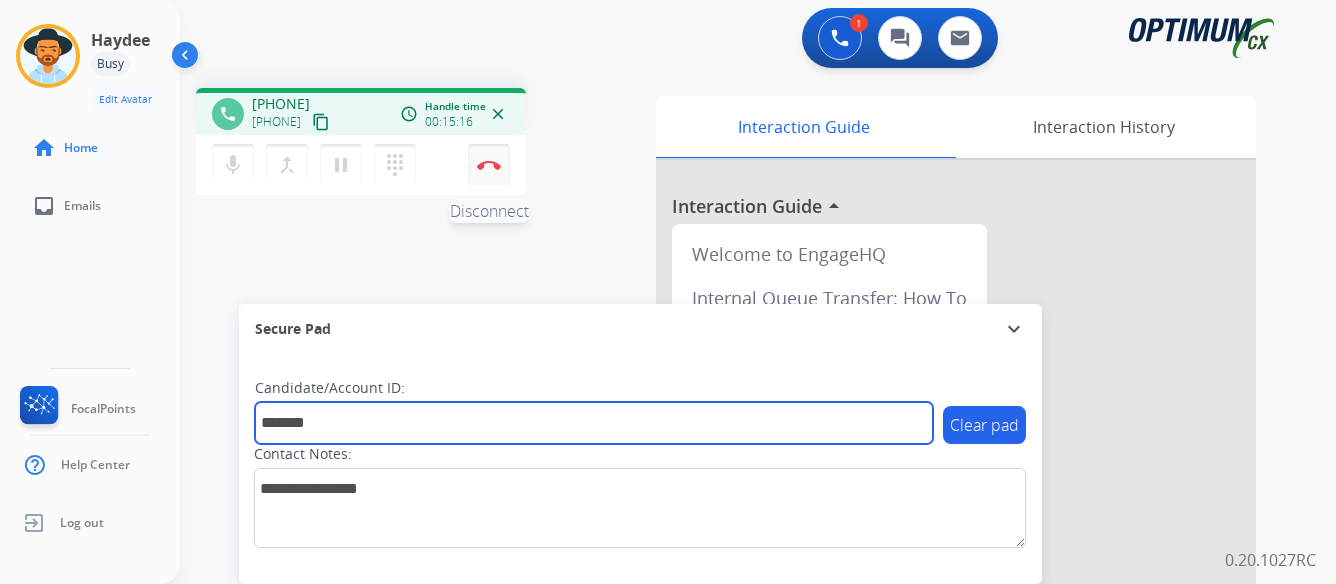 type on "*******" 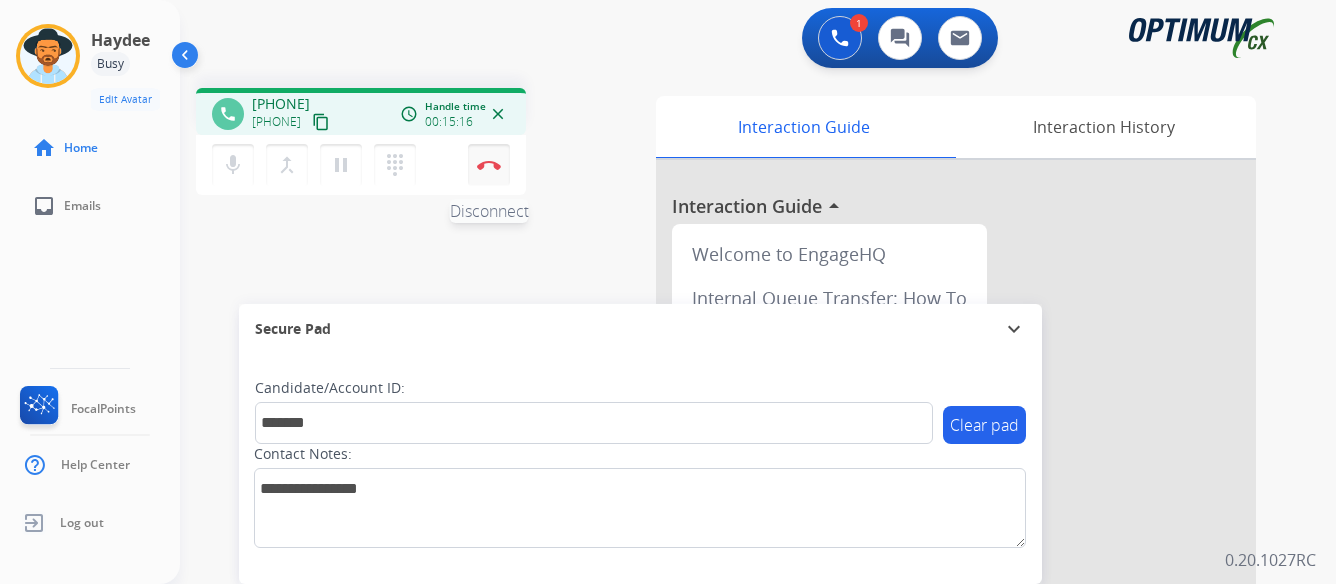 click at bounding box center [489, 165] 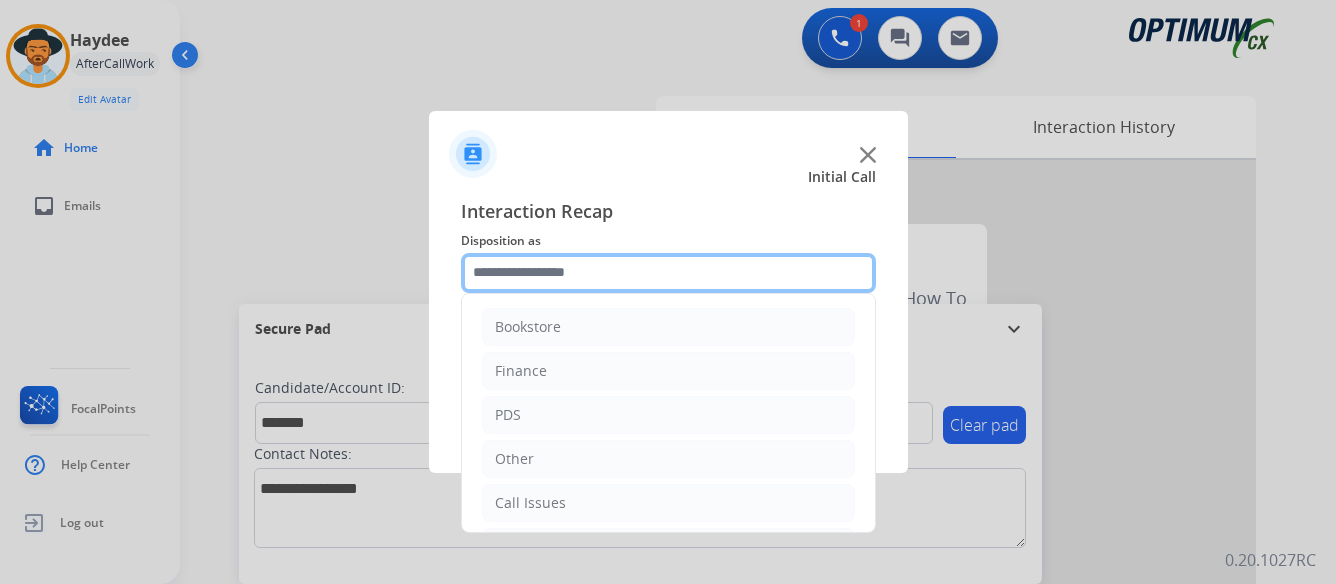 click 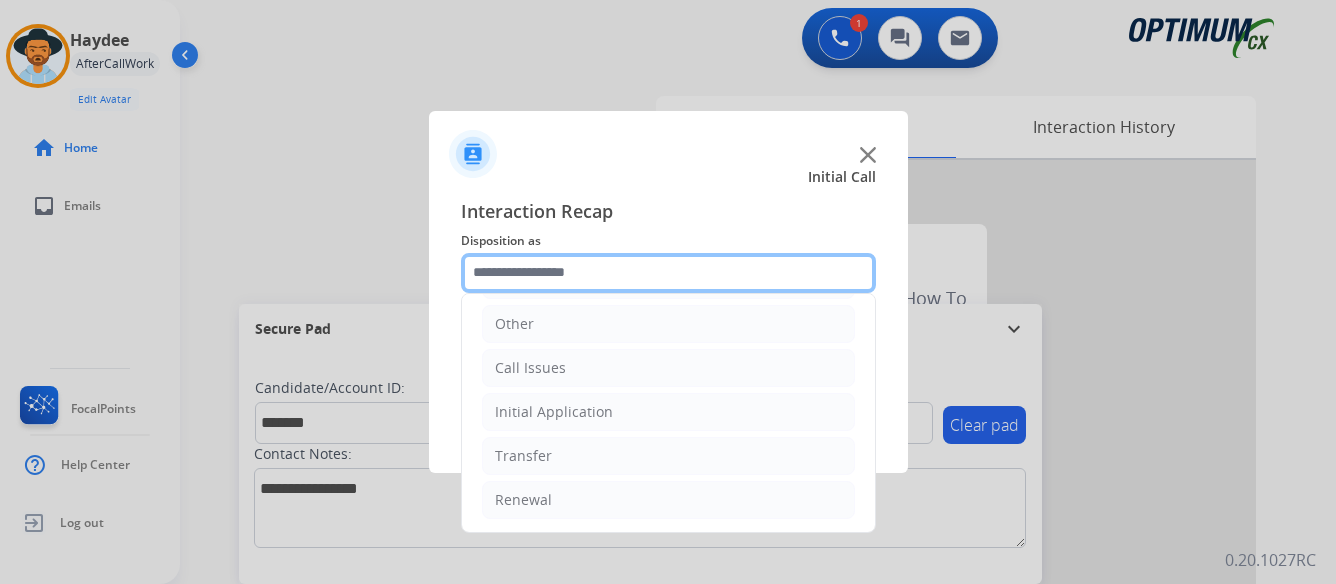 scroll, scrollTop: 136, scrollLeft: 0, axis: vertical 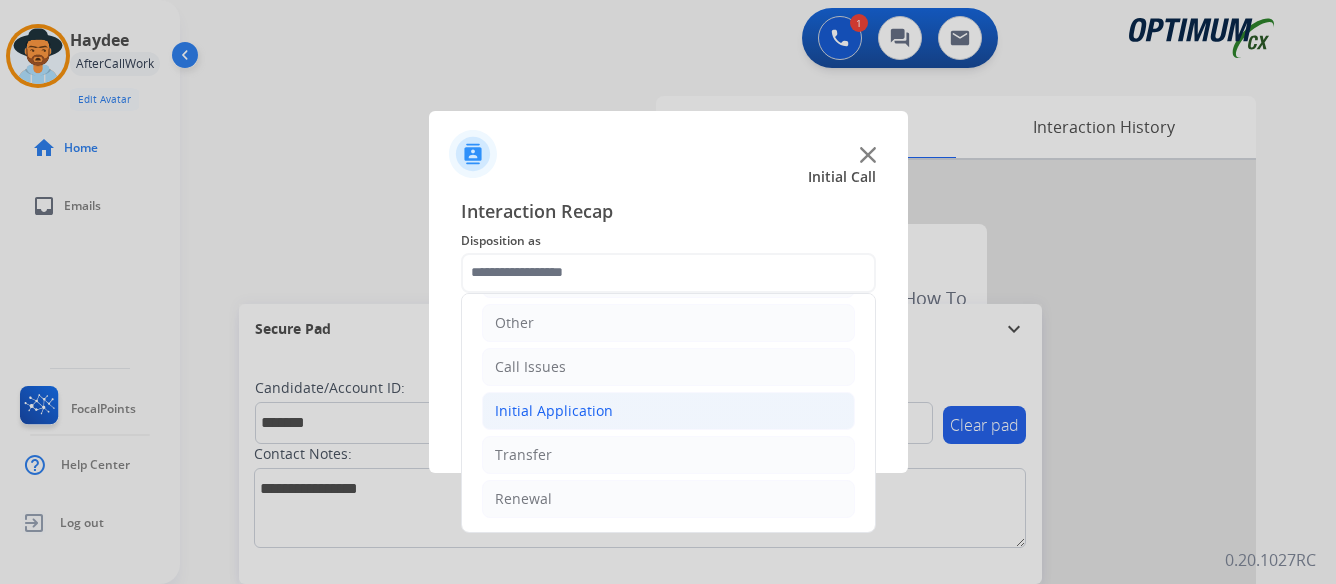 click on "Initial Application" 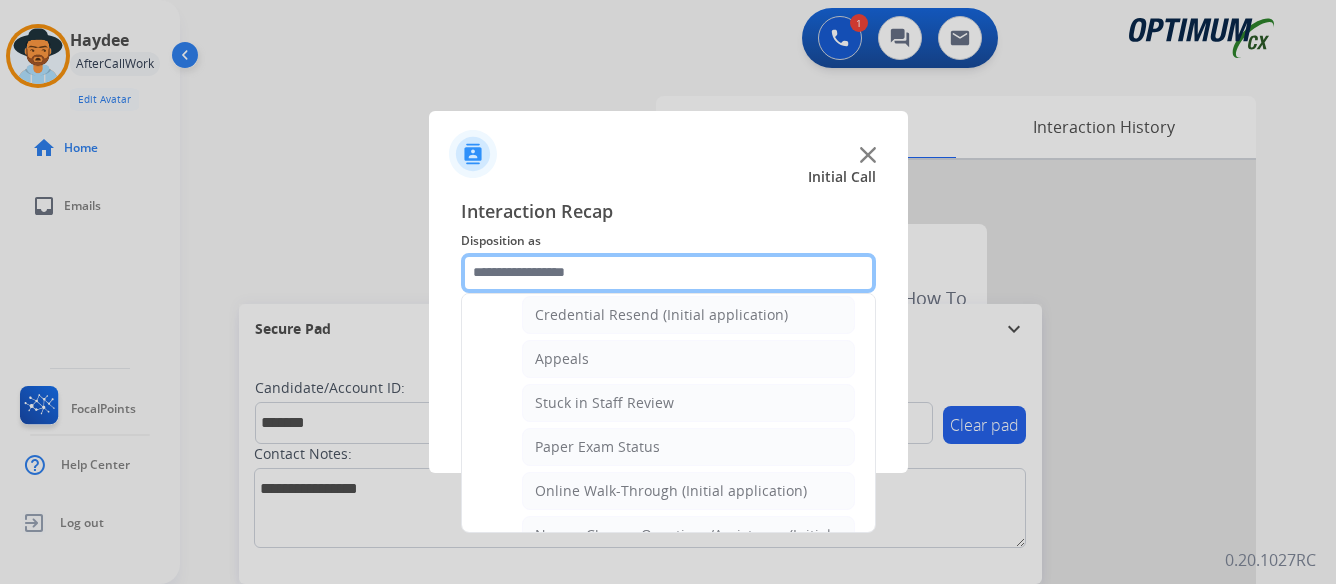 scroll, scrollTop: 336, scrollLeft: 0, axis: vertical 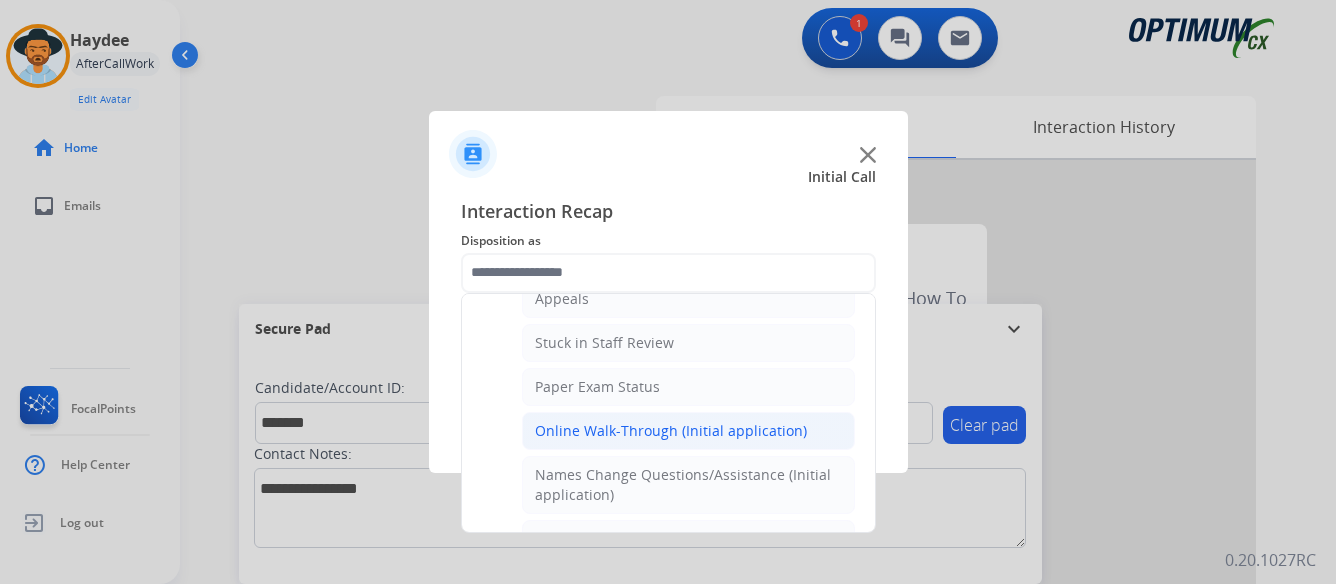 click on "Online Walk-Through (Initial application)" 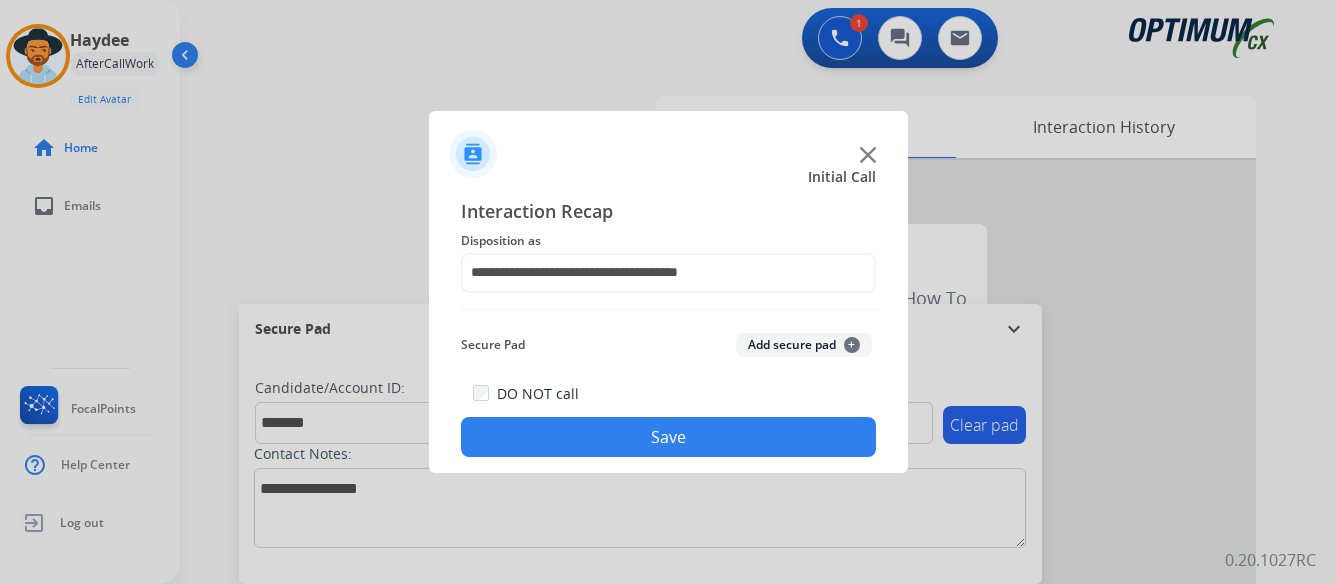 click on "Save" 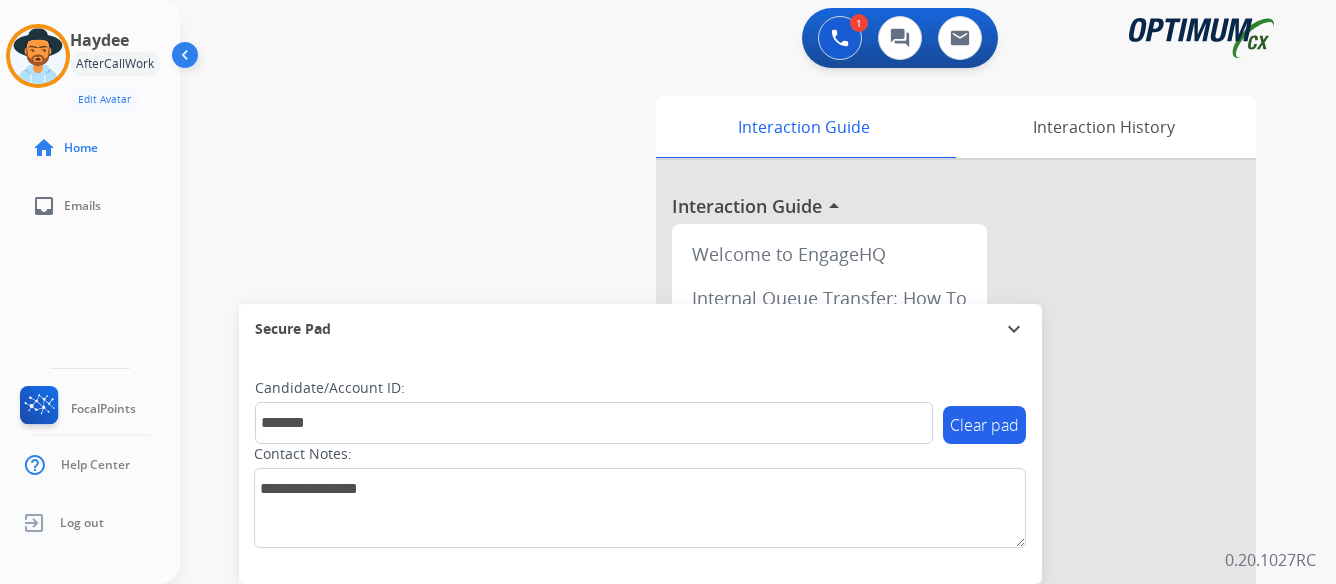 type 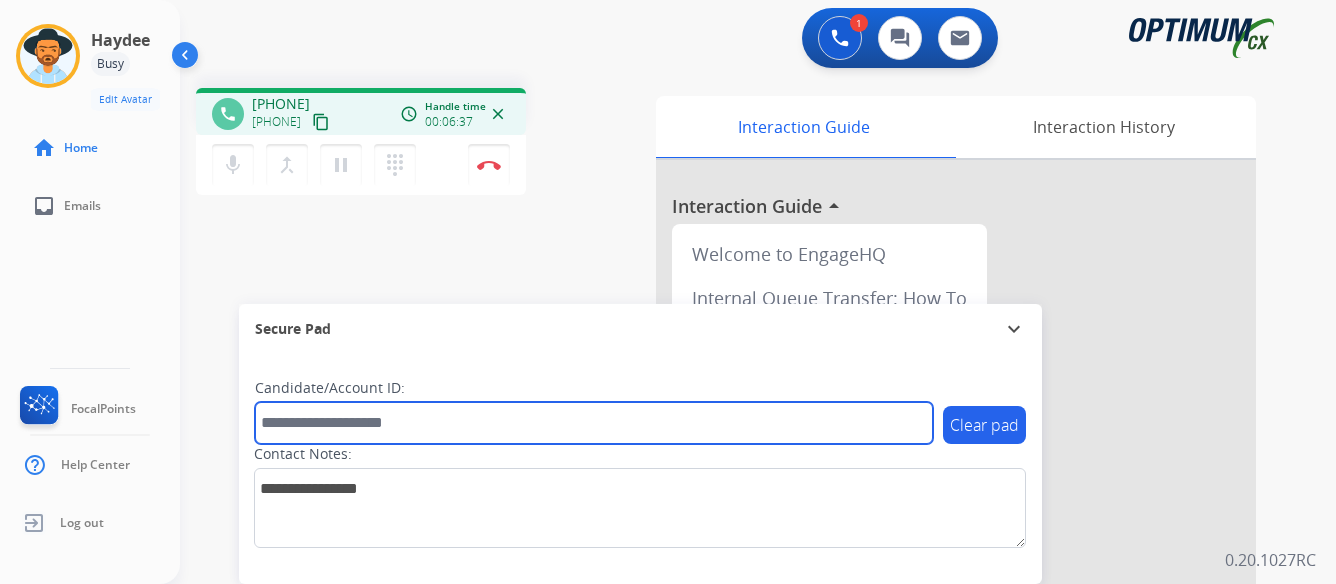 click at bounding box center [594, 423] 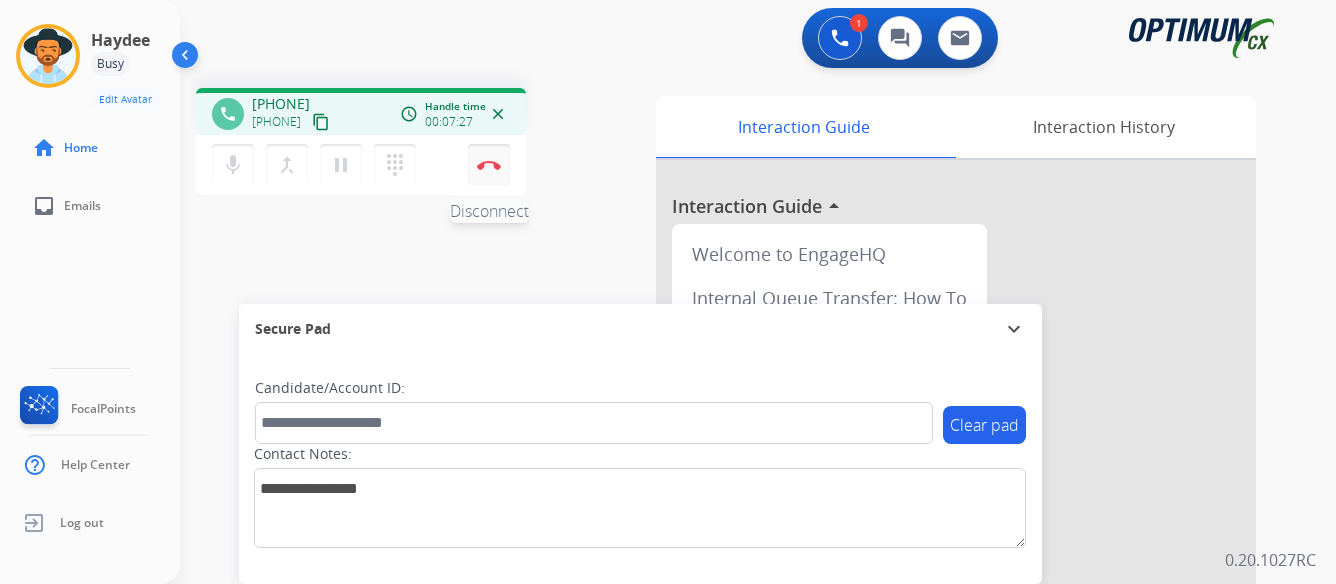 click at bounding box center (489, 165) 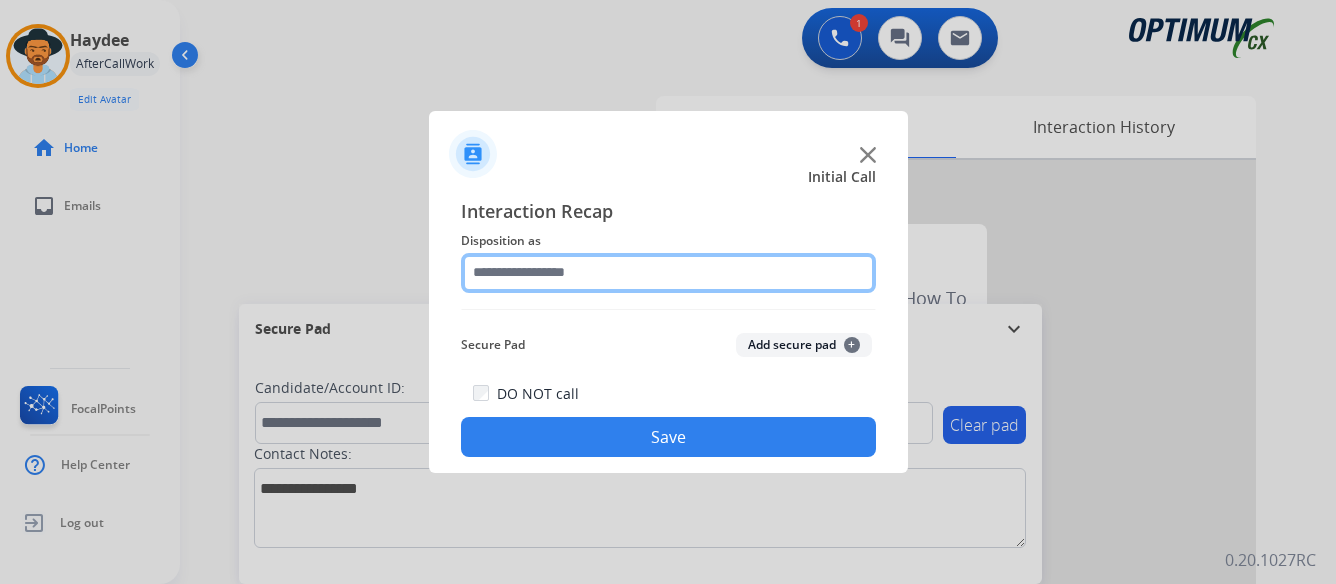 click 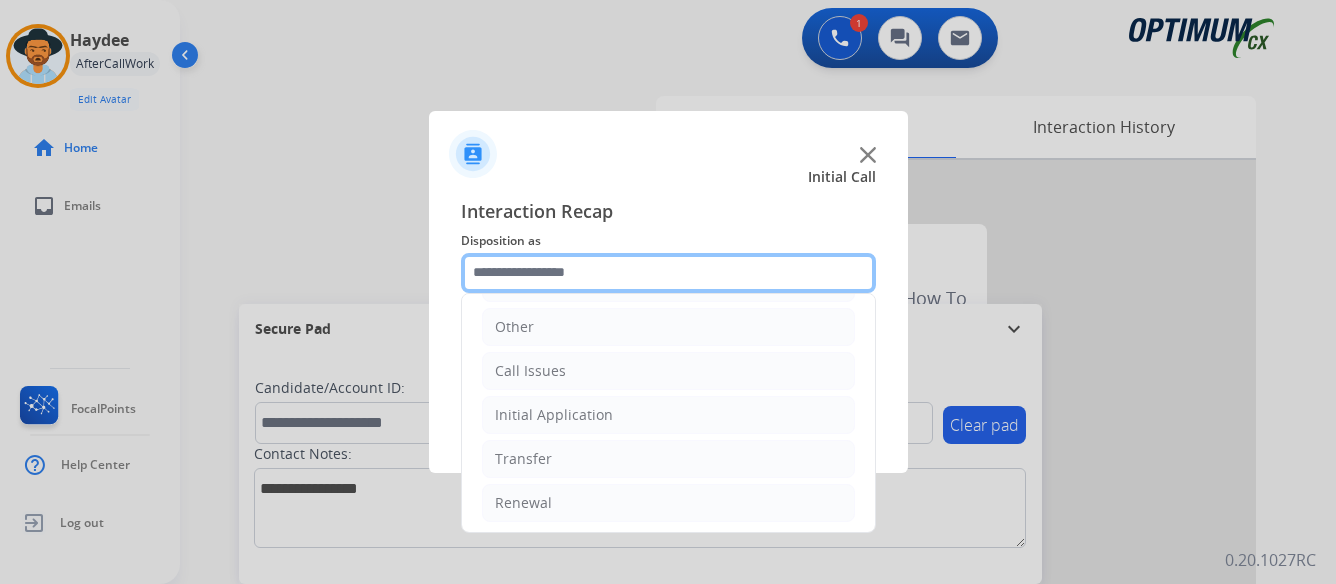 scroll, scrollTop: 136, scrollLeft: 0, axis: vertical 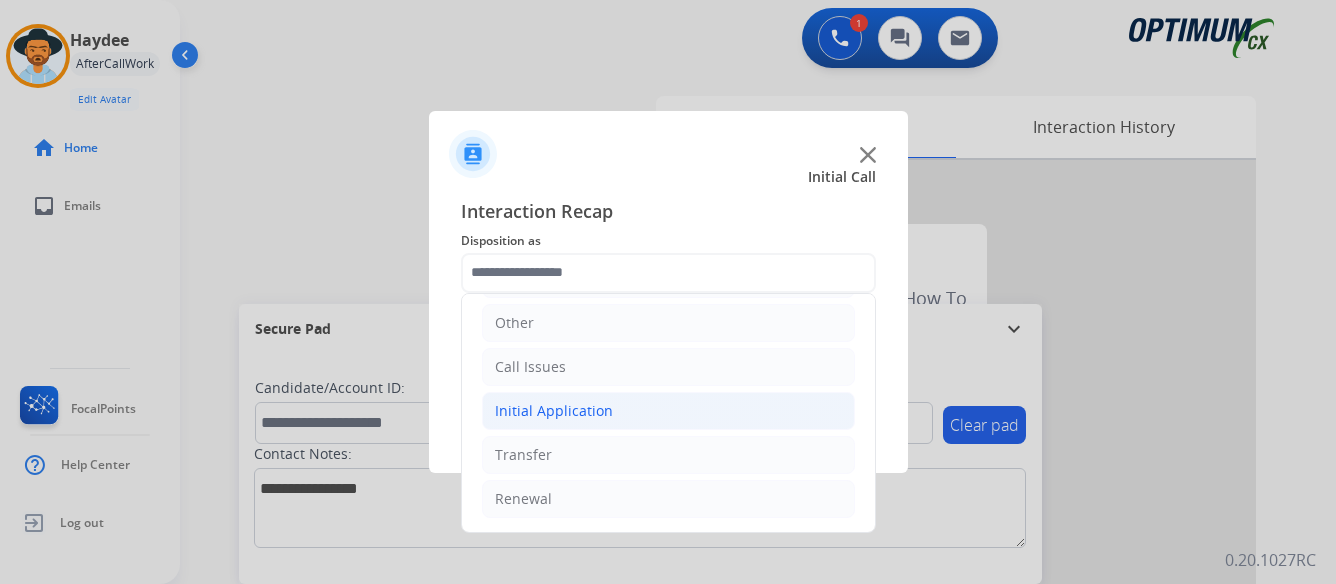 click on "Initial Application" 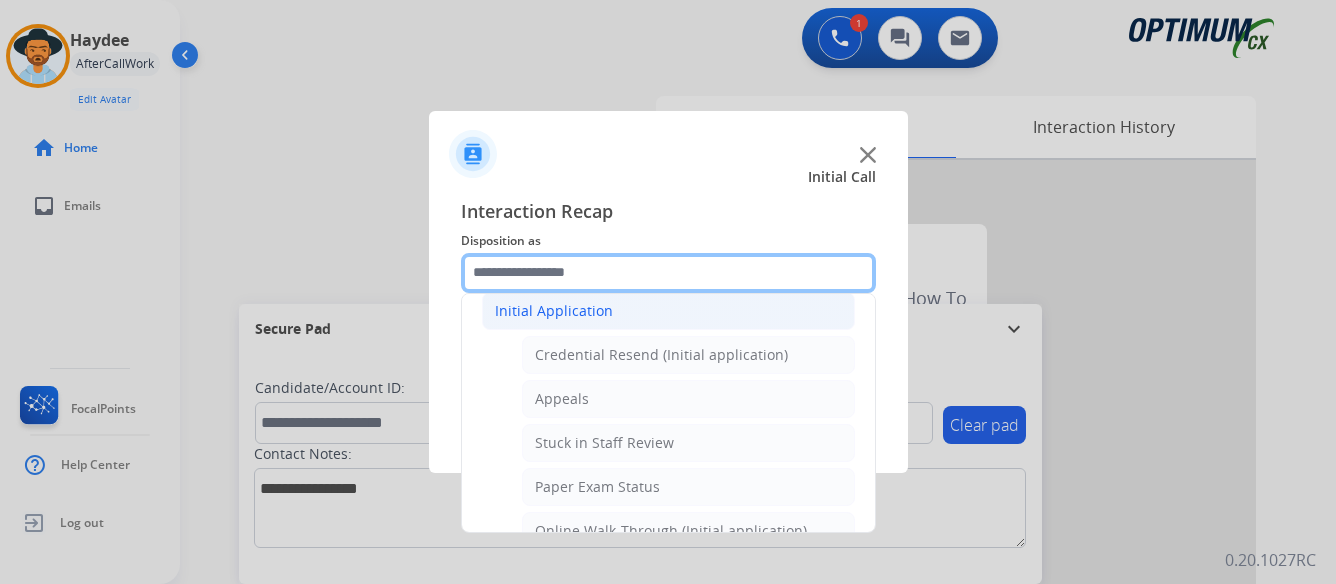 scroll, scrollTop: 336, scrollLeft: 0, axis: vertical 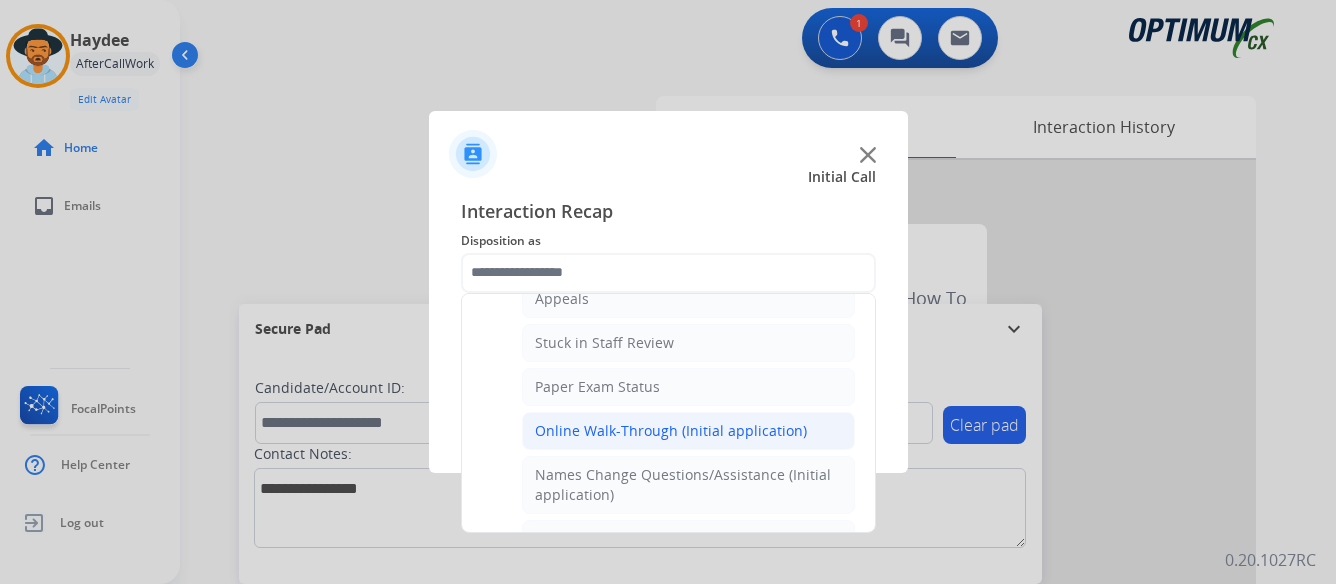 click on "Online Walk-Through (Initial application)" 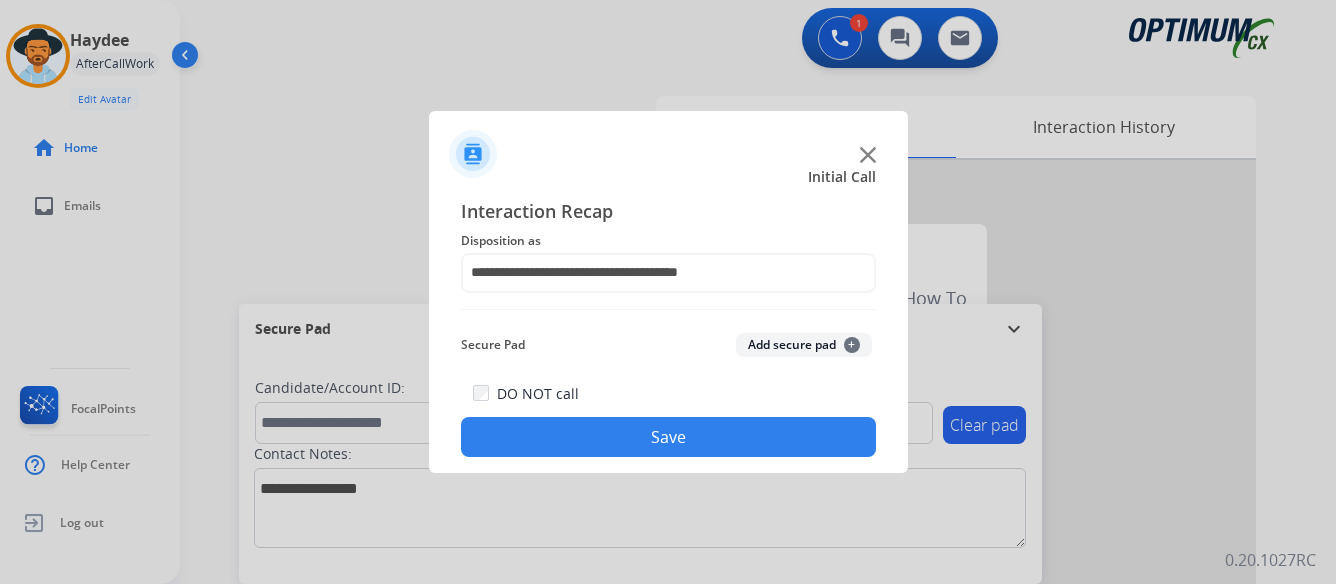 click on "Save" 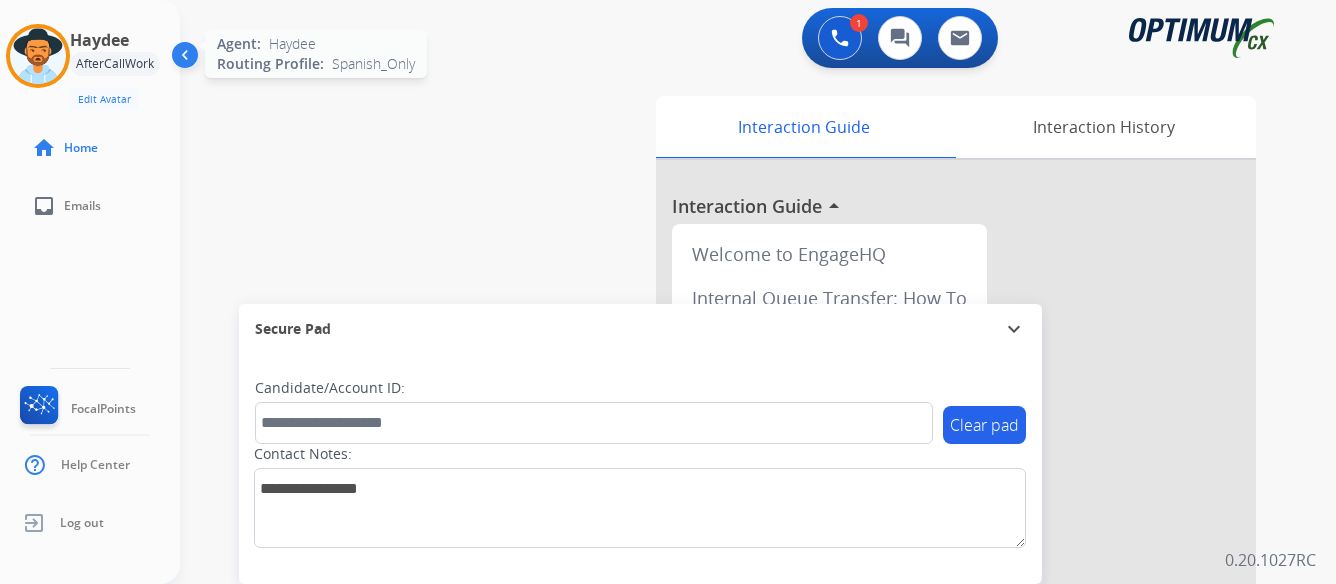 click at bounding box center (38, 56) 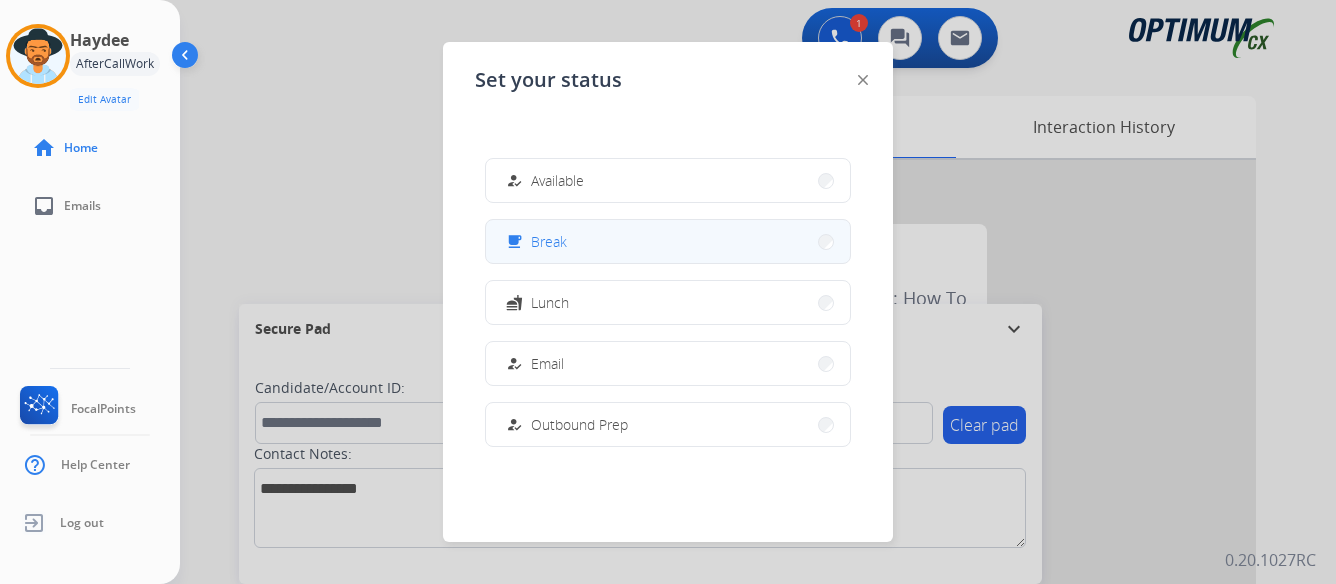 click on "free_breakfast Break" at bounding box center (668, 241) 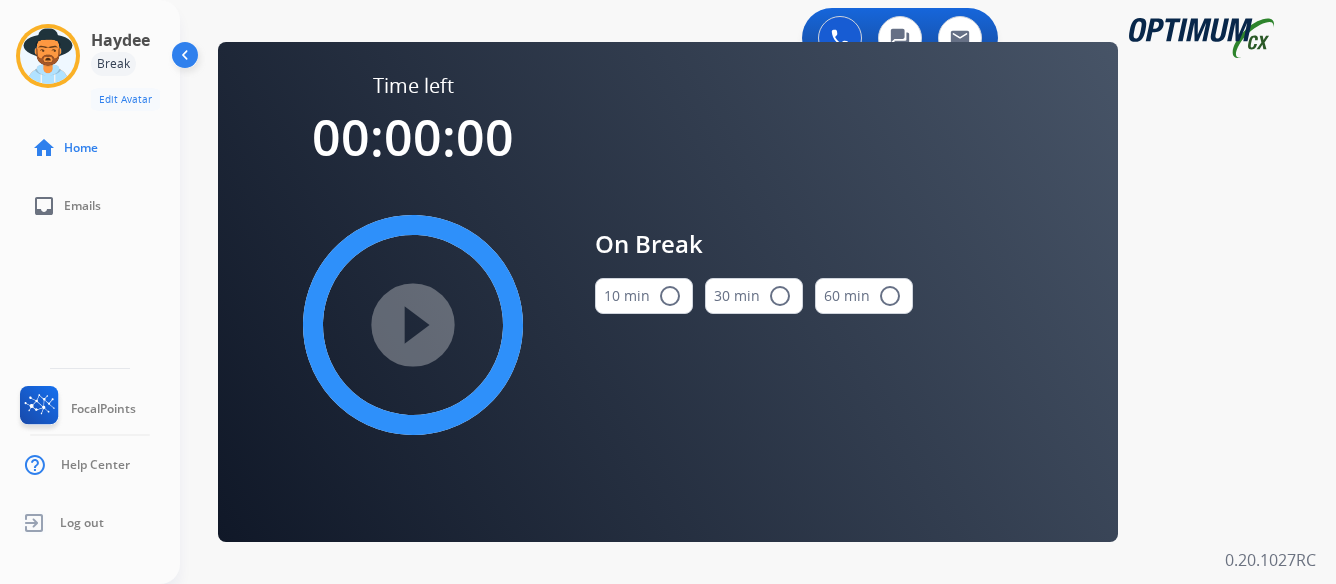 click on "radio_button_unchecked" at bounding box center (670, 296) 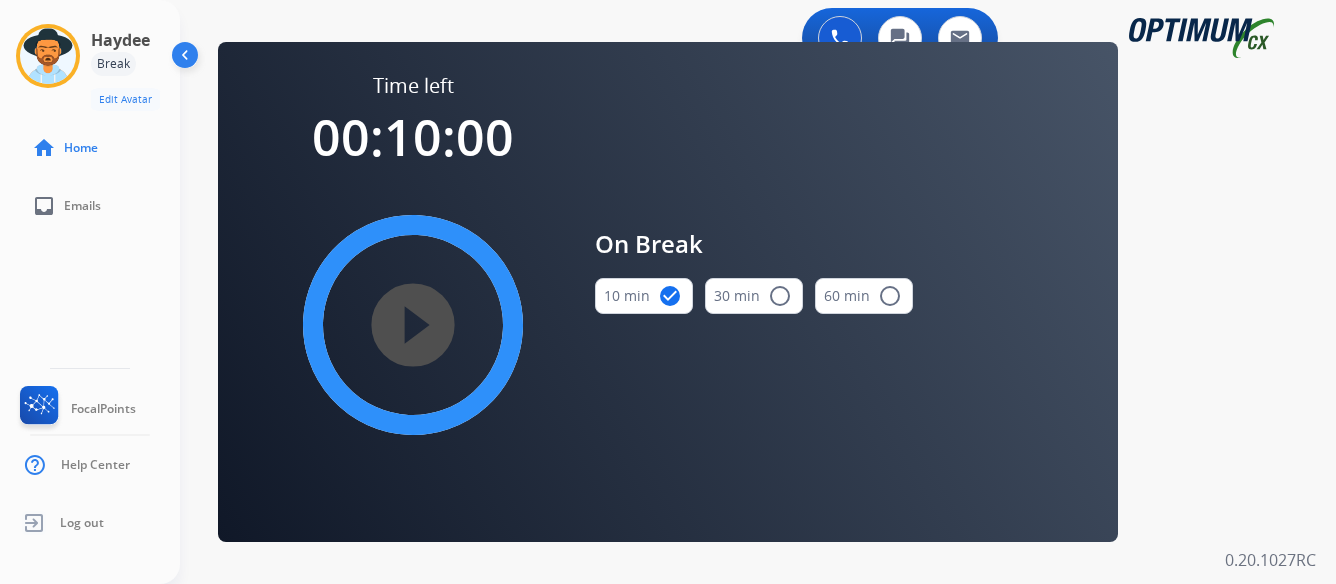 click on "play_circle_filled" at bounding box center (413, 325) 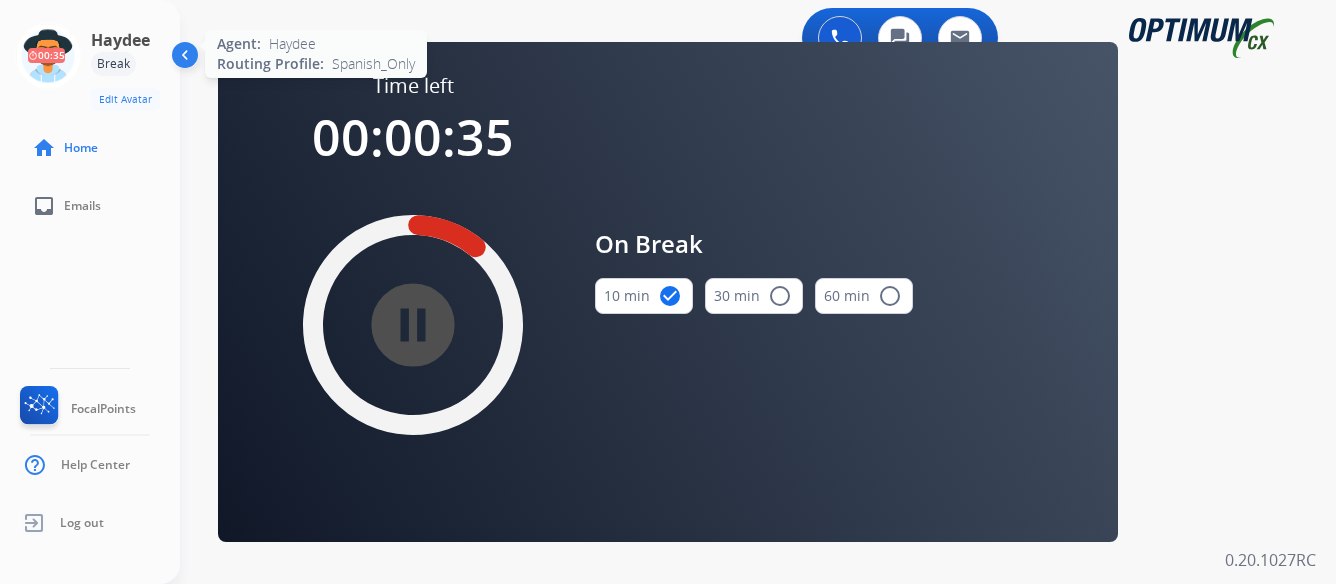 click 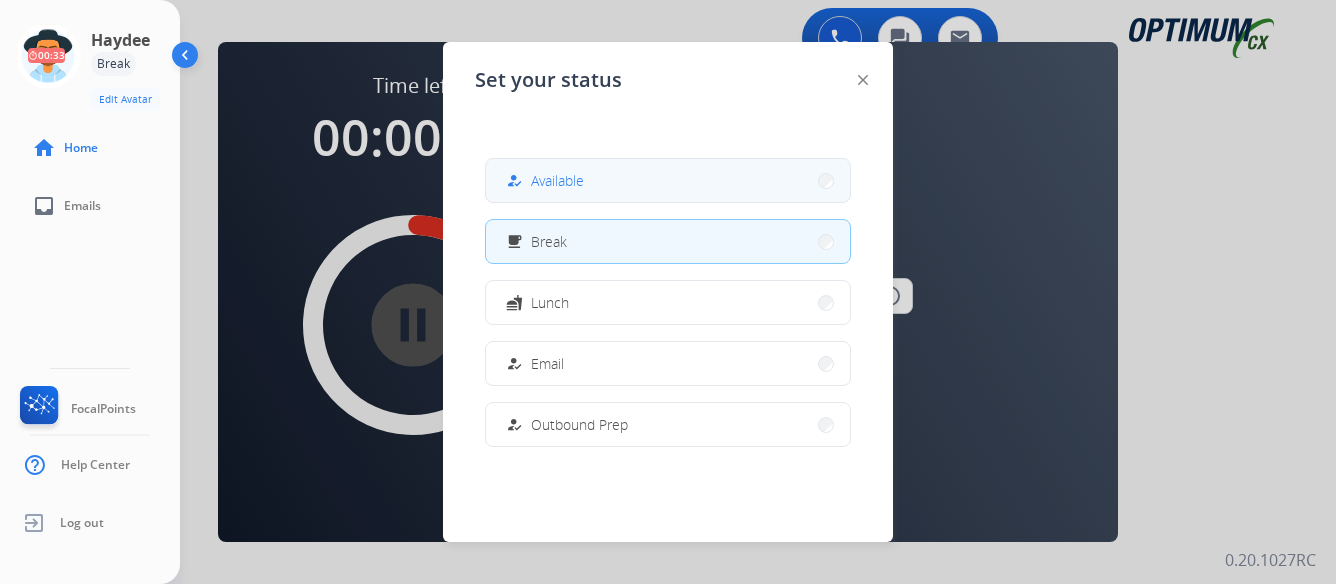 click on "how_to_reg Available" at bounding box center [668, 180] 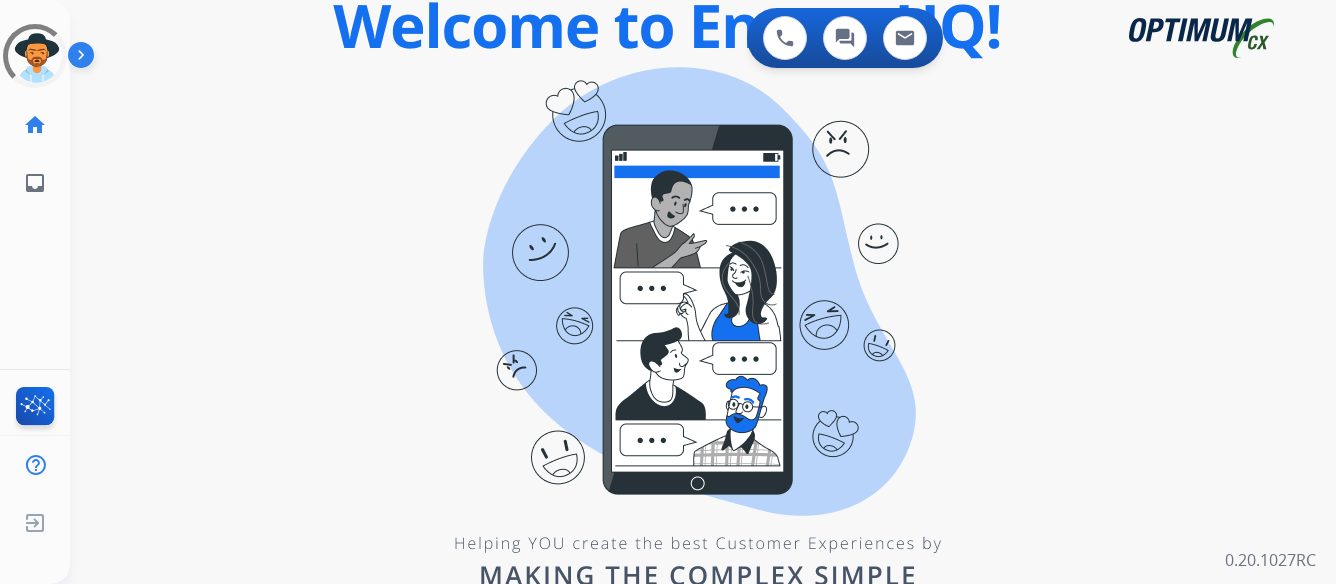 scroll, scrollTop: 0, scrollLeft: 0, axis: both 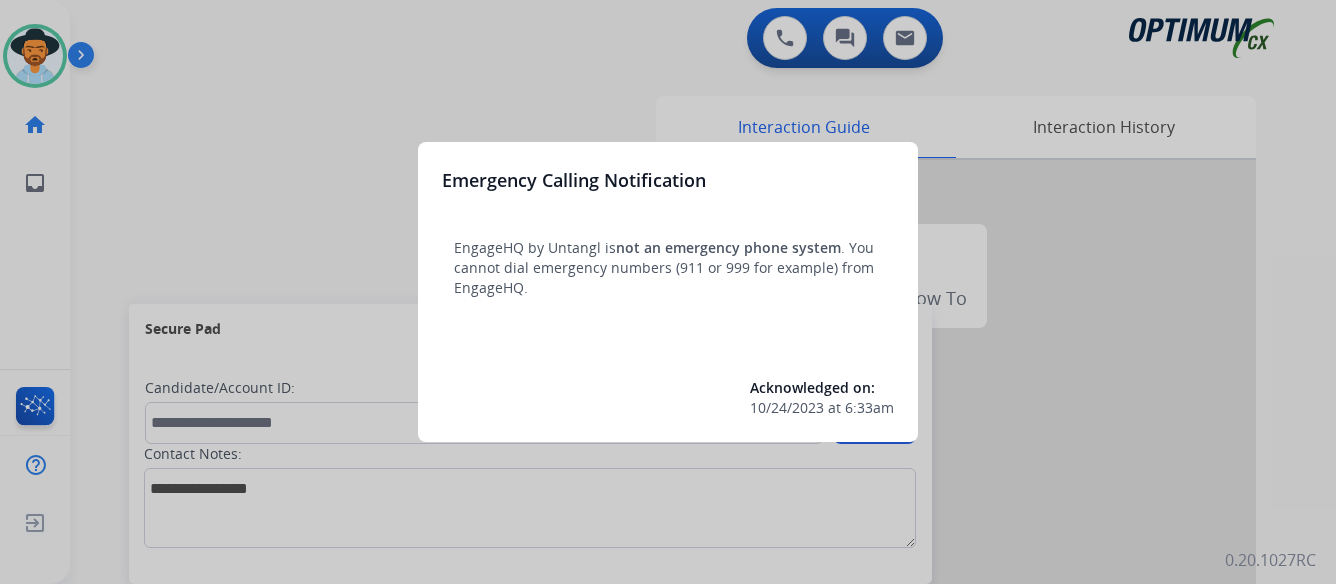 click at bounding box center [668, 292] 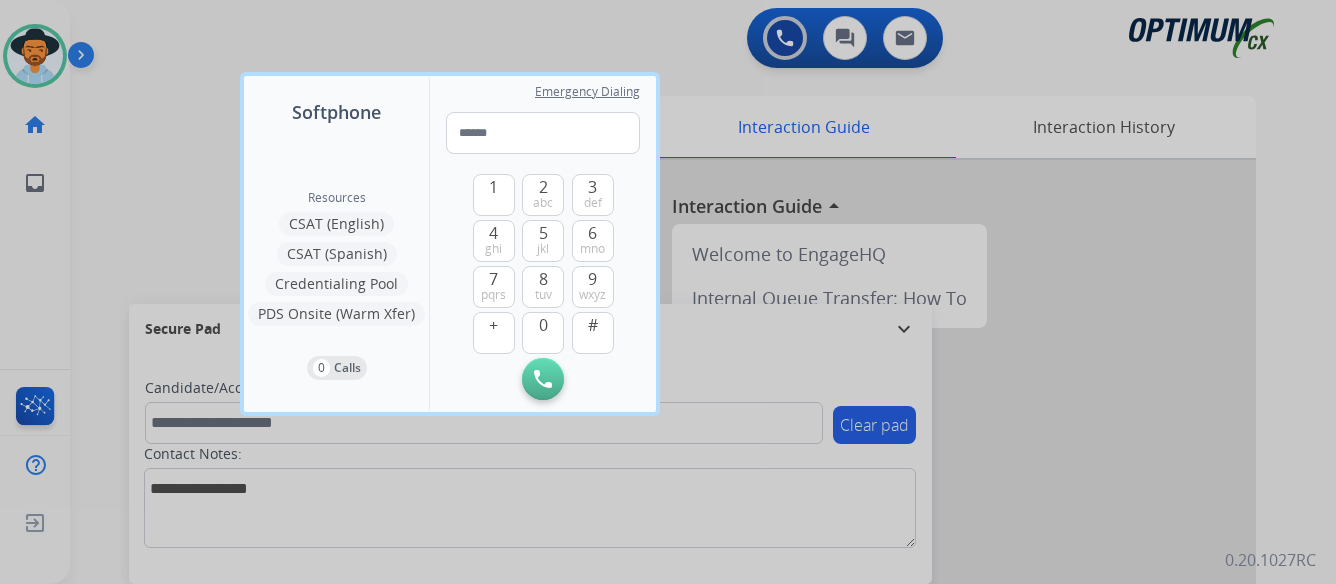 click at bounding box center (668, 292) 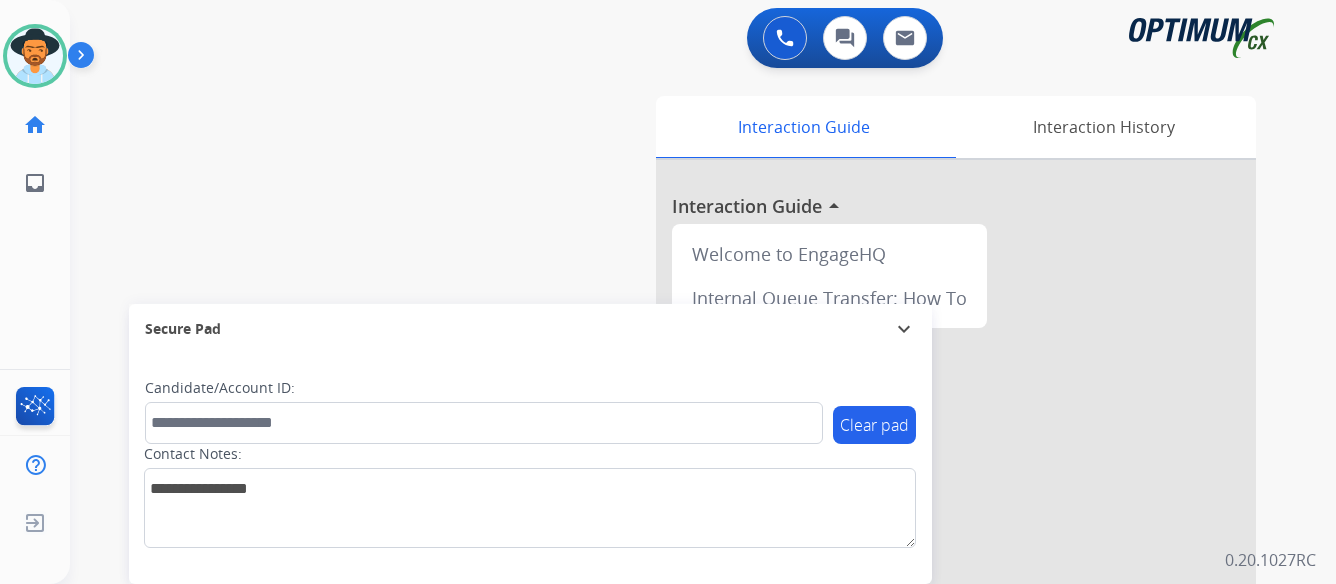 click at bounding box center [85, 59] 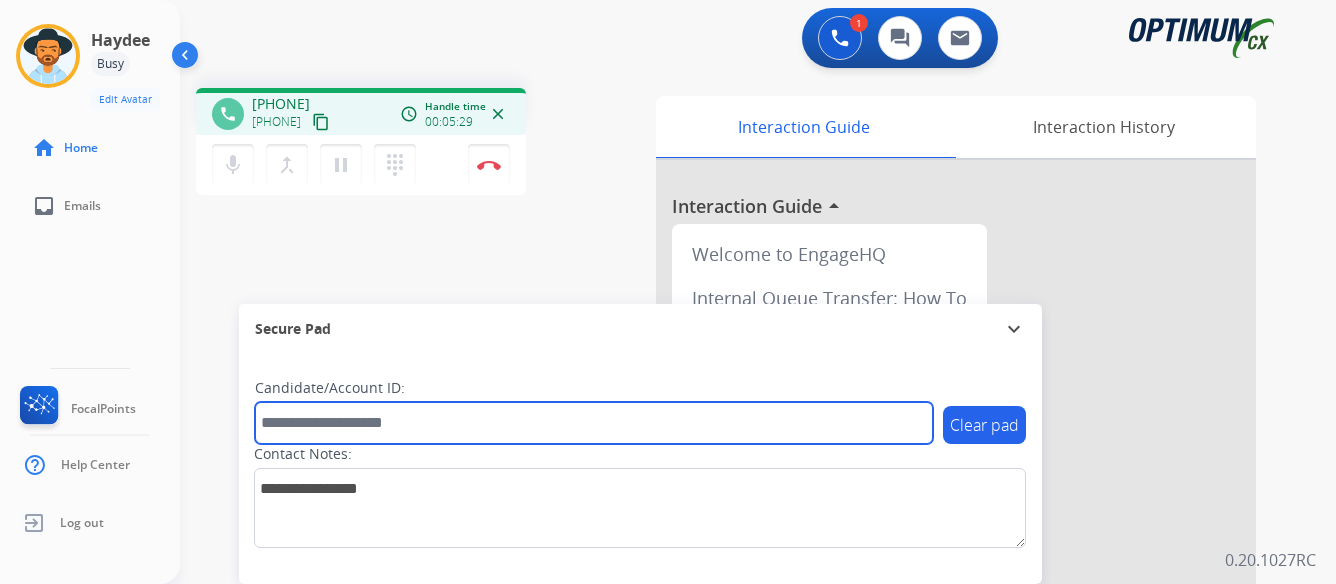 paste on "*******" 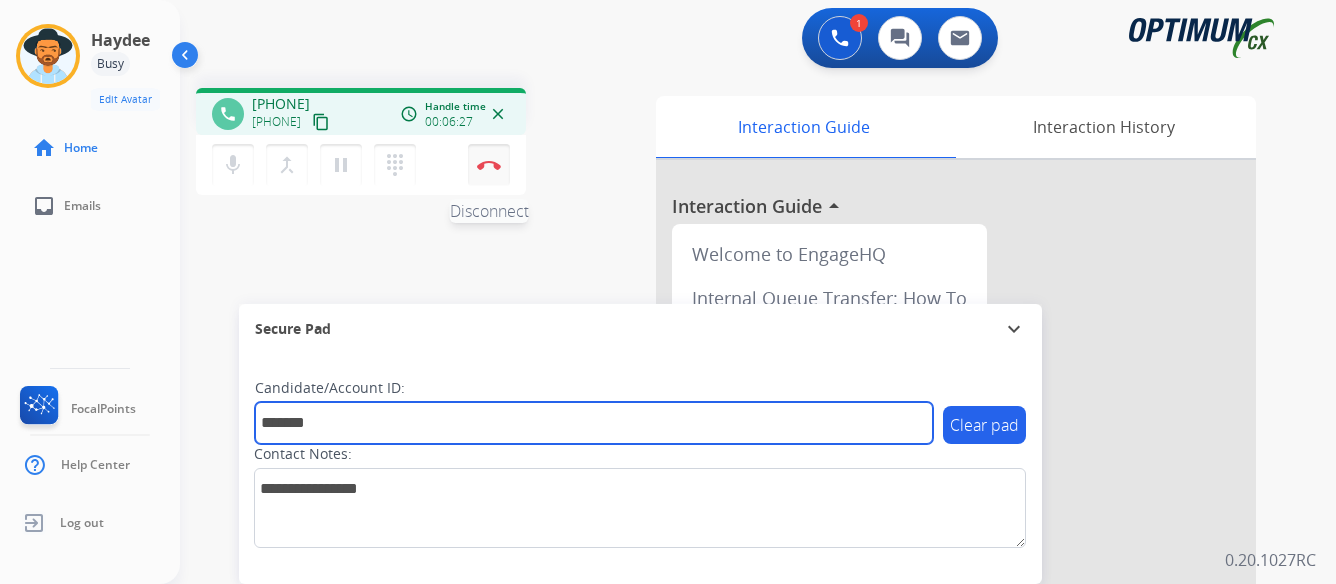 type on "*******" 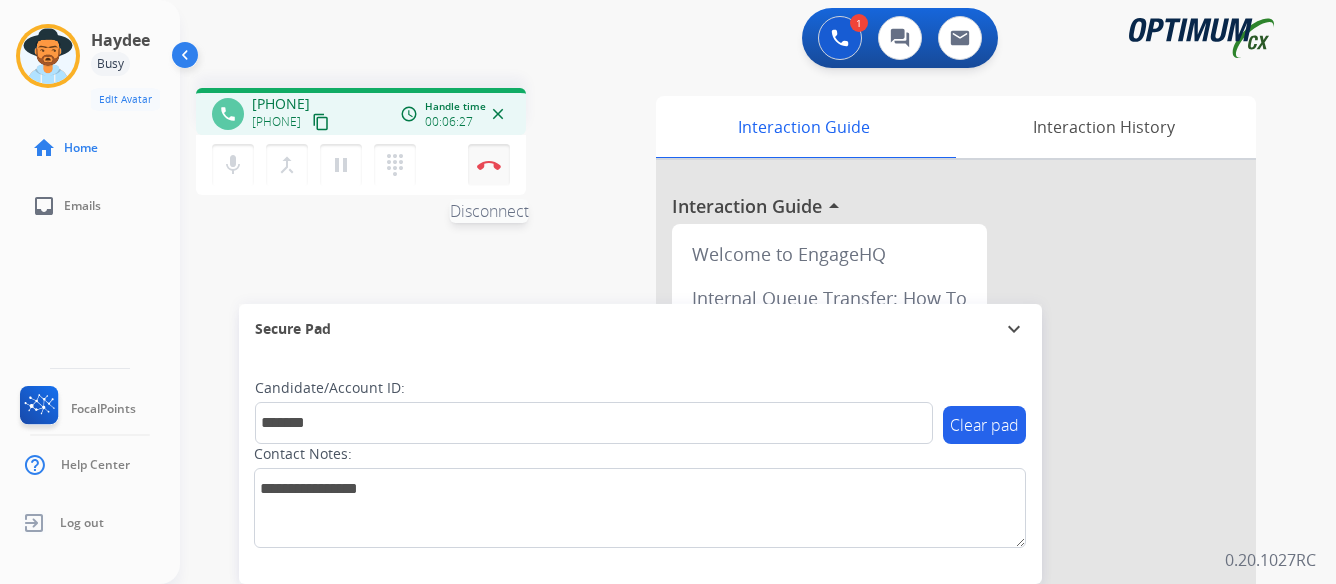 click at bounding box center (489, 165) 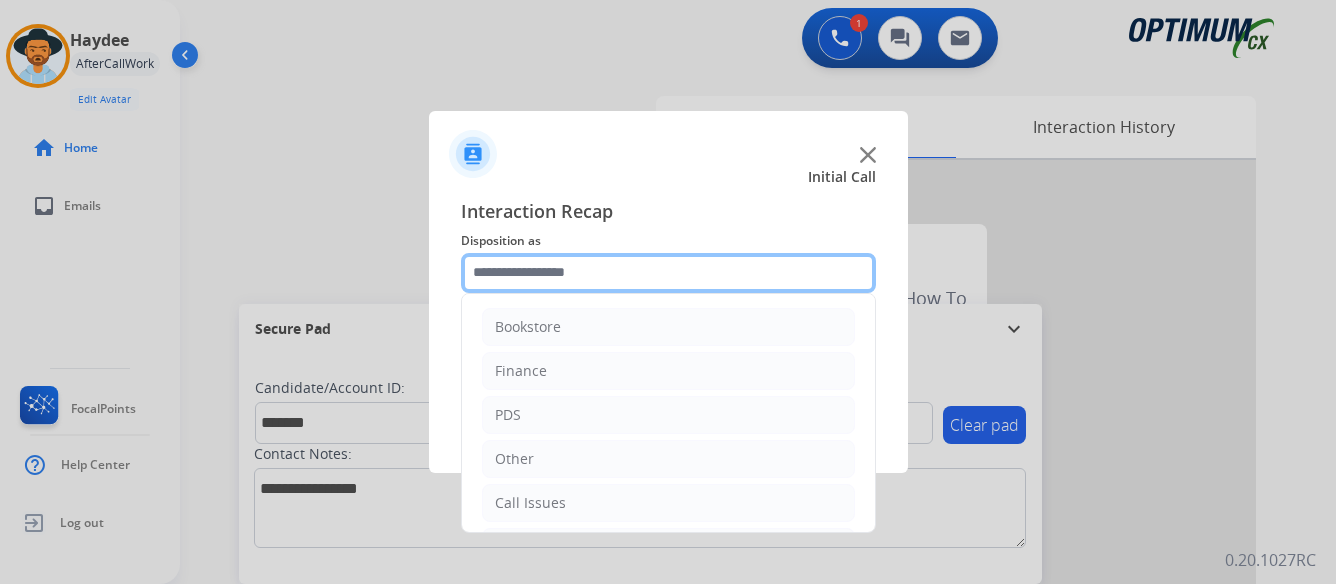 click 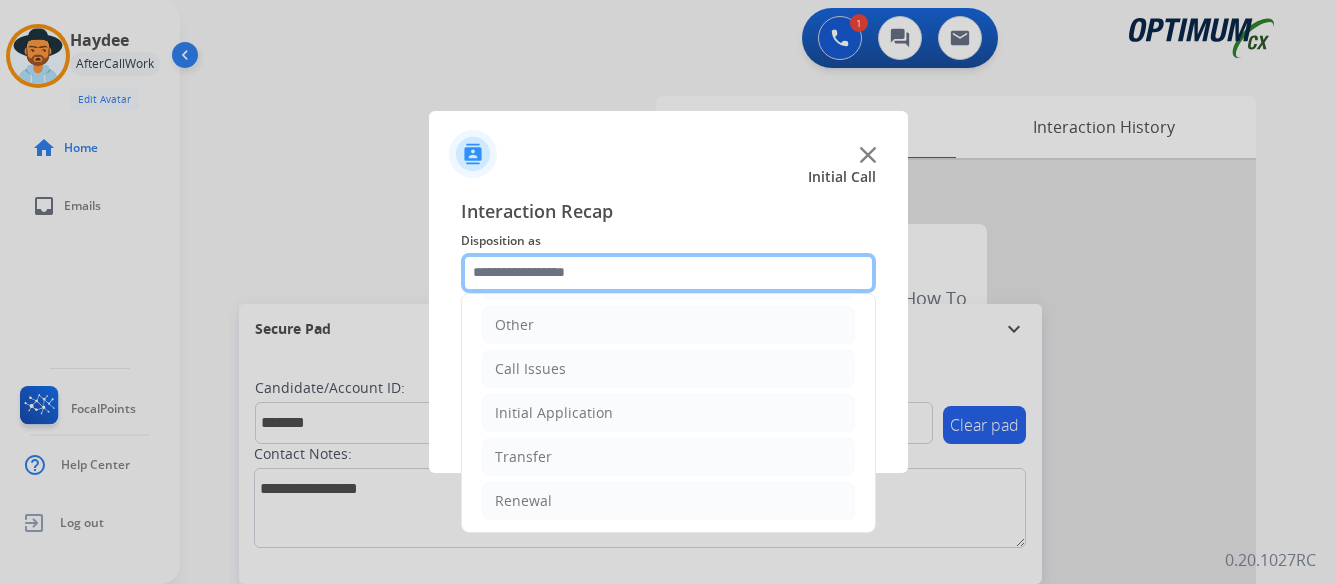 scroll, scrollTop: 136, scrollLeft: 0, axis: vertical 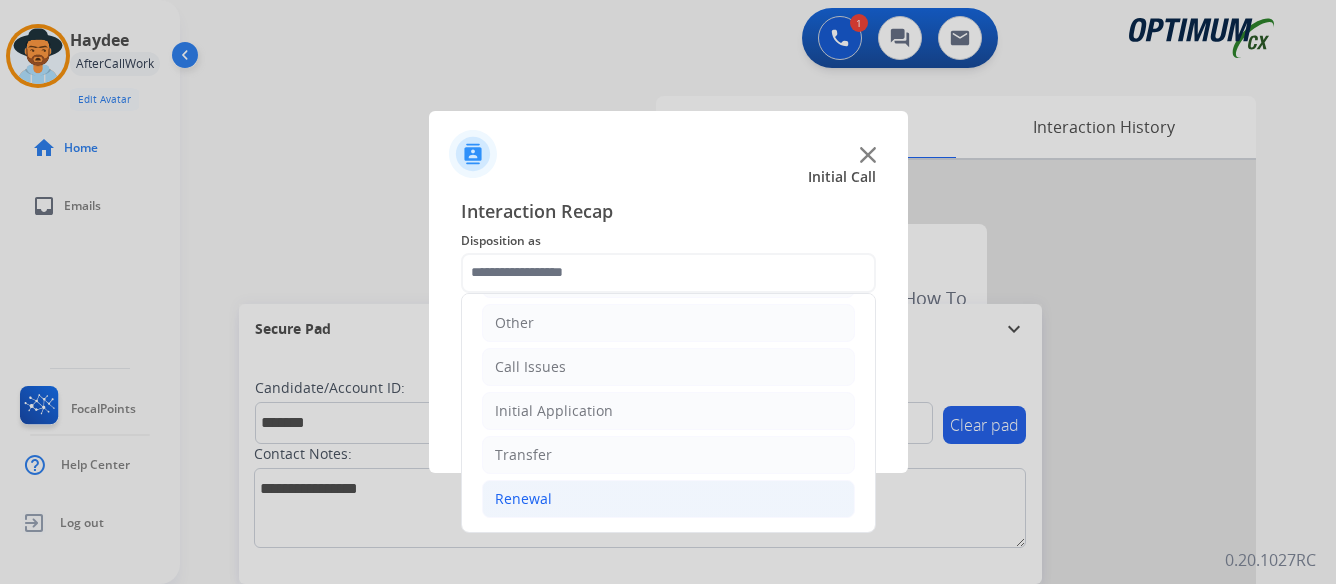 click on "Renewal" 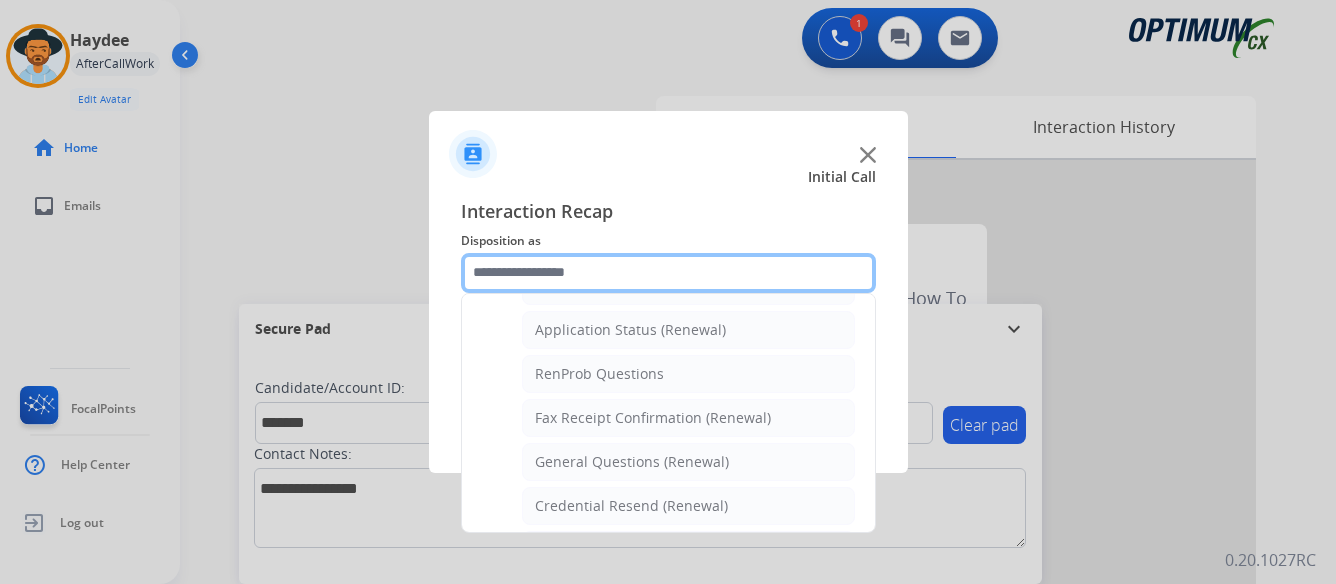 scroll, scrollTop: 536, scrollLeft: 0, axis: vertical 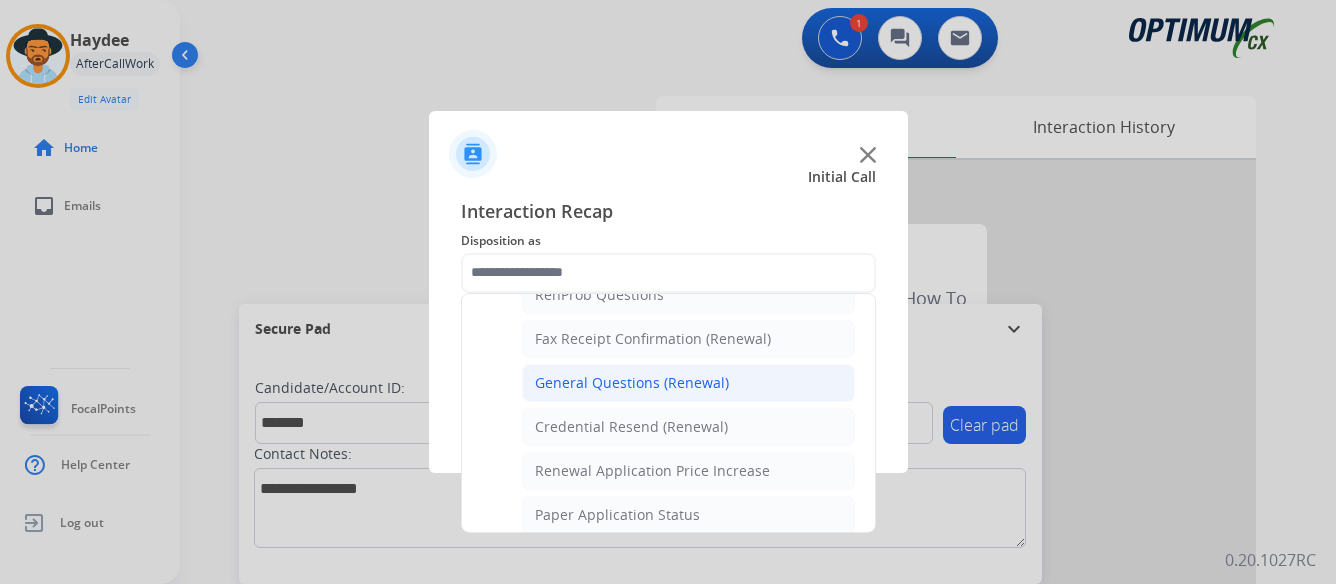 click on "General Questions (Renewal)" 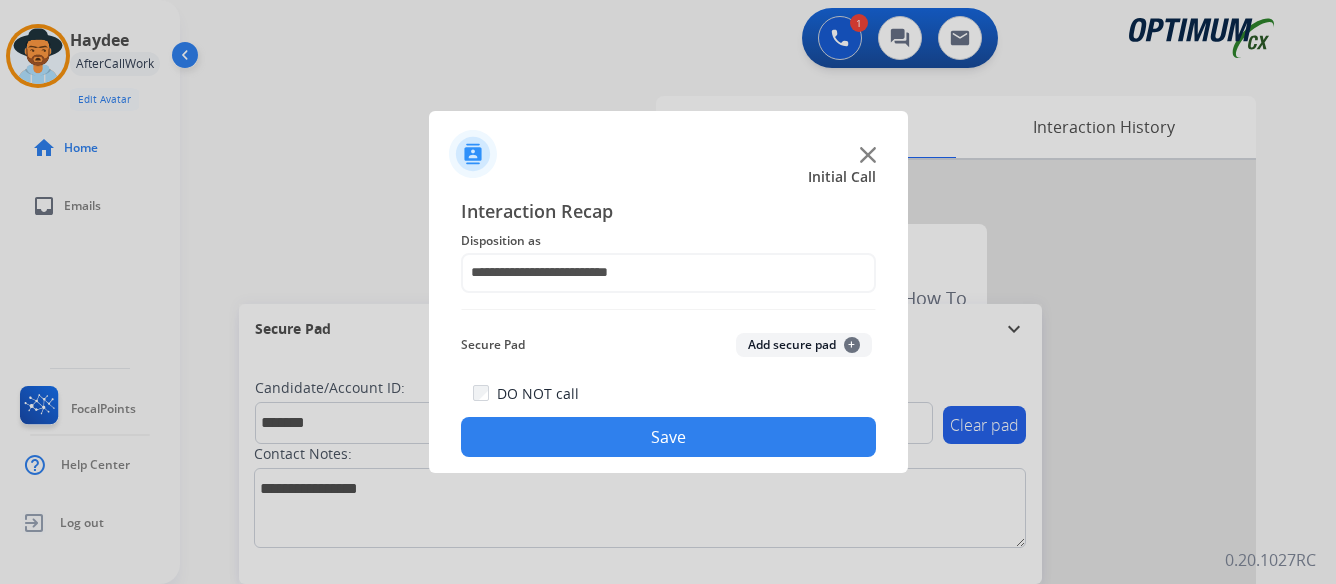 click on "Save" 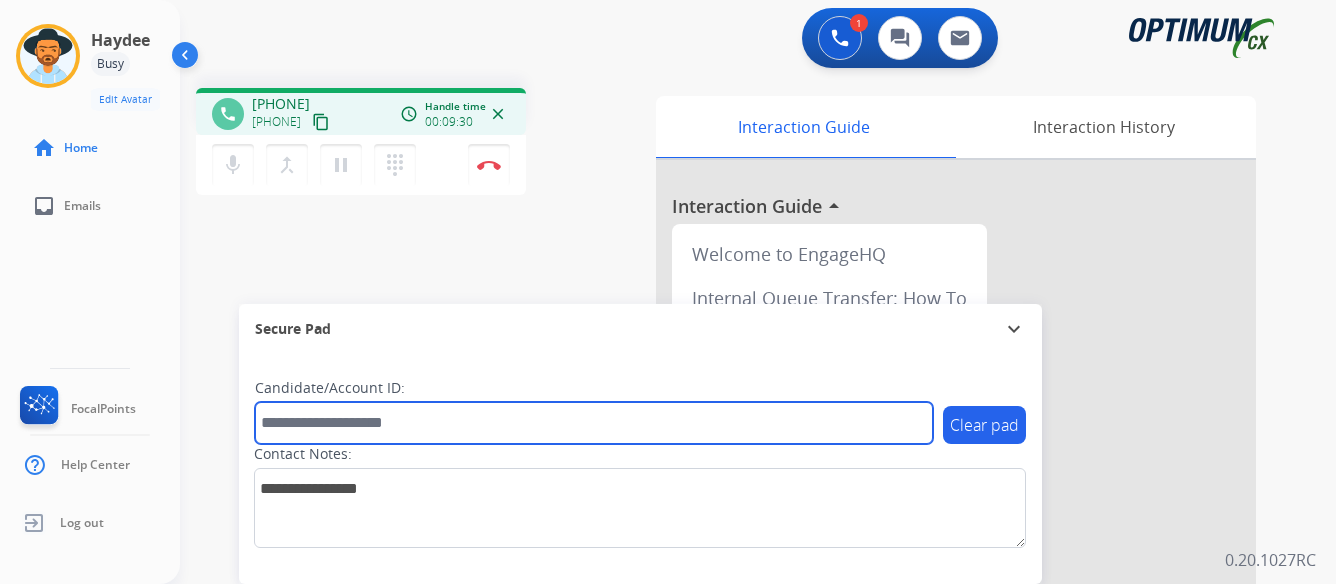 paste on "*******" 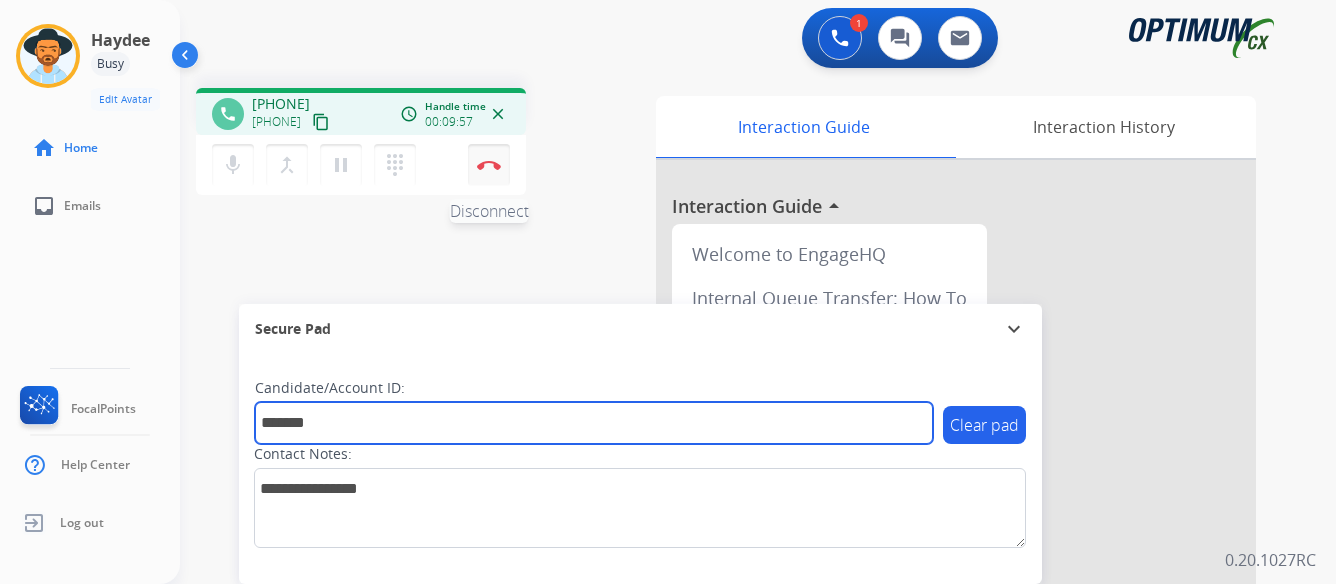 type on "*******" 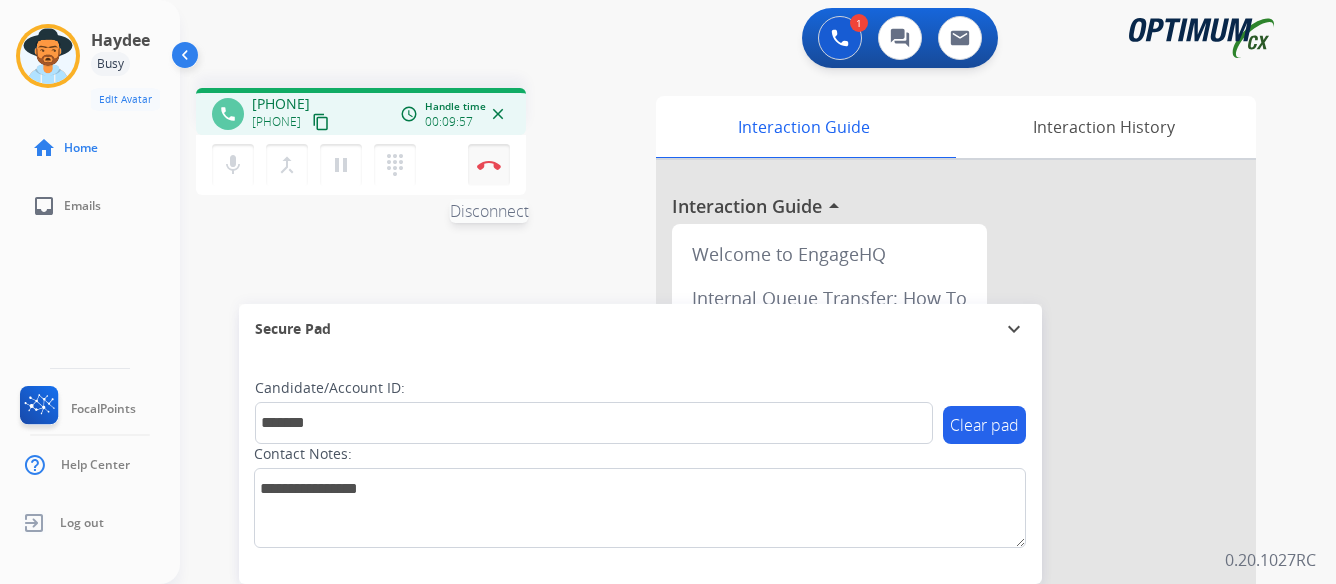 click at bounding box center [489, 165] 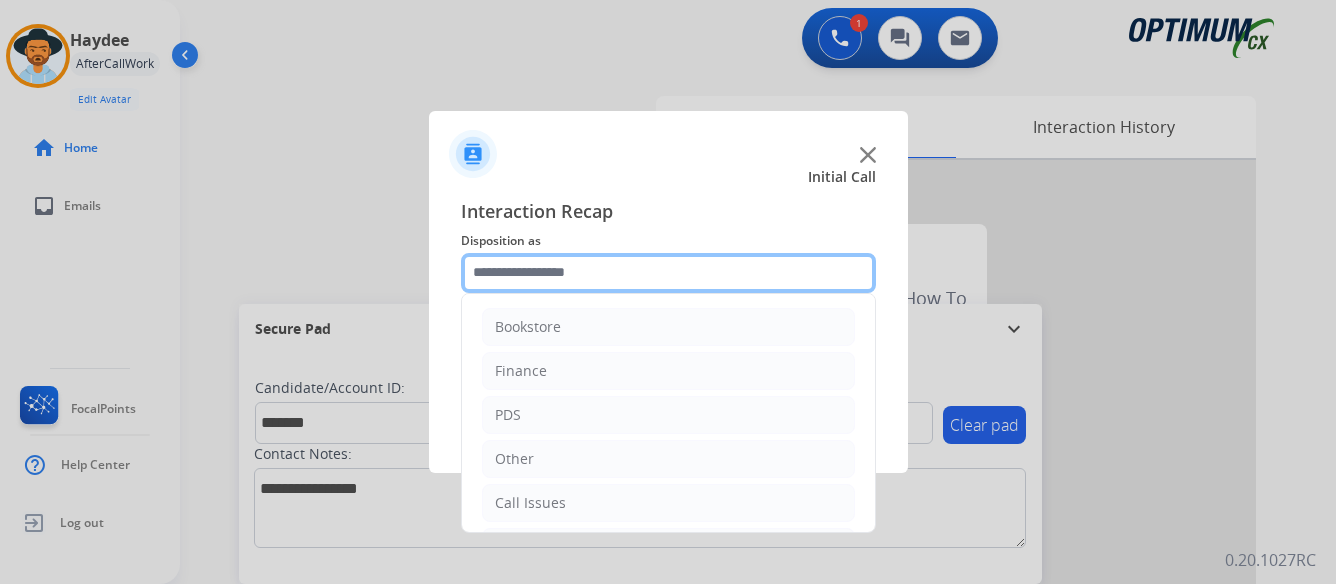 click 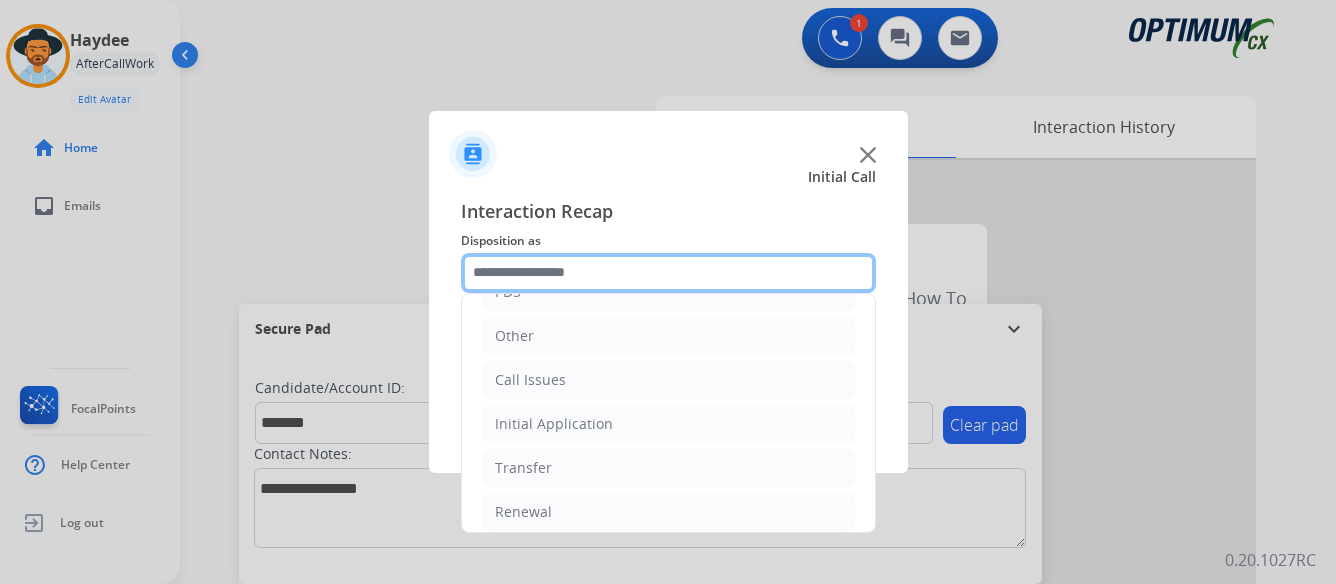 scroll, scrollTop: 136, scrollLeft: 0, axis: vertical 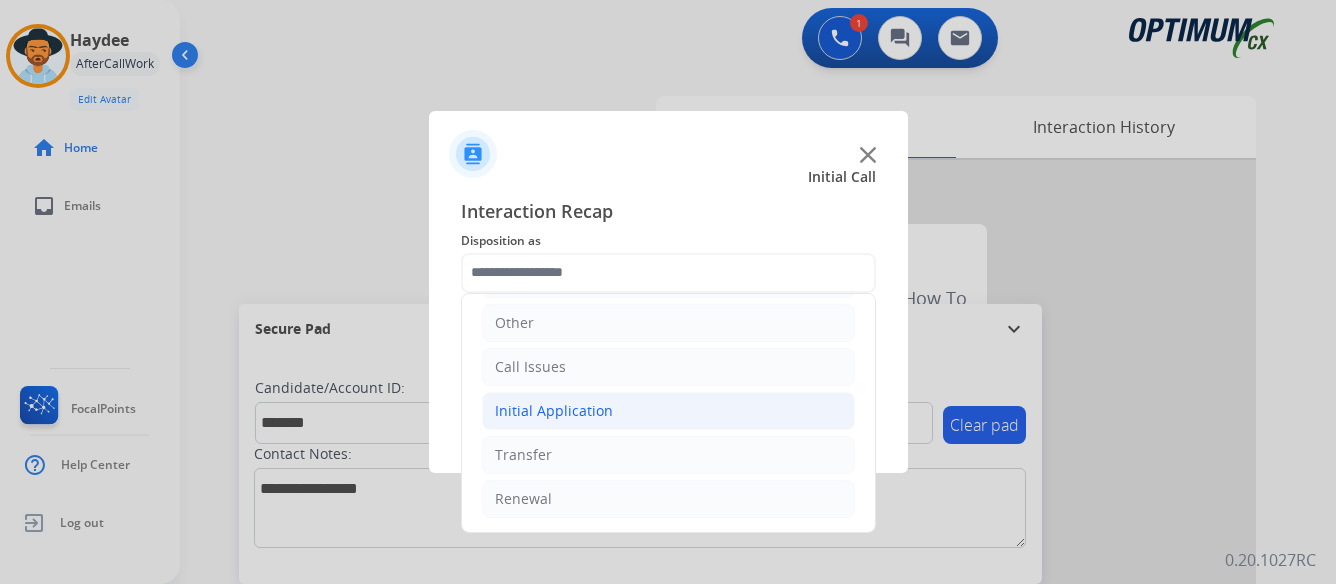 click on "Initial Application" 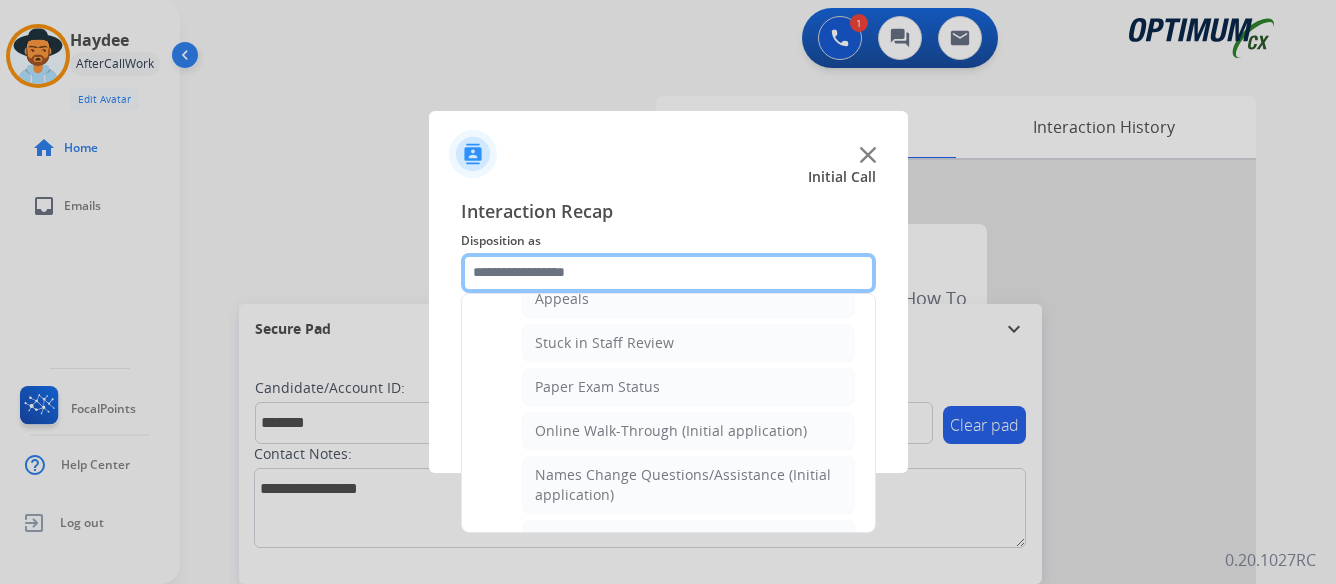 scroll, scrollTop: 236, scrollLeft: 0, axis: vertical 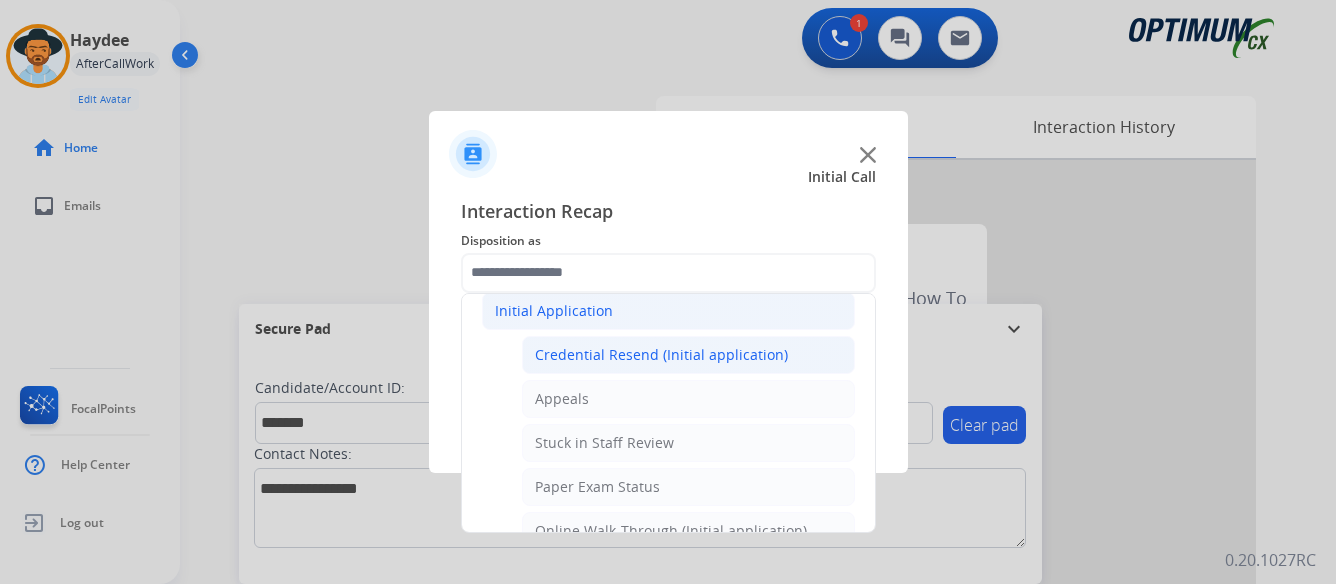 click on "Credential Resend (Initial application)" 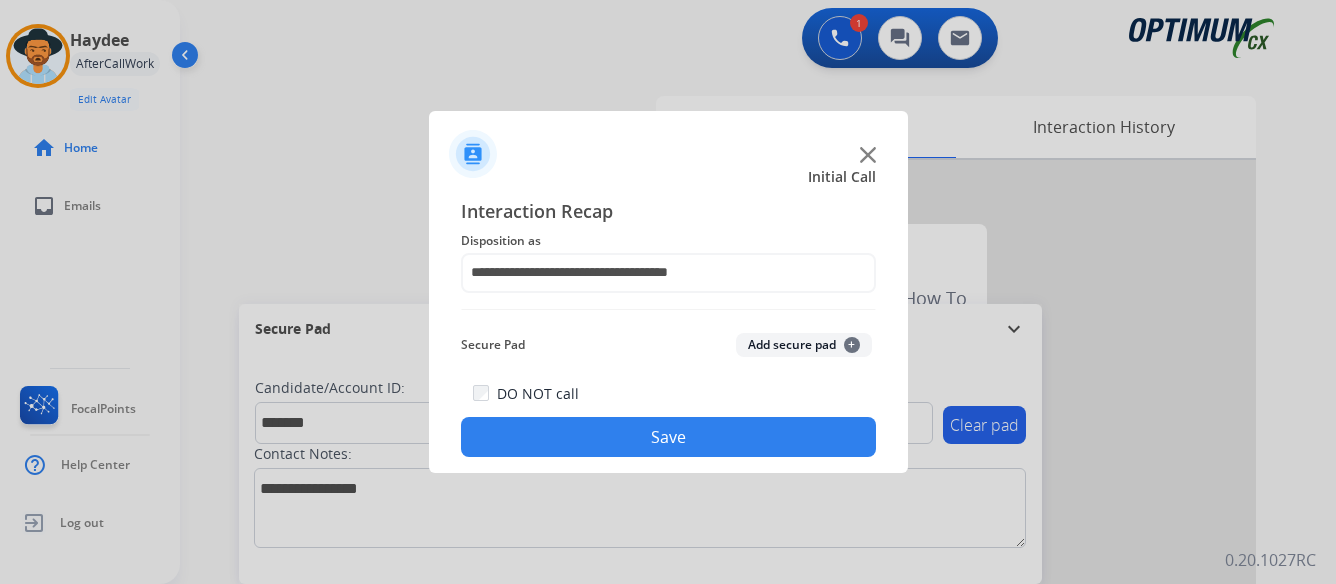 click on "Save" 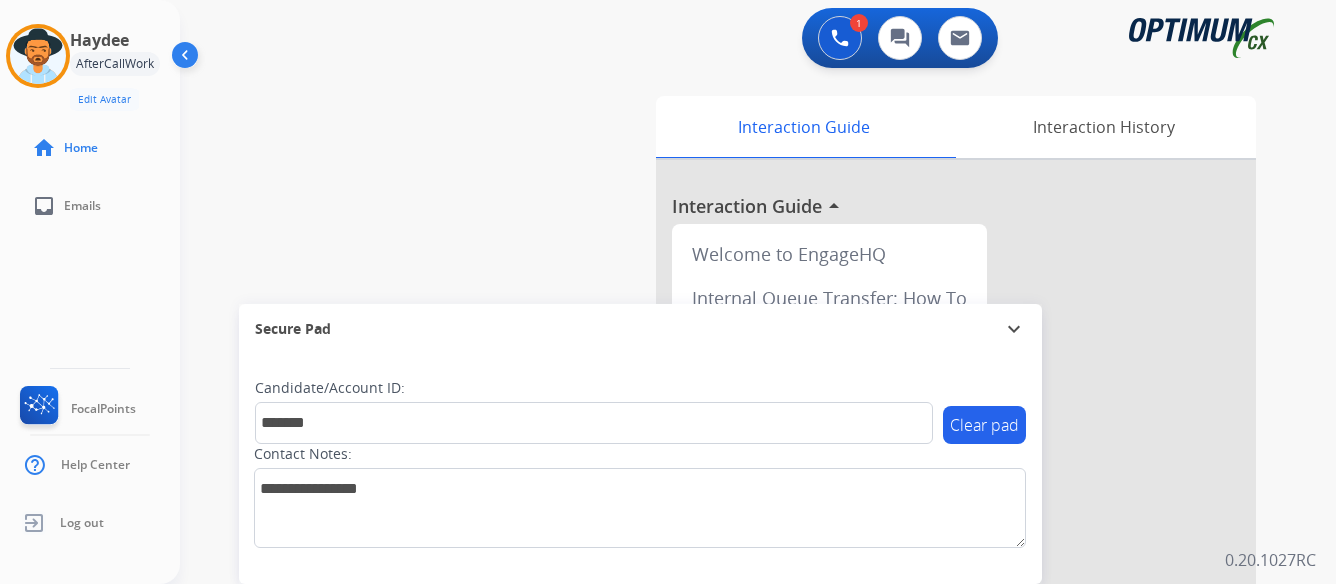 type 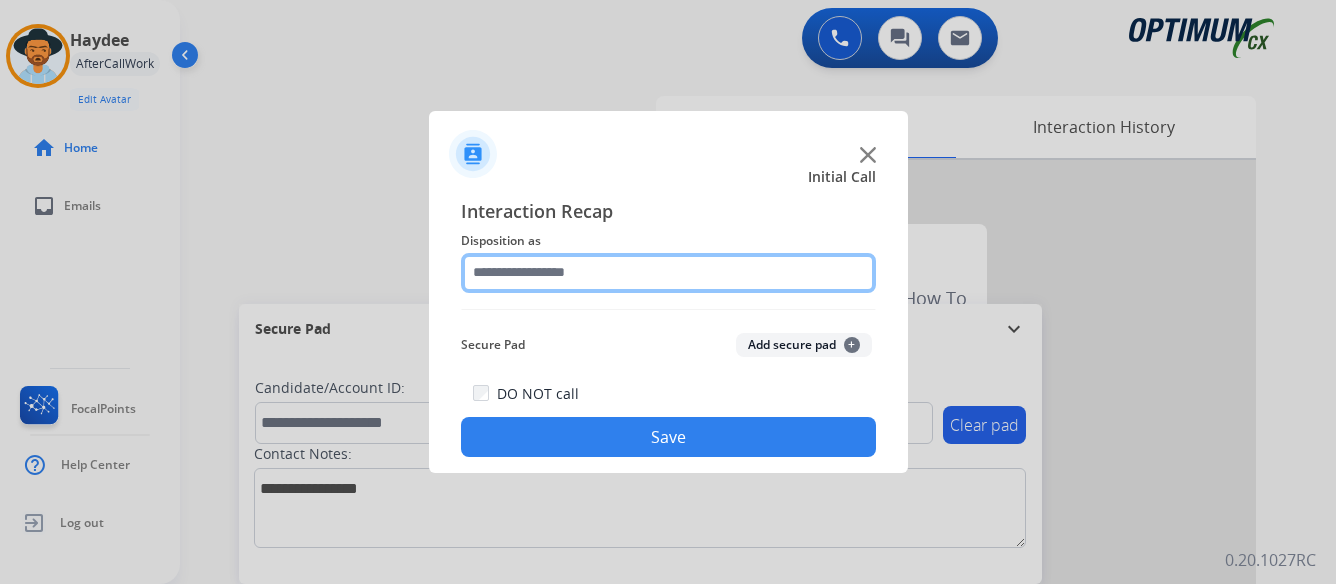 click 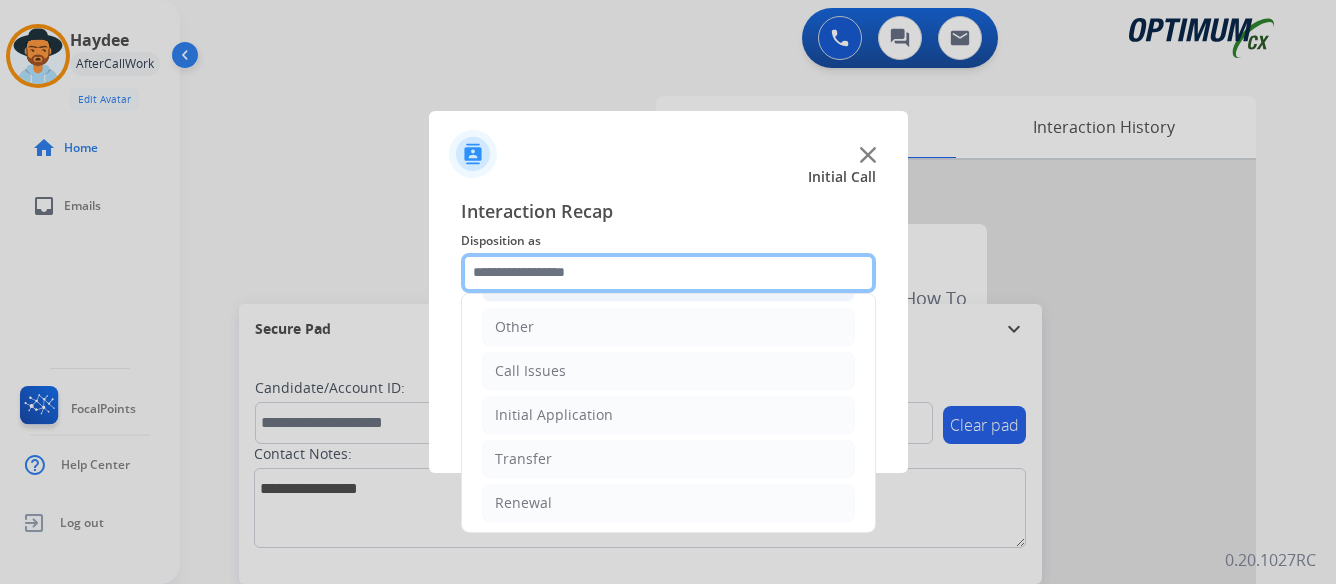 scroll, scrollTop: 136, scrollLeft: 0, axis: vertical 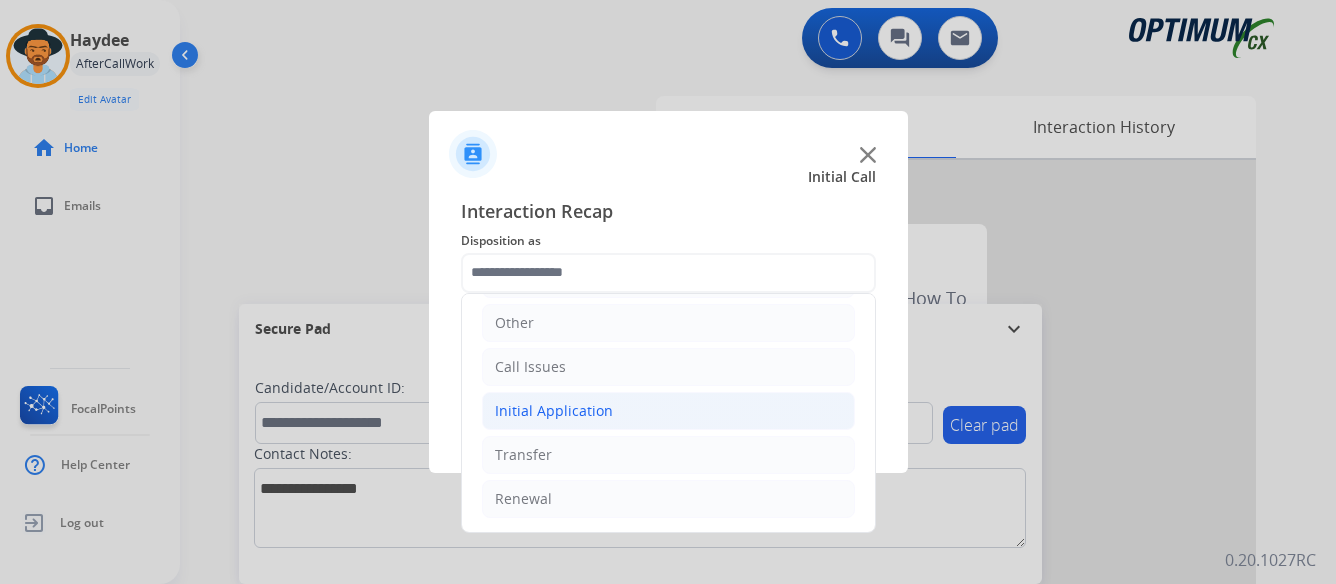 click on "Initial Application" 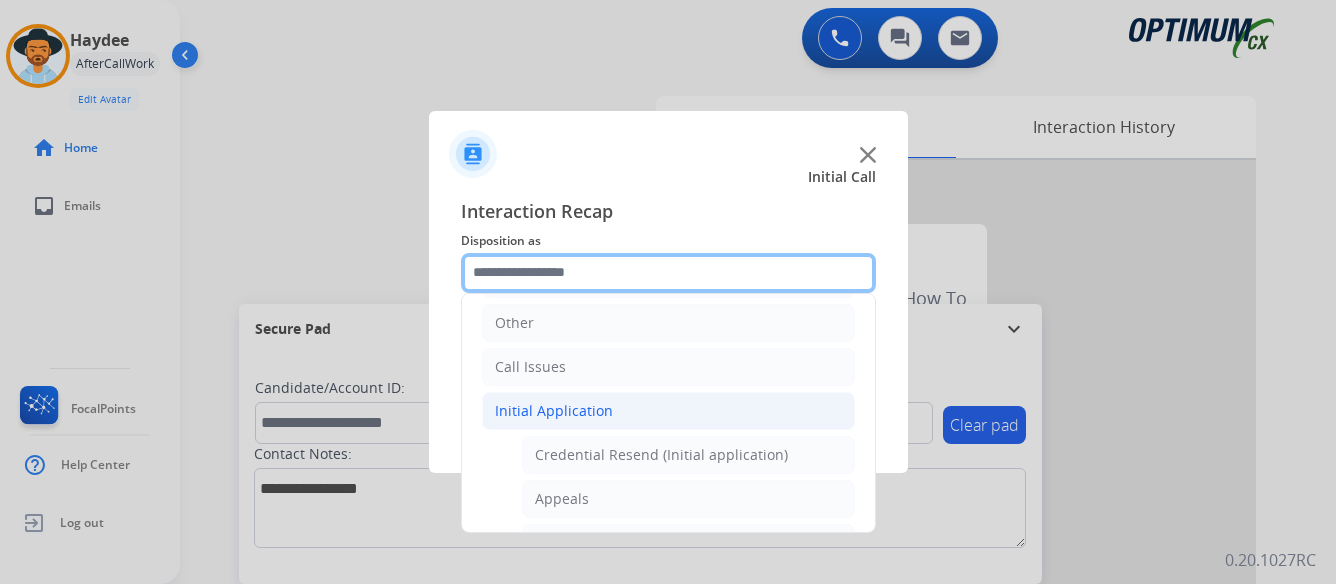 scroll, scrollTop: 236, scrollLeft: 0, axis: vertical 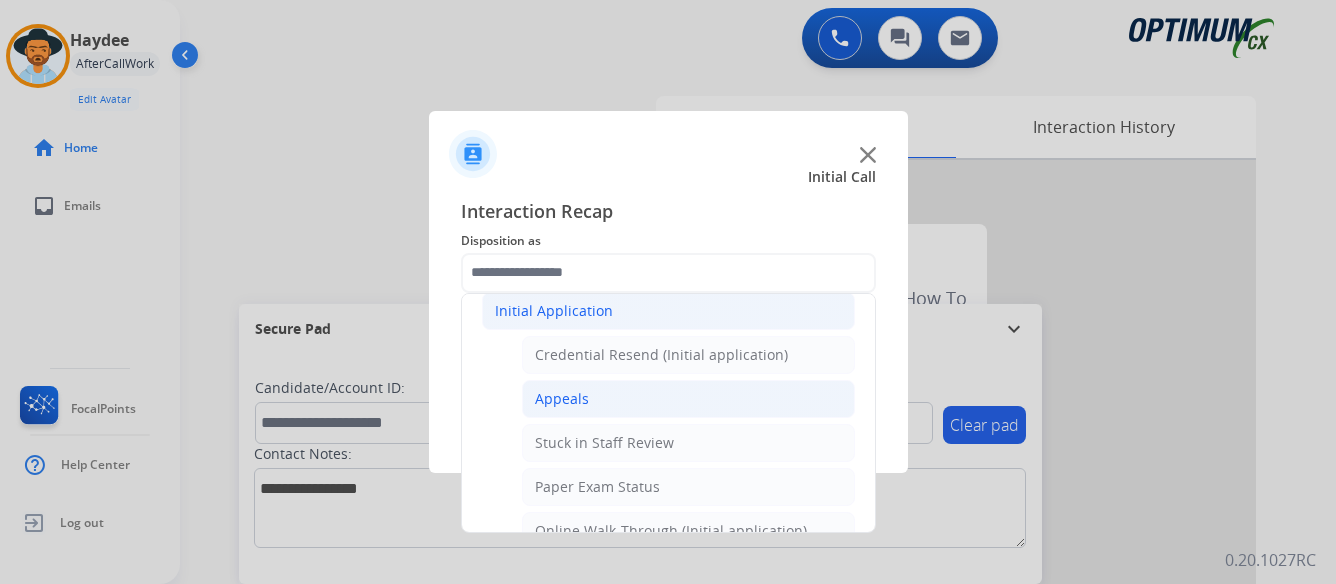 click on "Appeals" 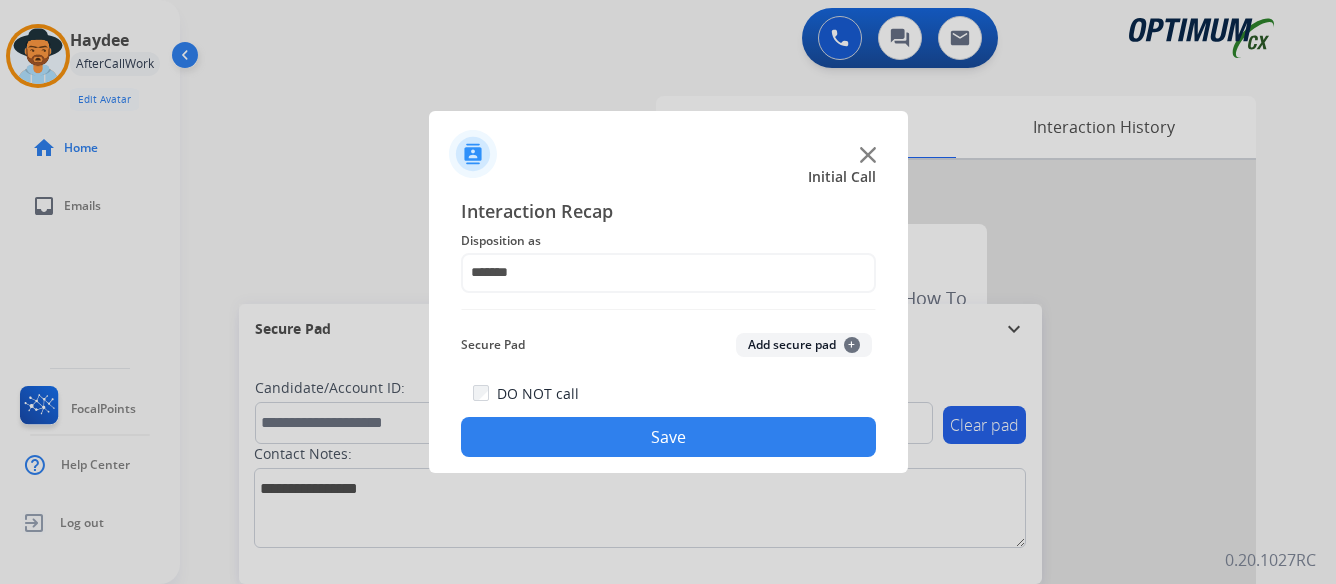 click on "Save" 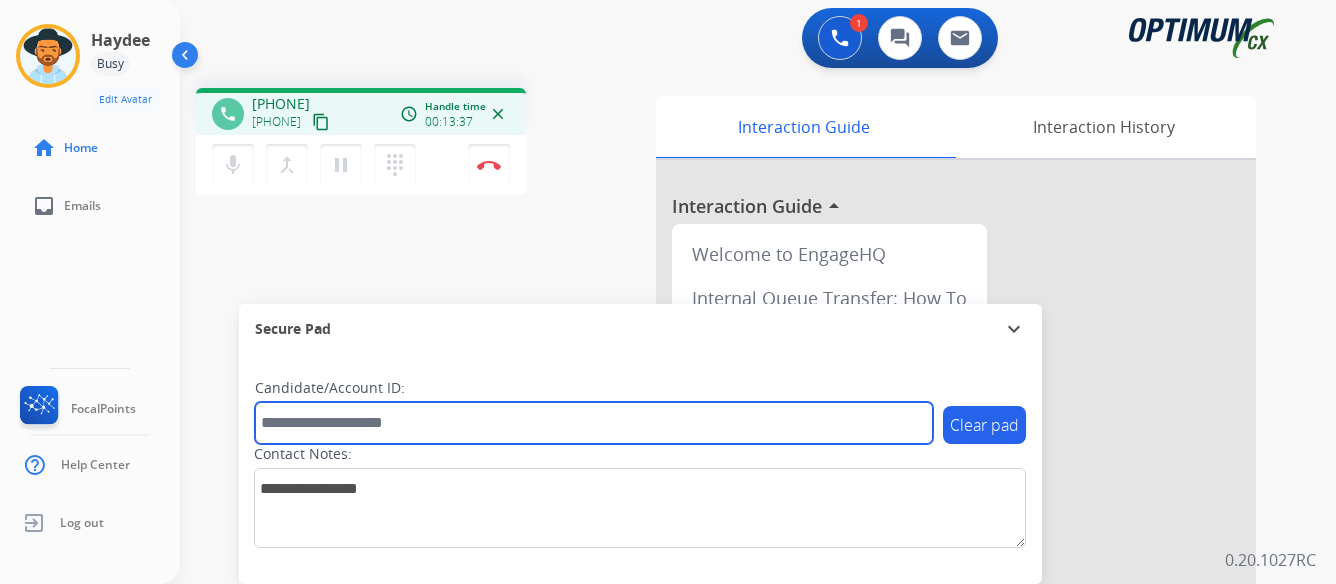 paste on "*******" 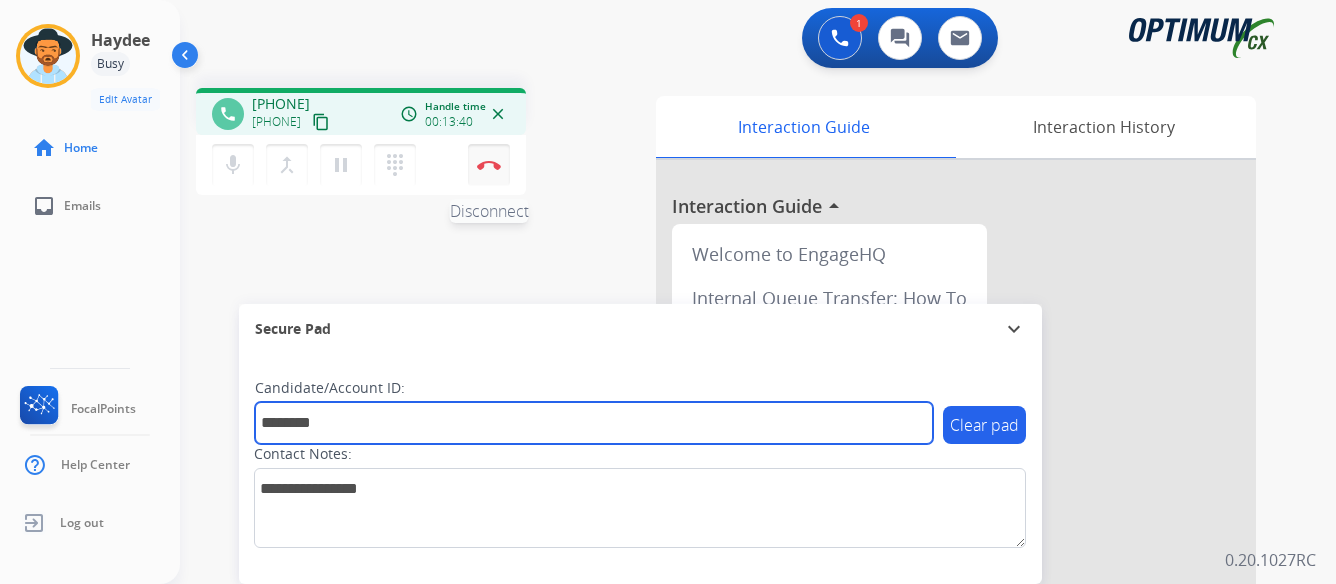 type on "*******" 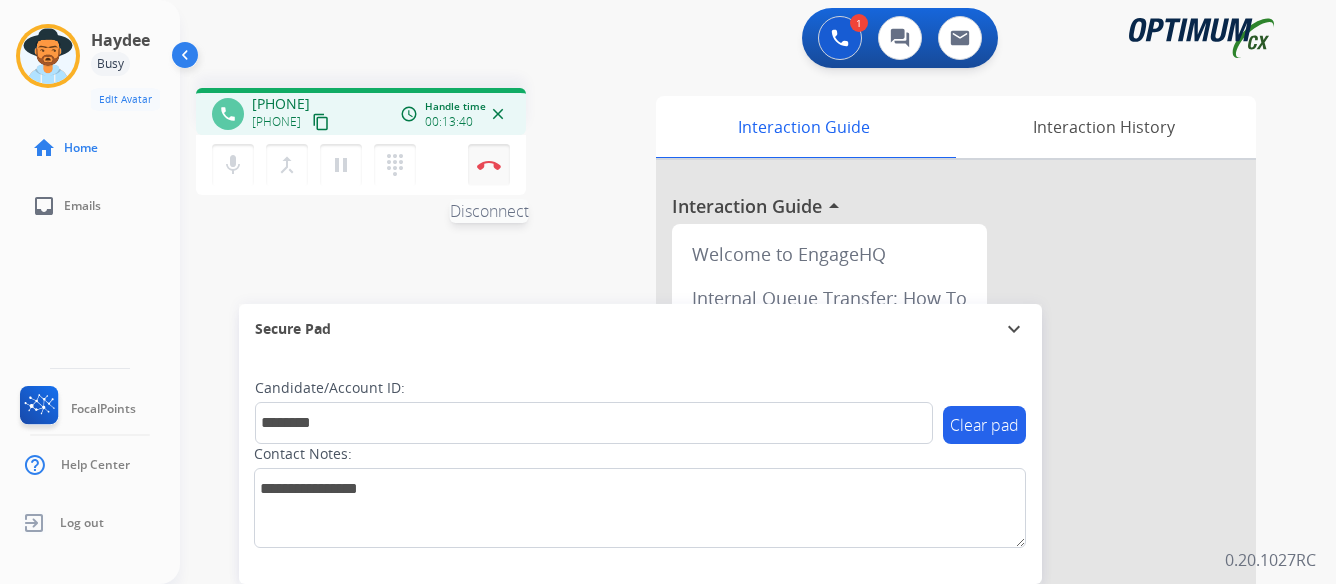 click at bounding box center [489, 165] 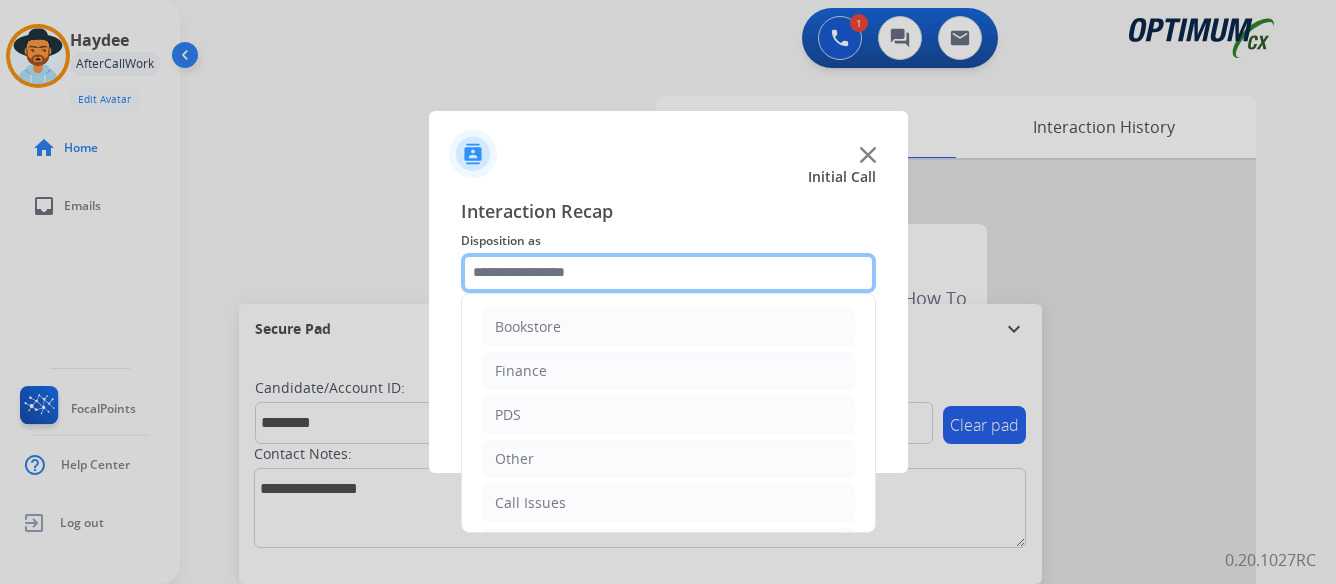click 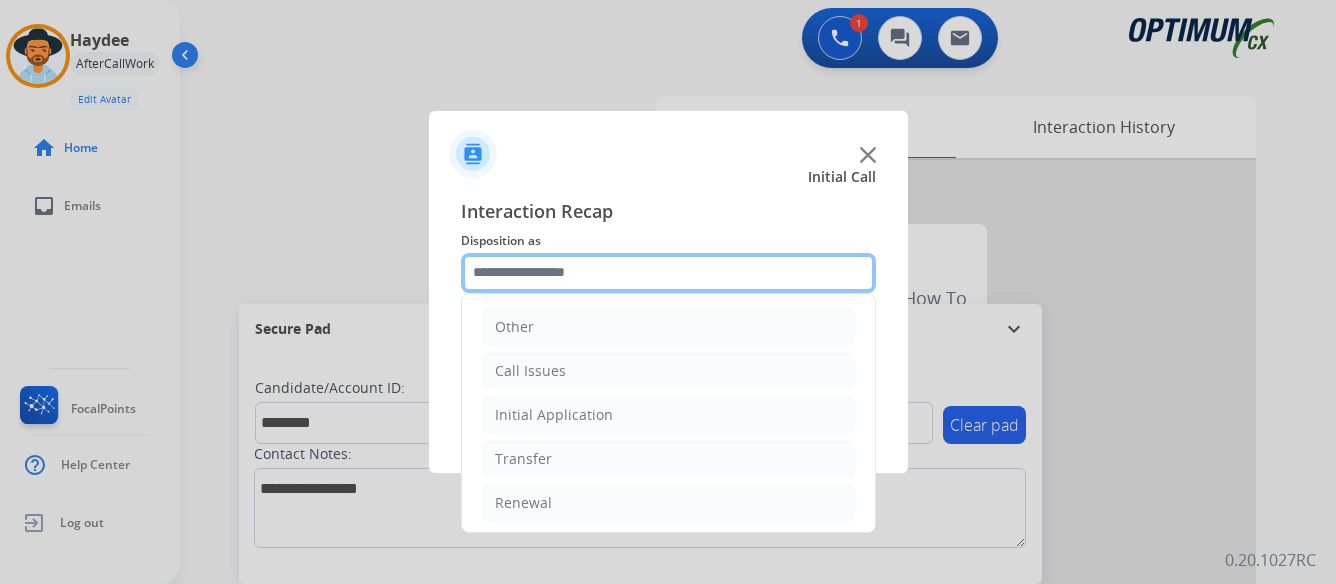 scroll, scrollTop: 136, scrollLeft: 0, axis: vertical 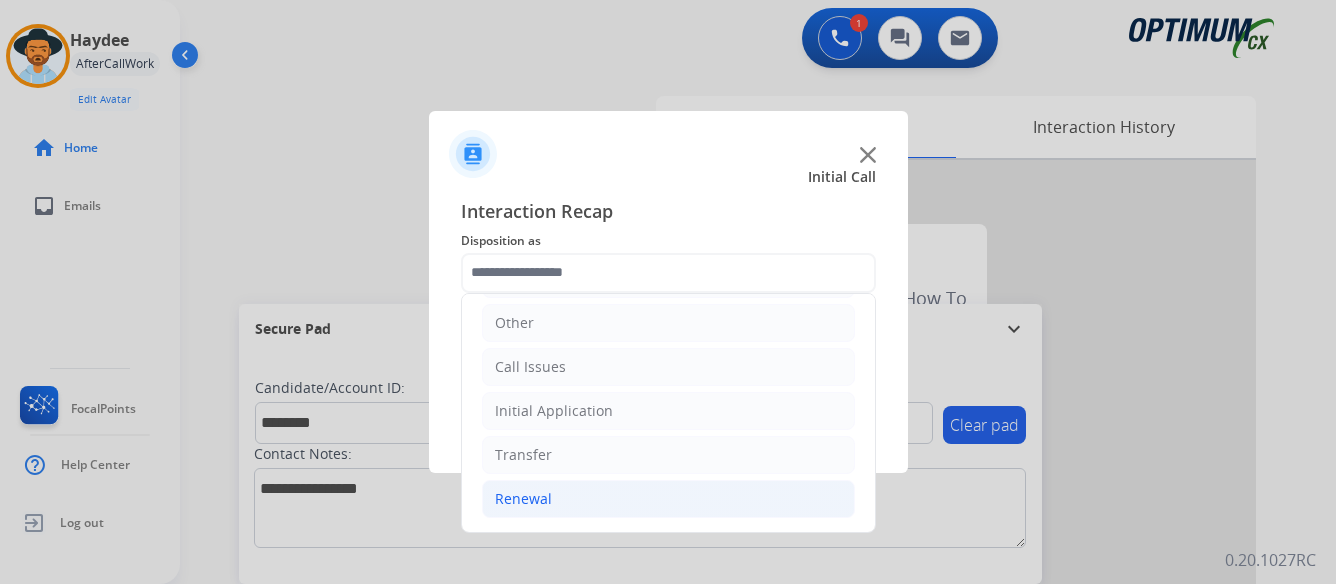 click on "Renewal" 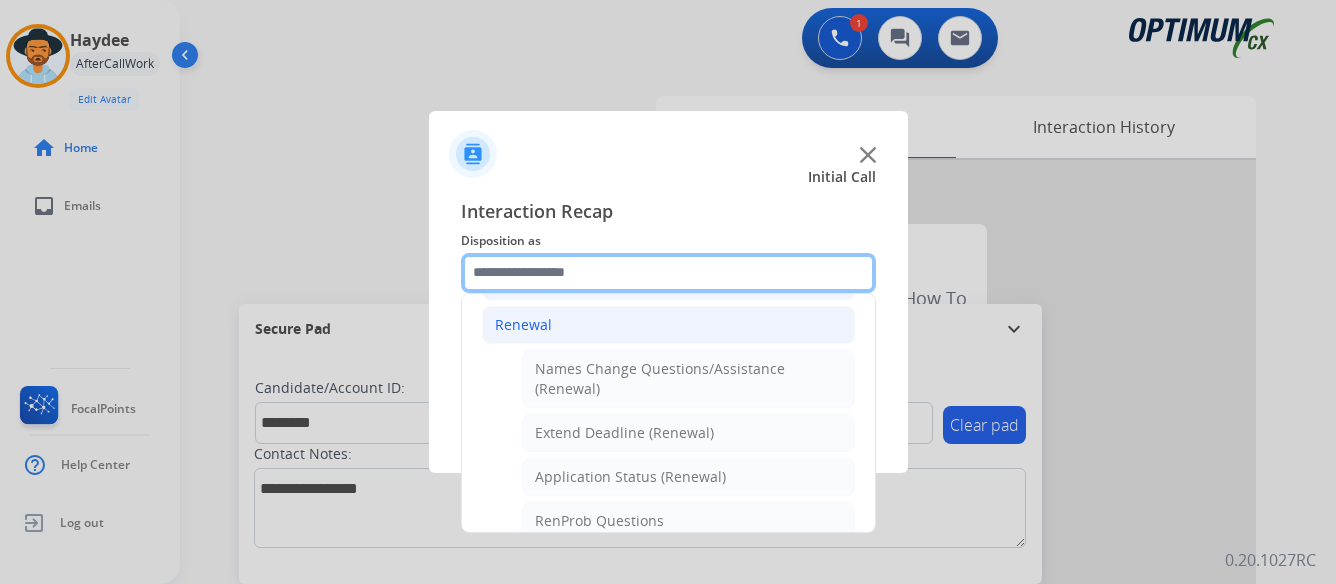 scroll, scrollTop: 336, scrollLeft: 0, axis: vertical 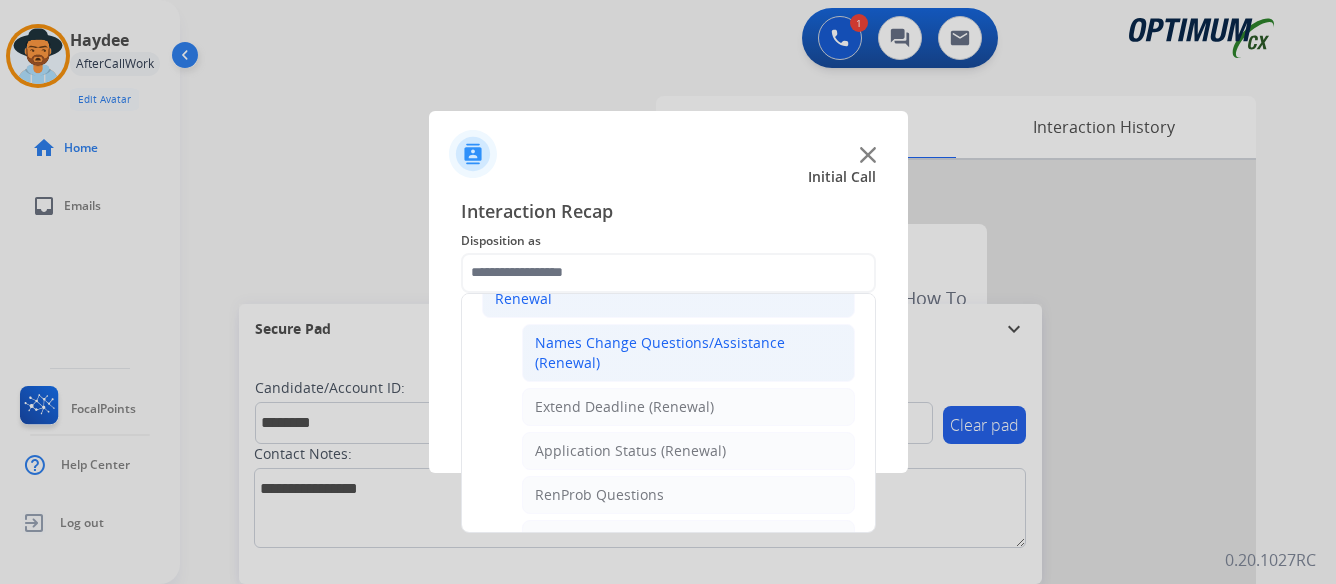 click on "Names Change Questions/Assistance (Renewal)" 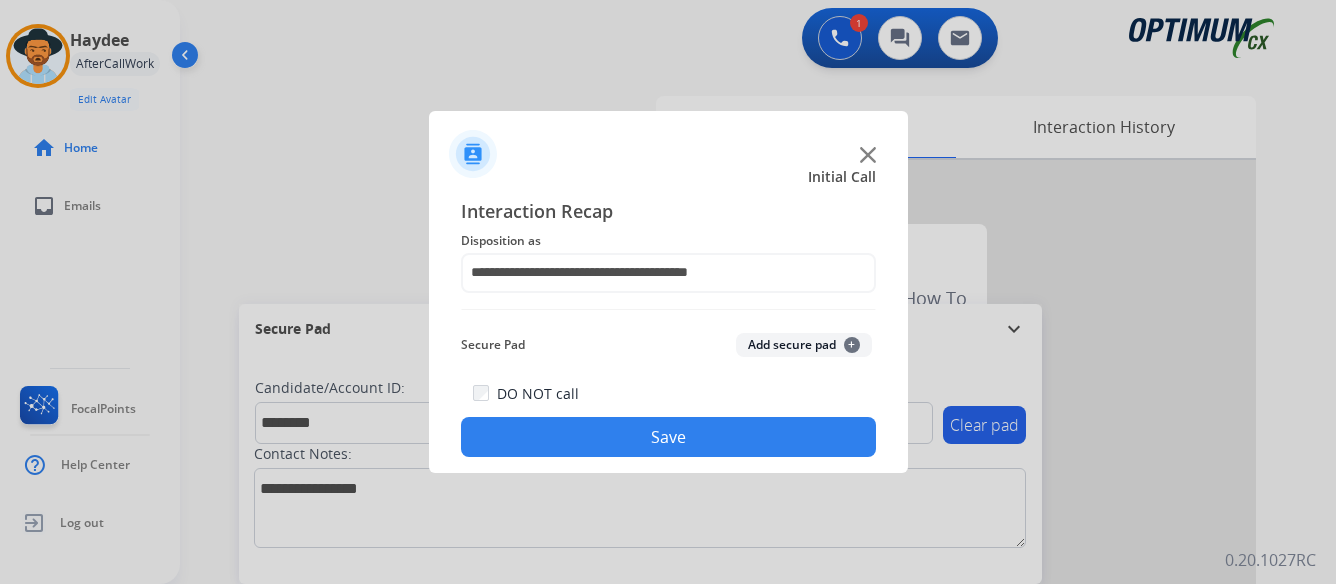 click on "Save" 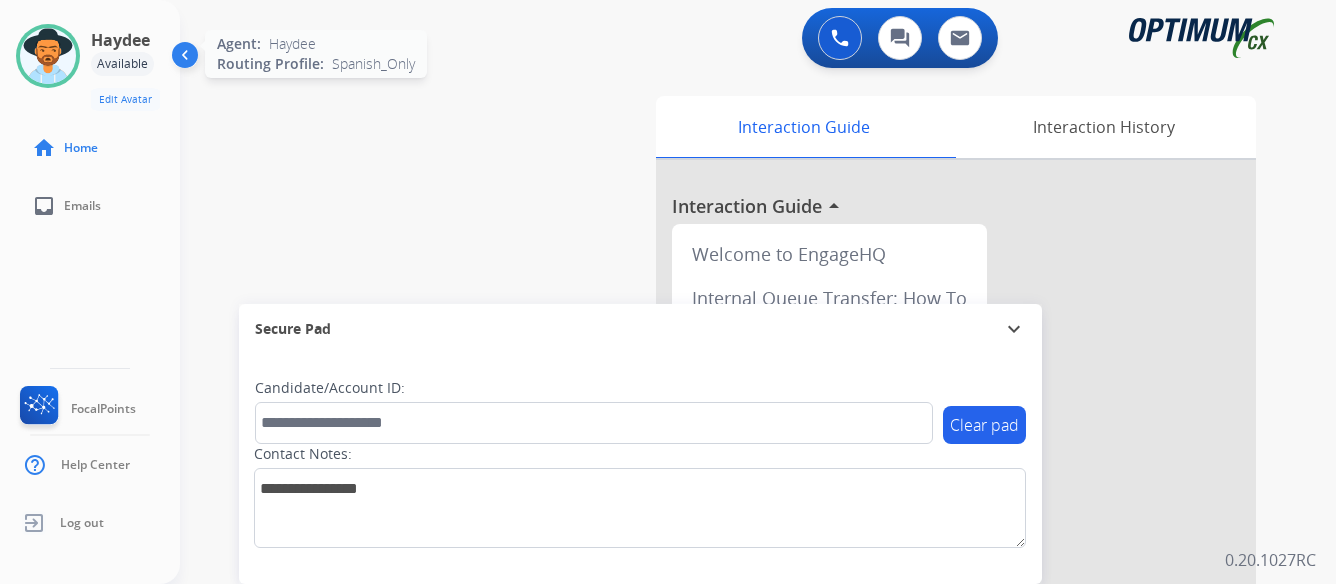 click at bounding box center (48, 56) 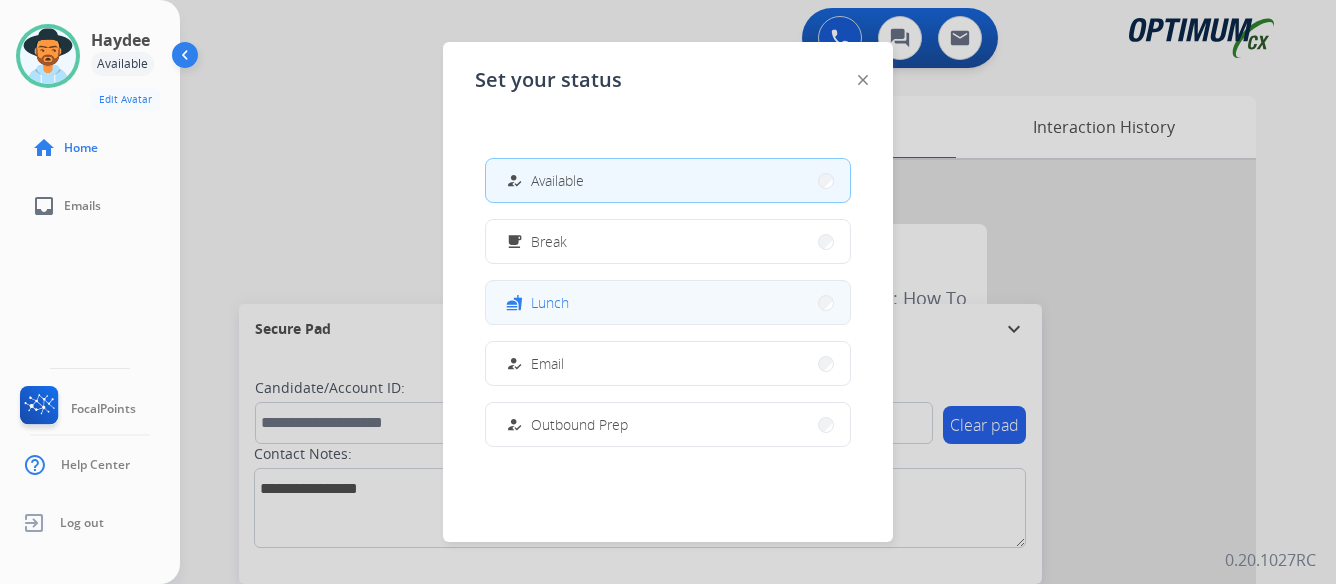 click on "fastfood Lunch" at bounding box center [668, 302] 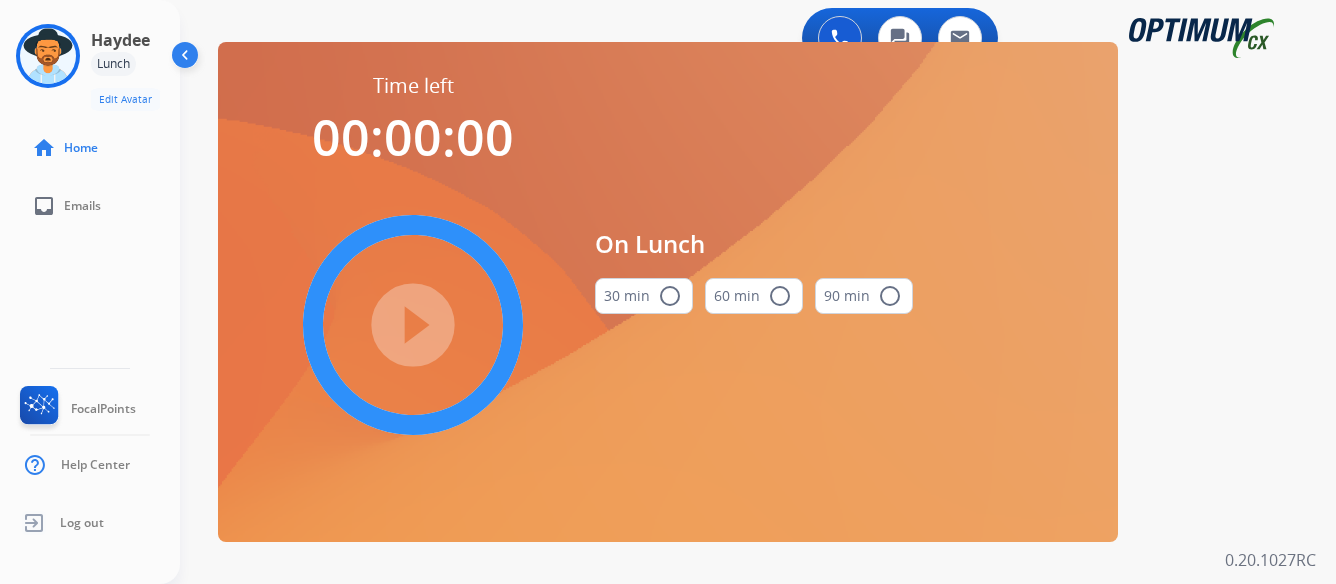 click on "radio_button_unchecked" at bounding box center [670, 296] 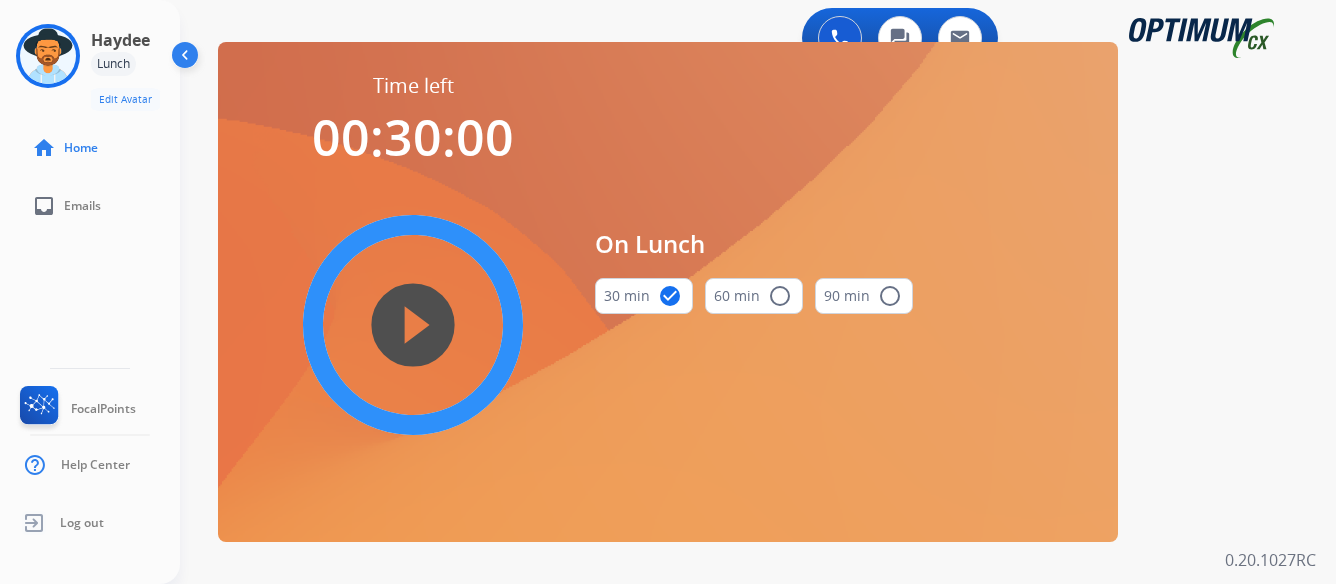 click on "play_circle_filled" at bounding box center [413, 325] 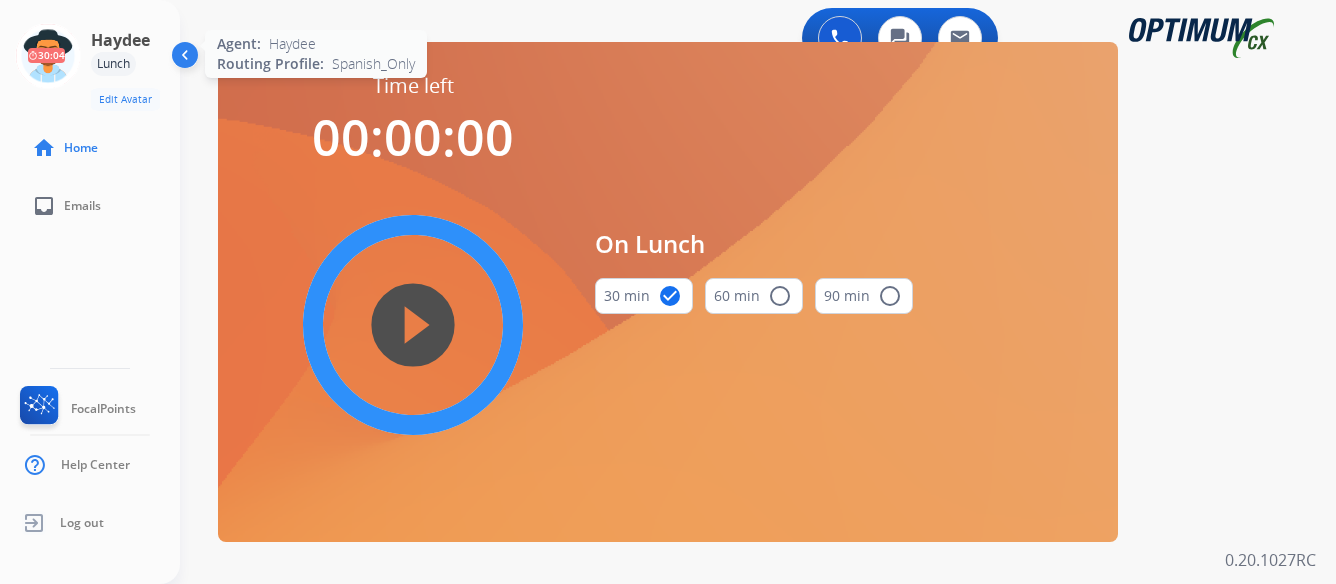 click 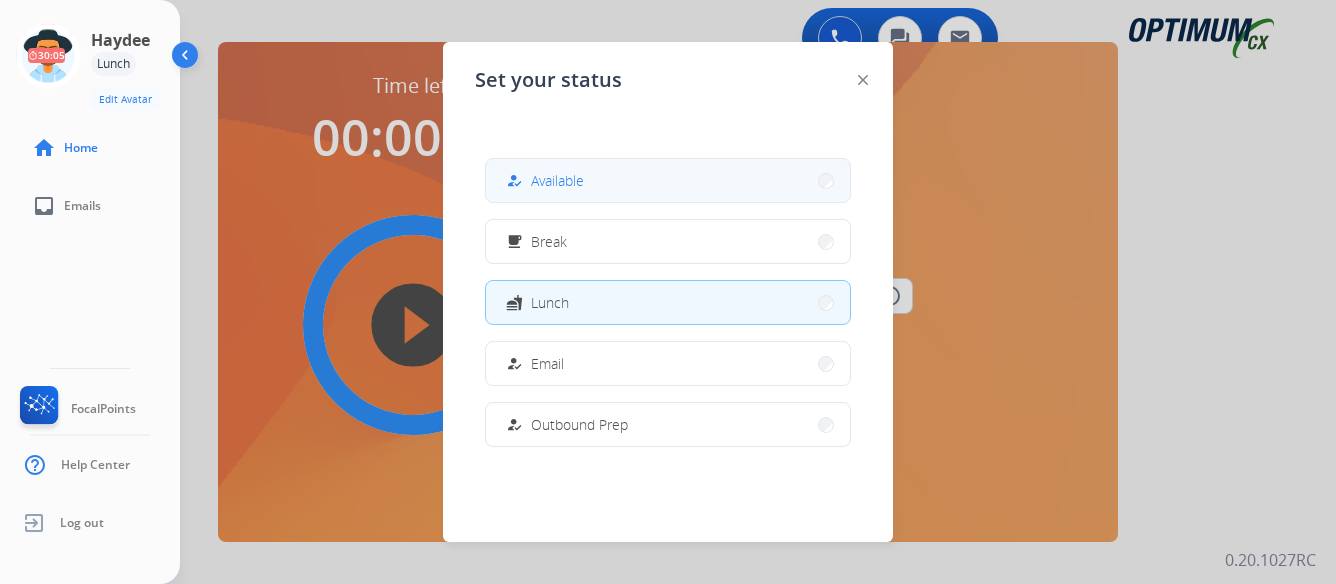 click on "how_to_reg Available" at bounding box center [668, 180] 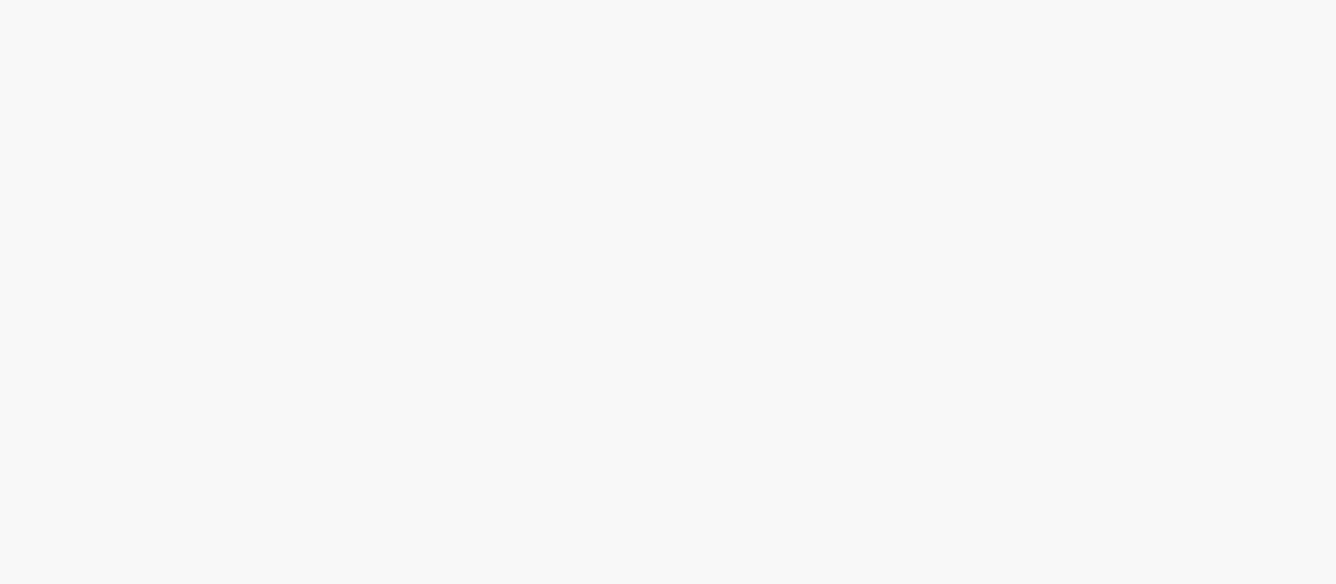 scroll, scrollTop: 0, scrollLeft: 0, axis: both 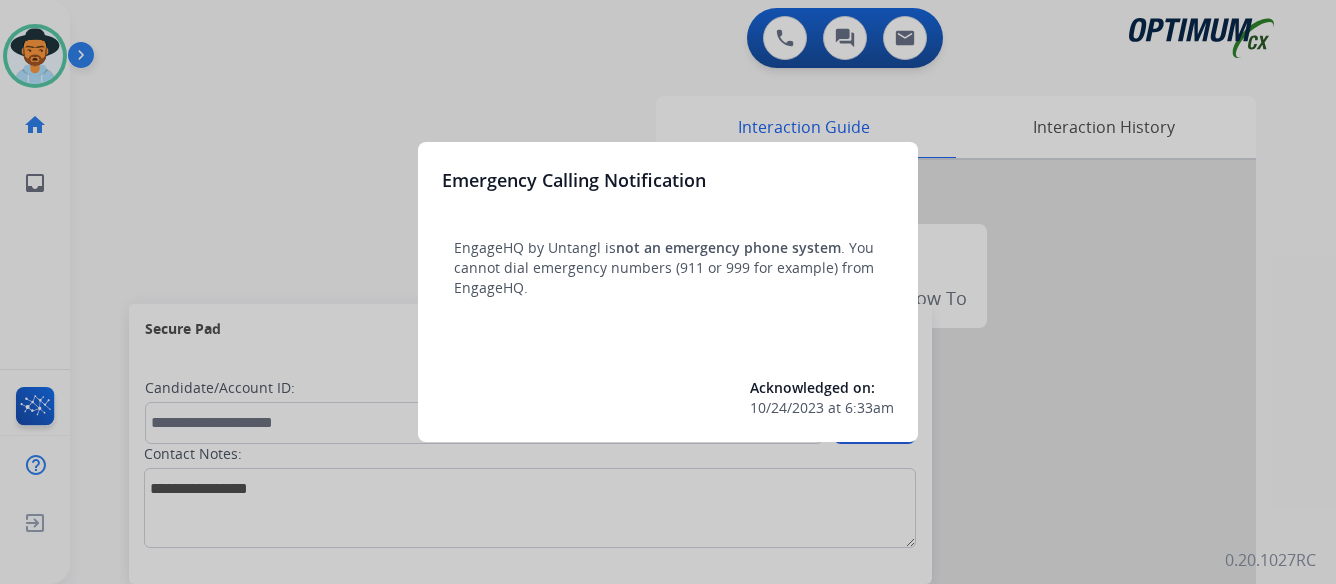 click at bounding box center (668, 292) 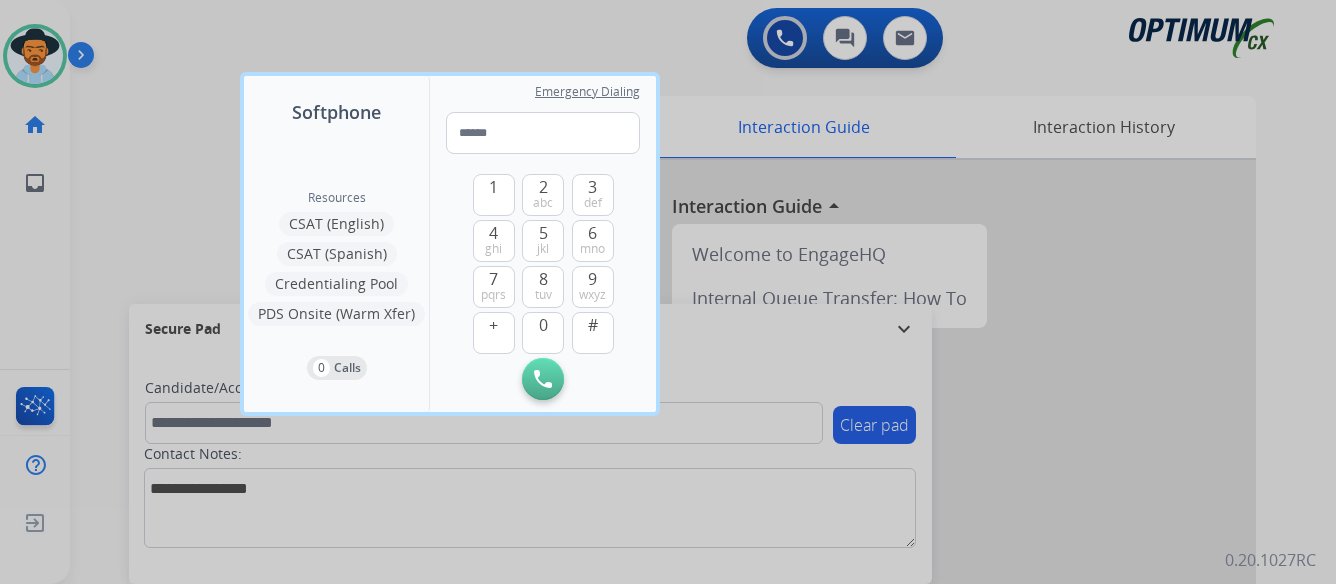 click at bounding box center [668, 292] 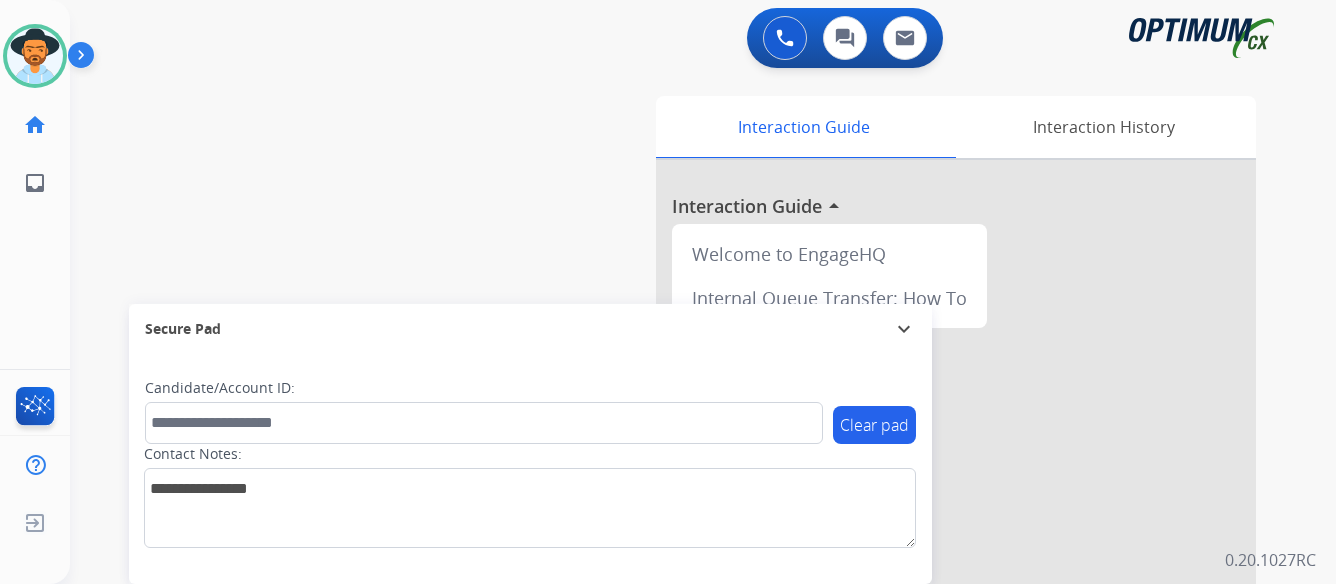 click at bounding box center [85, 59] 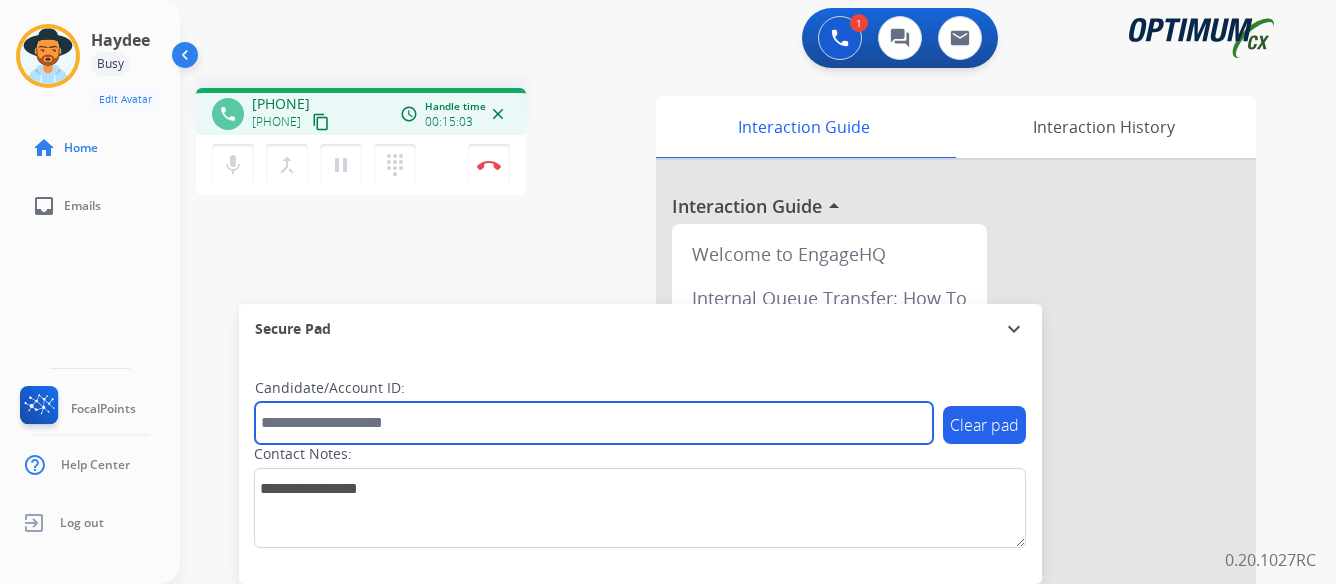 paste on "*******" 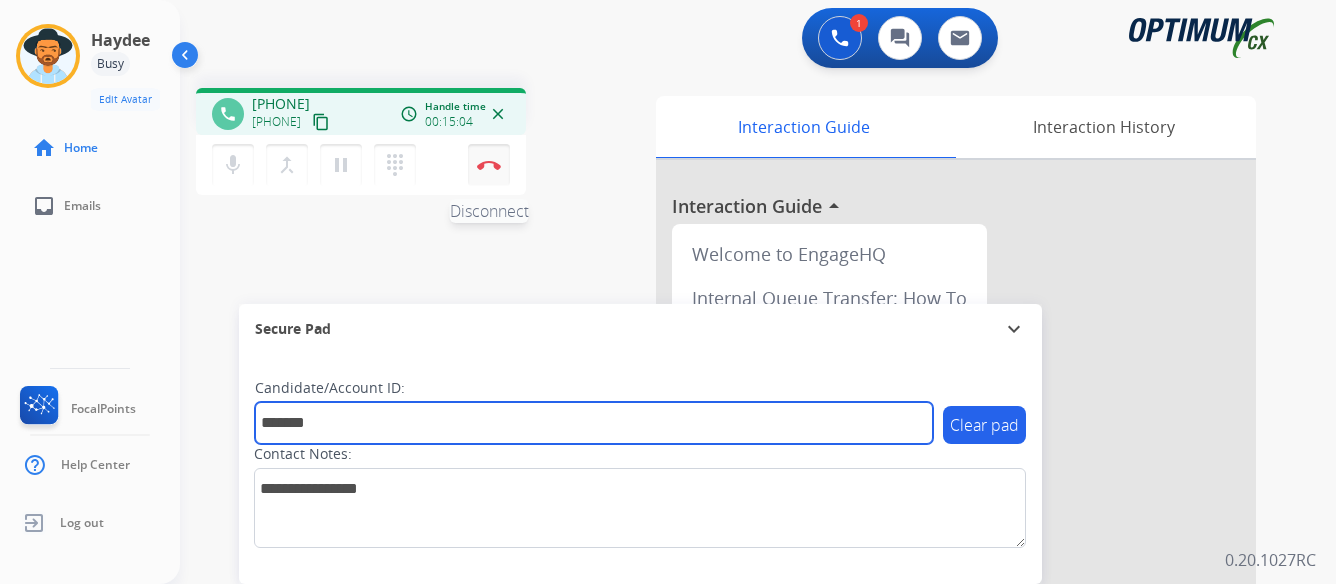 type on "*******" 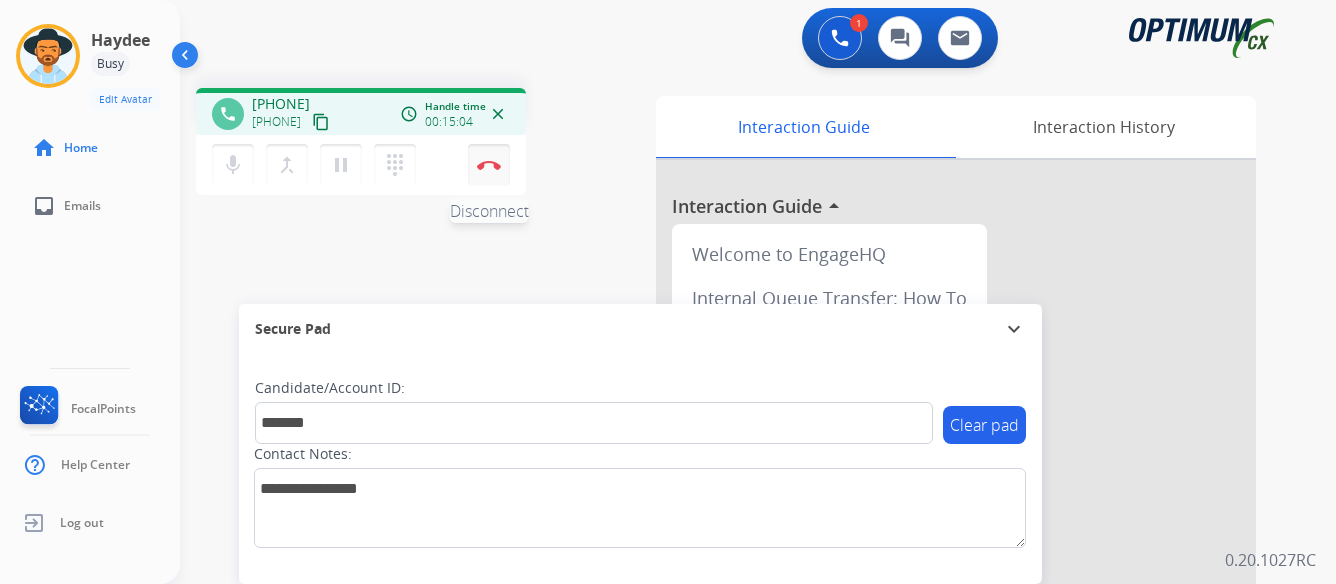 click at bounding box center (489, 165) 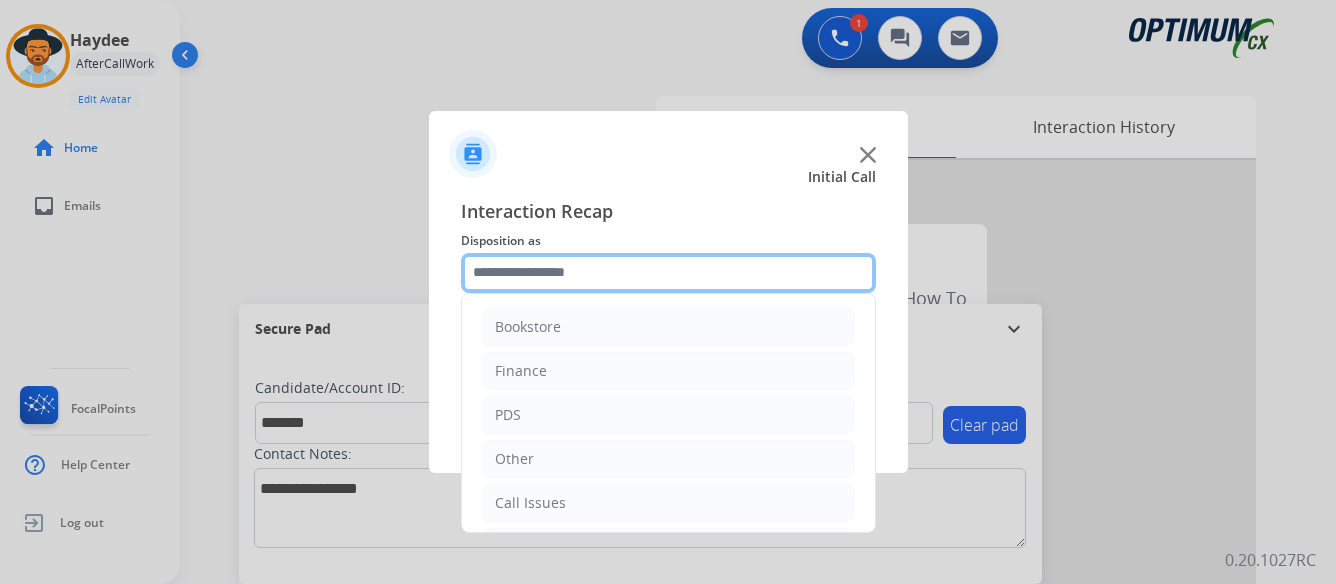 click 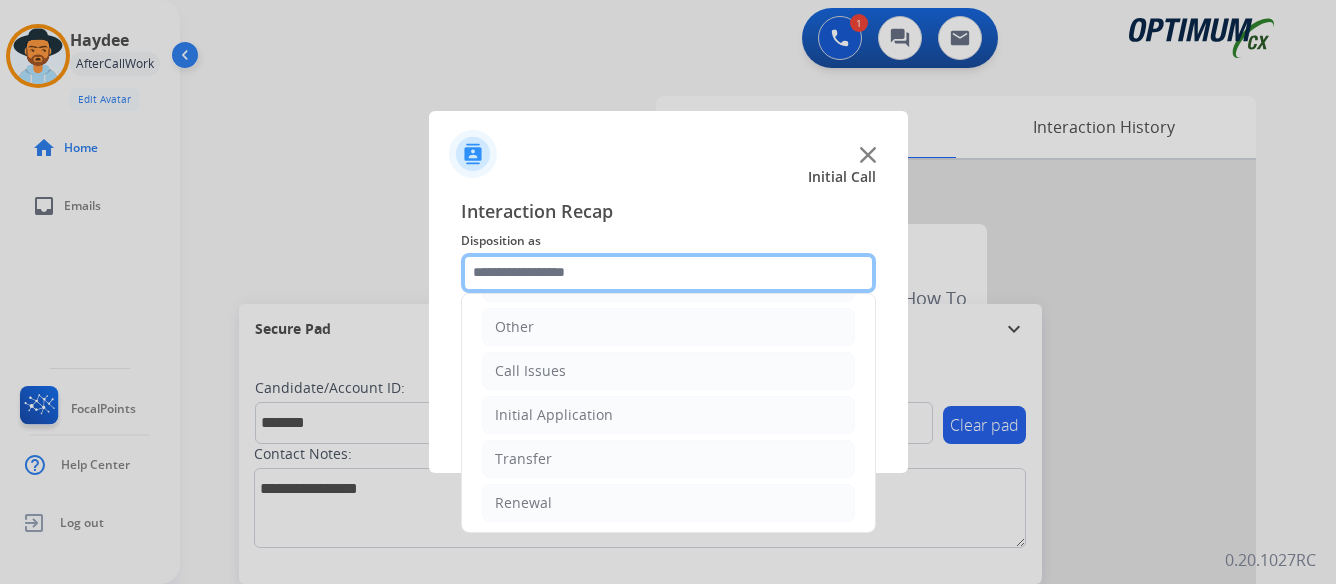 scroll, scrollTop: 136, scrollLeft: 0, axis: vertical 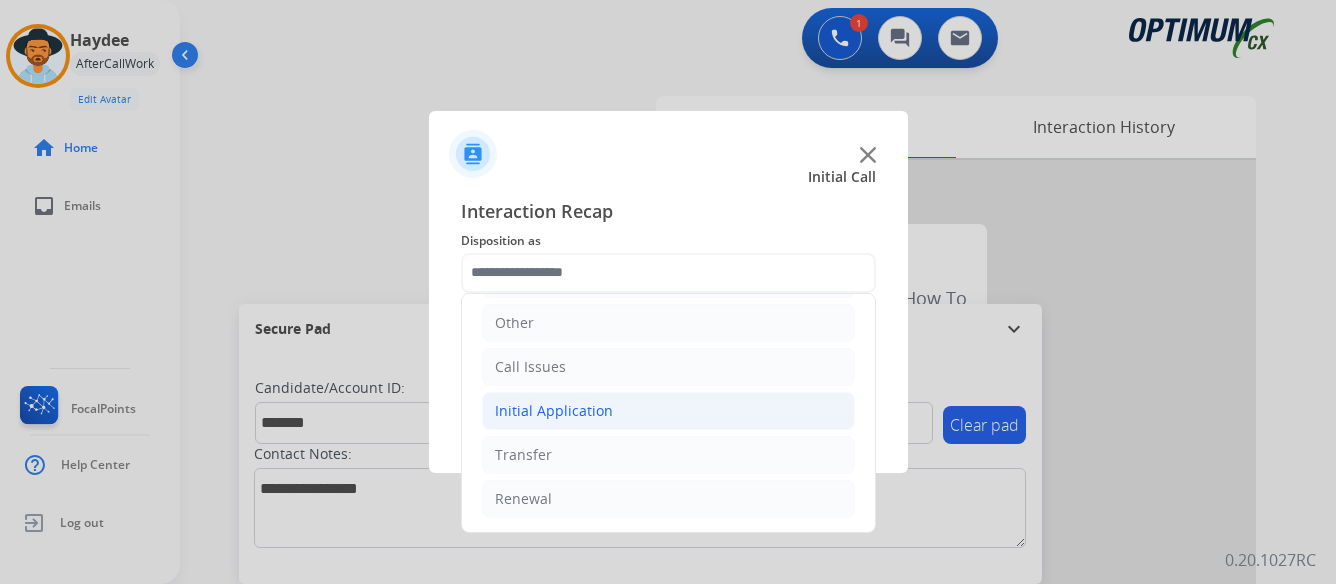 click on "Initial Application" 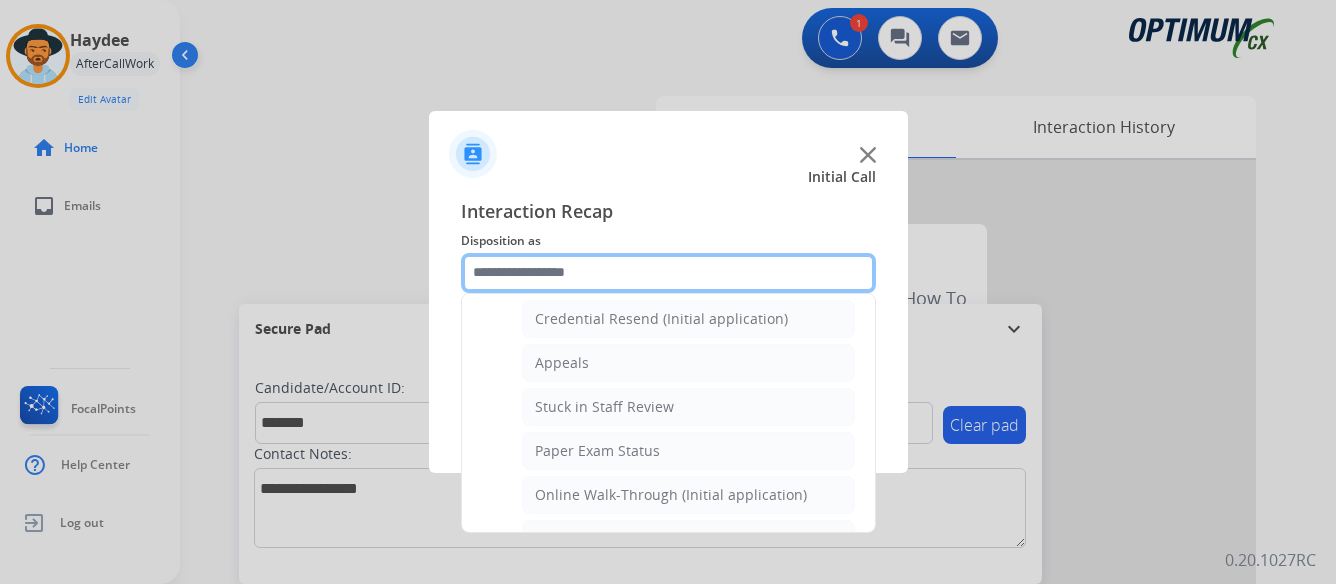 scroll, scrollTop: 236, scrollLeft: 0, axis: vertical 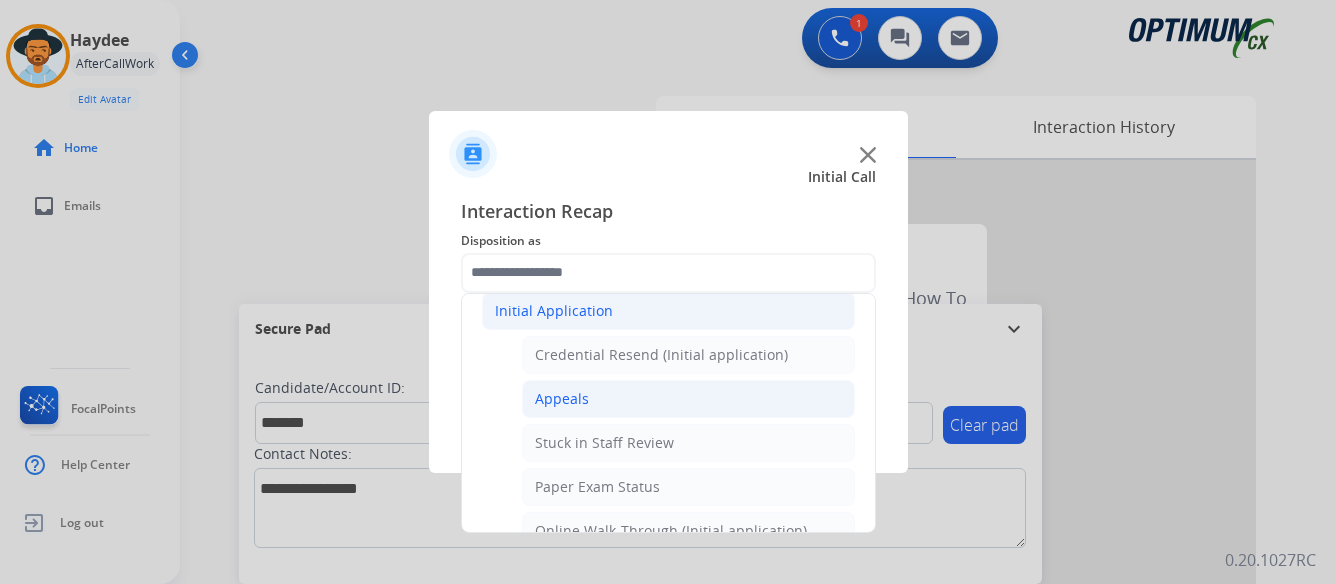 click on "Appeals" 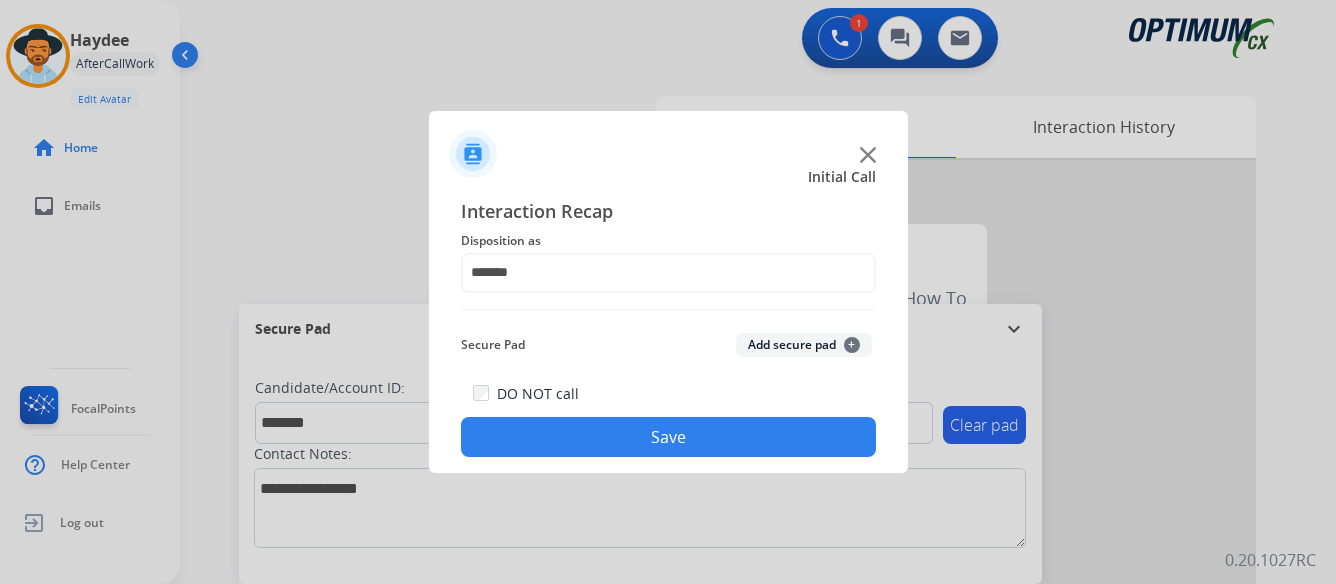 click on "Save" 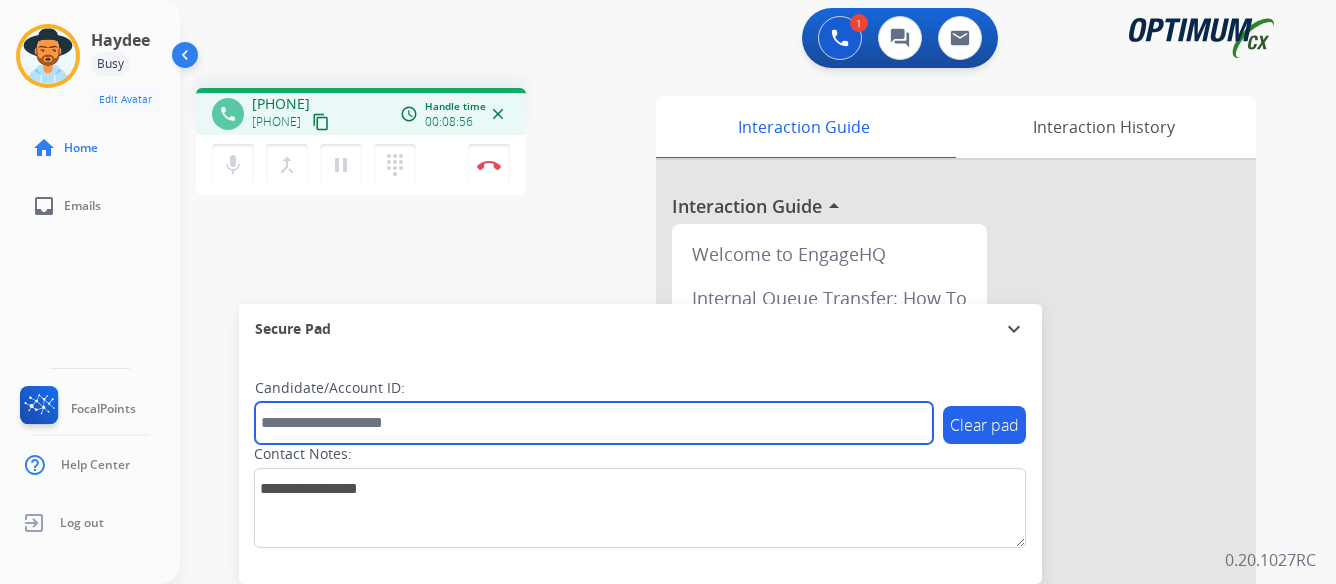 paste on "*******" 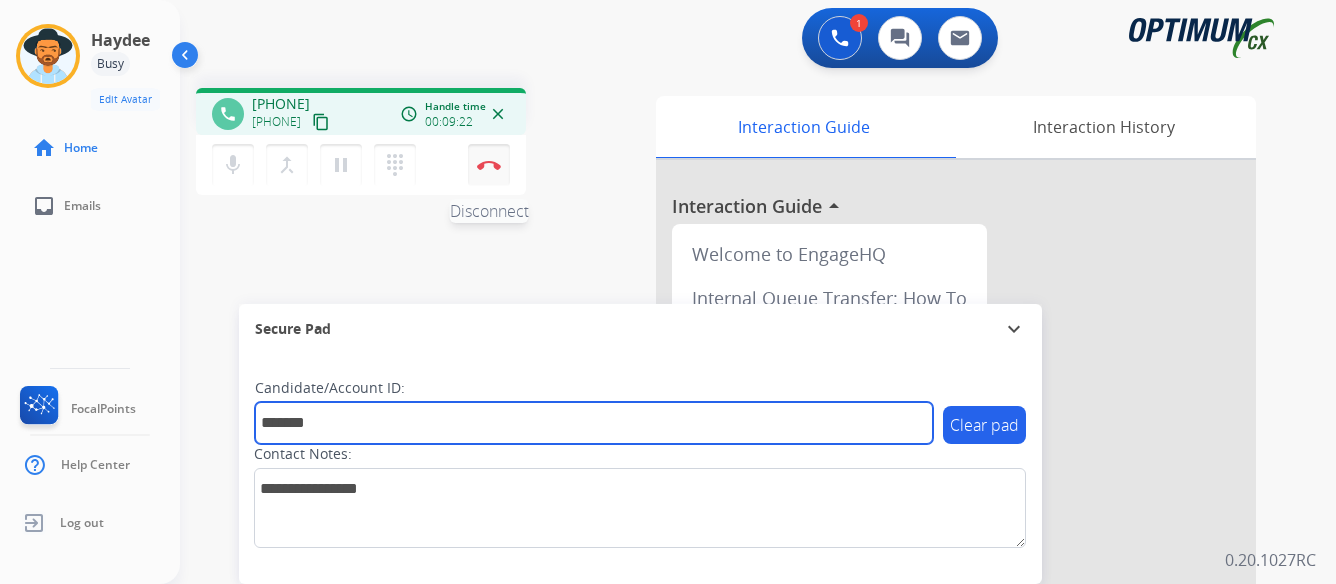 type on "*******" 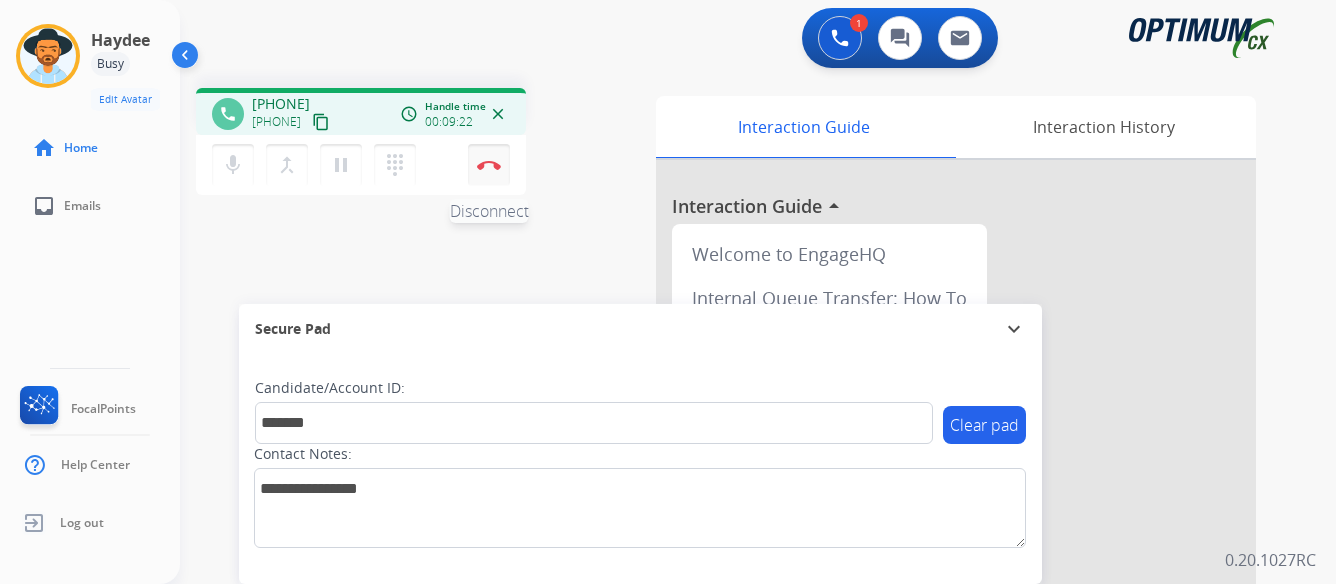click at bounding box center (489, 165) 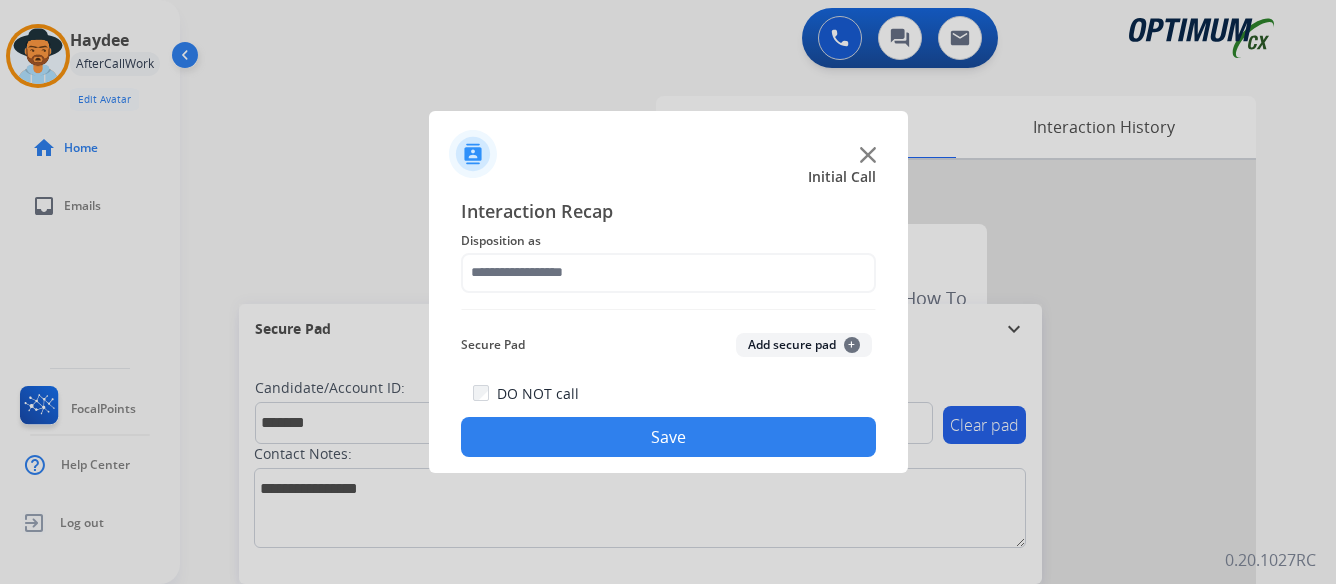 click 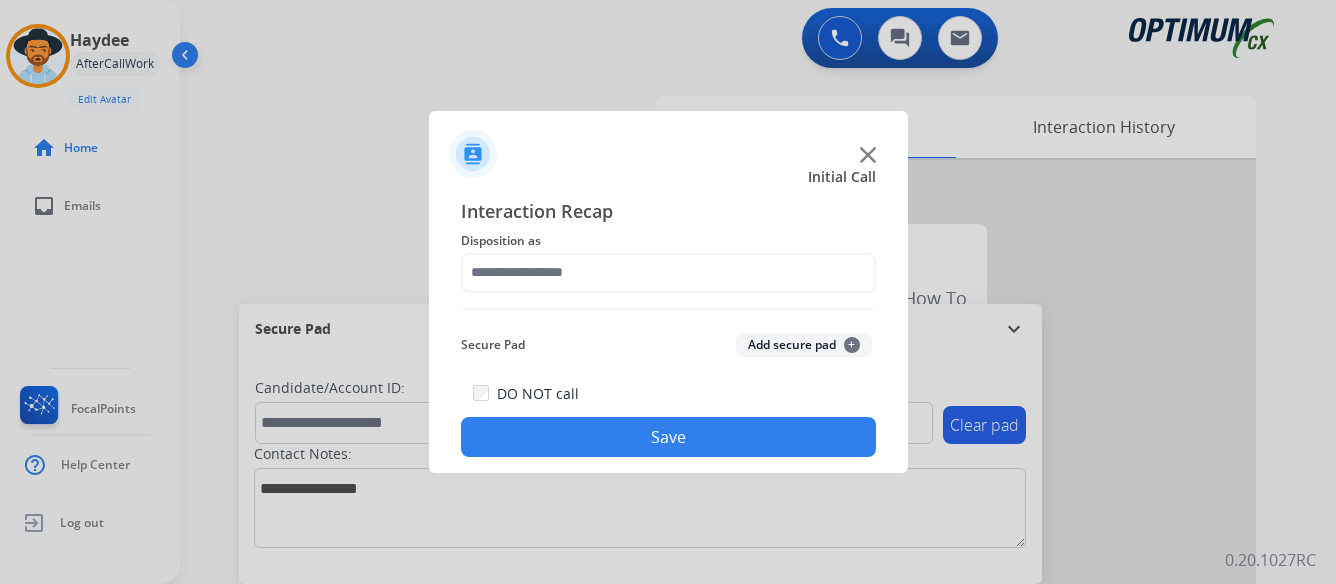 click 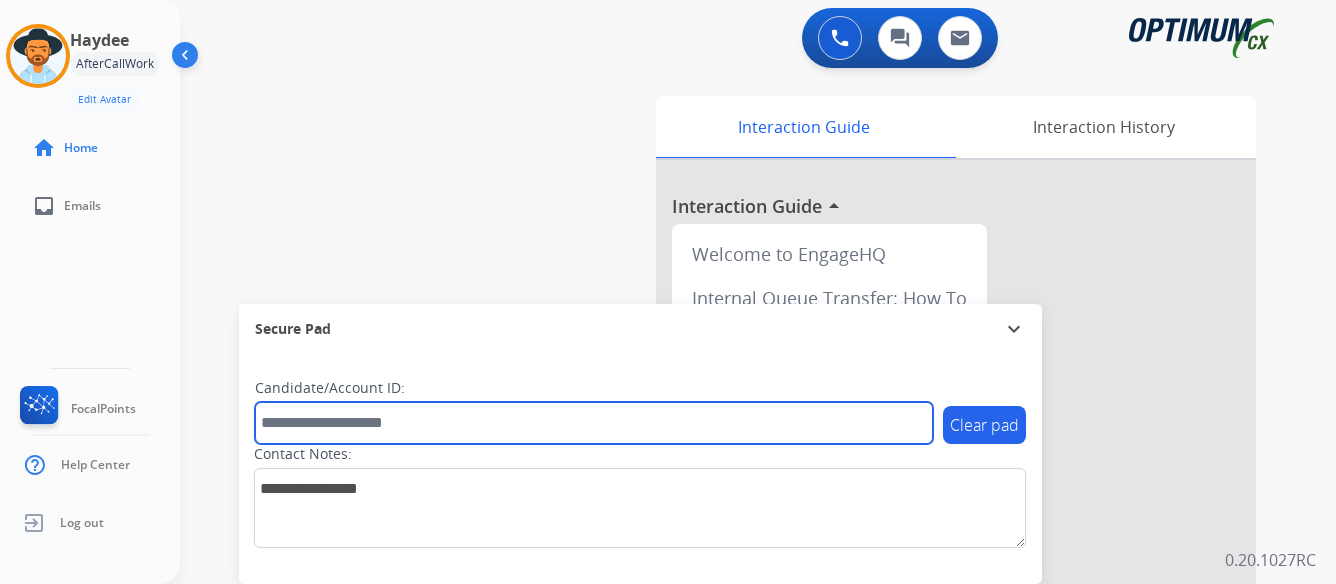 paste on "*******" 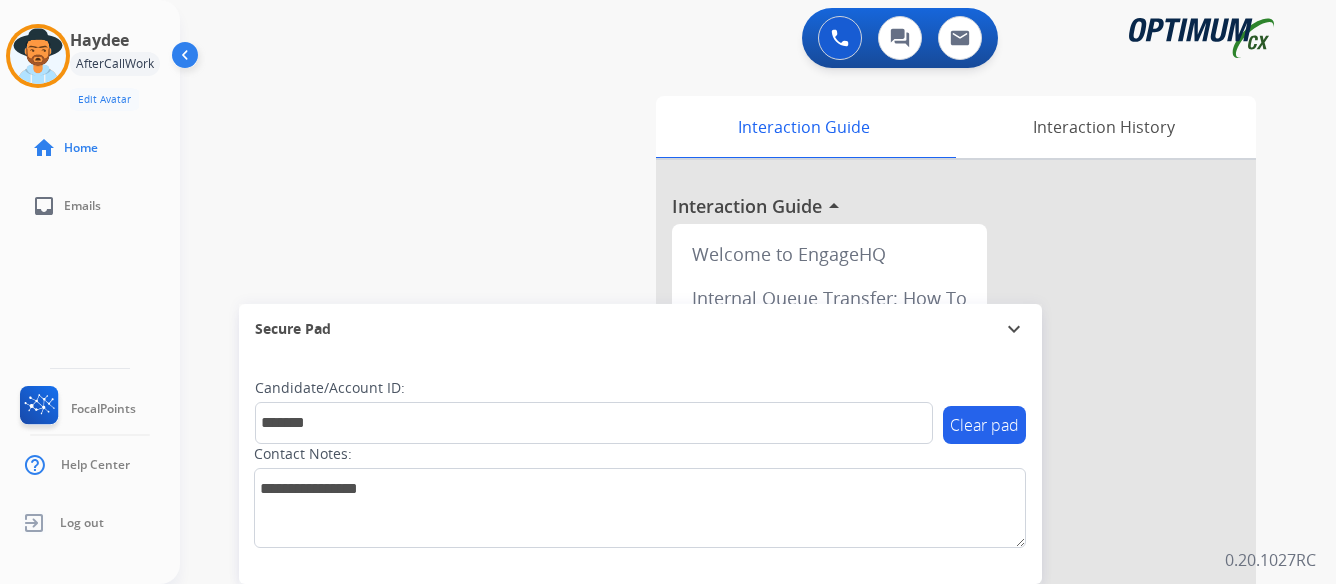 click on "swap_horiz Break voice bridge close_fullscreen Connect 3-Way Call merge_type Separate 3-Way Call  Interaction Guide   Interaction History  Interaction Guide arrow_drop_up  Welcome to EngageHQ   Internal Queue Transfer: How To  Secure Pad expand_more Clear pad Candidate/Account ID: ******* Contact Notes:" at bounding box center (734, 489) 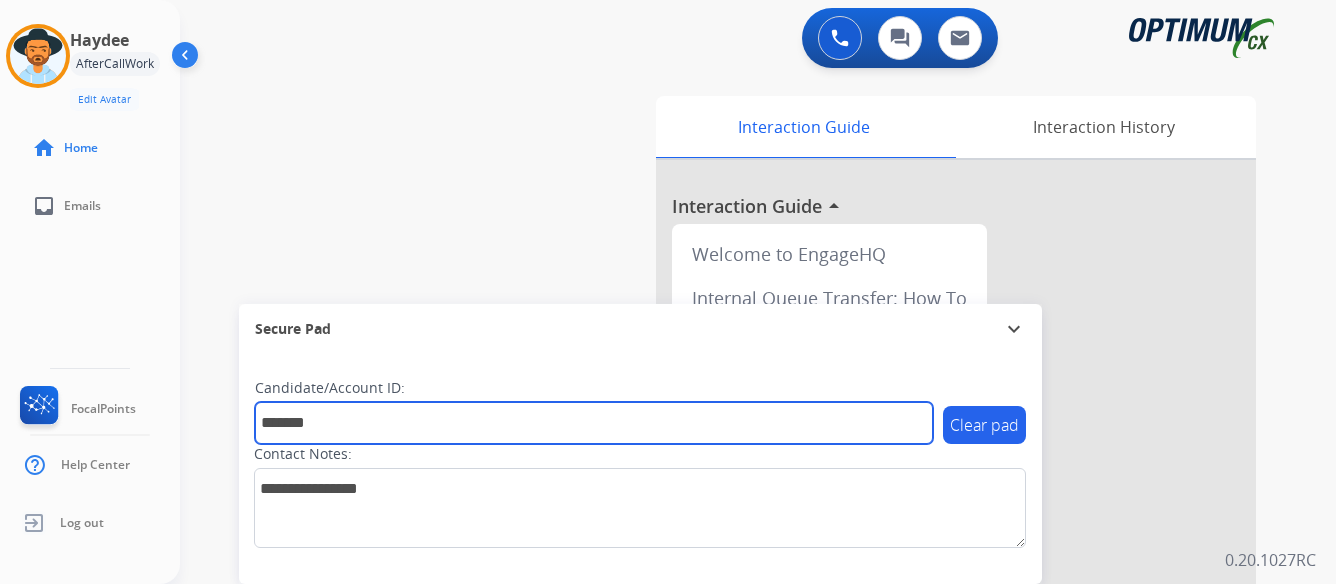 click on "*******" at bounding box center (594, 423) 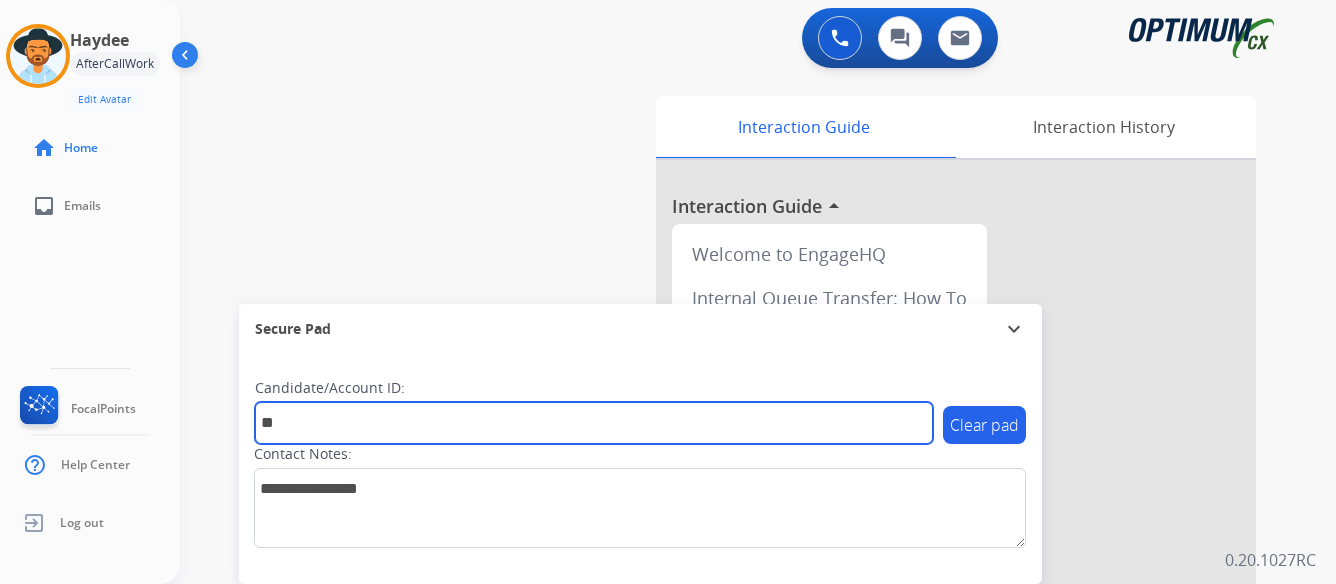 type on "*" 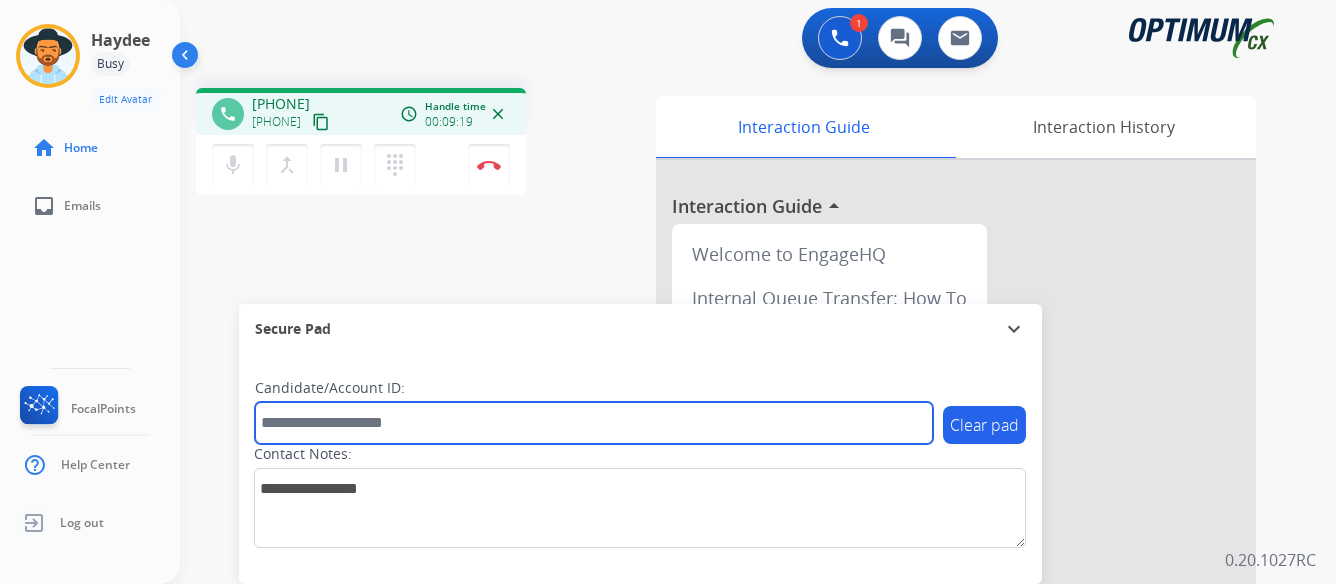 paste on "*******" 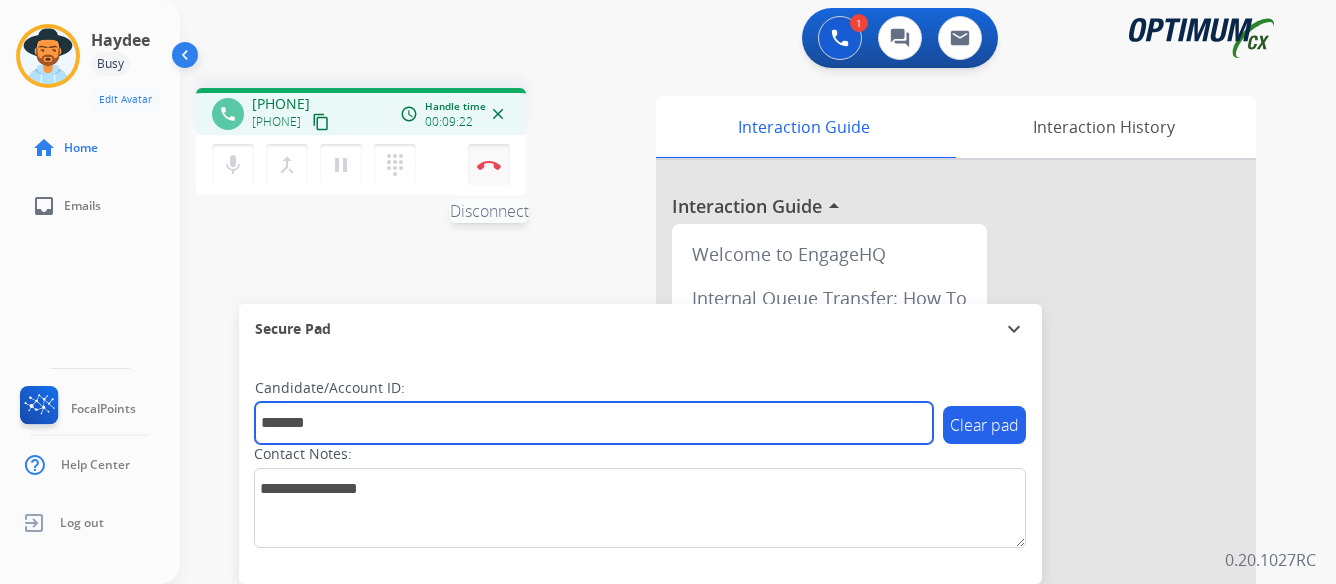 type on "*******" 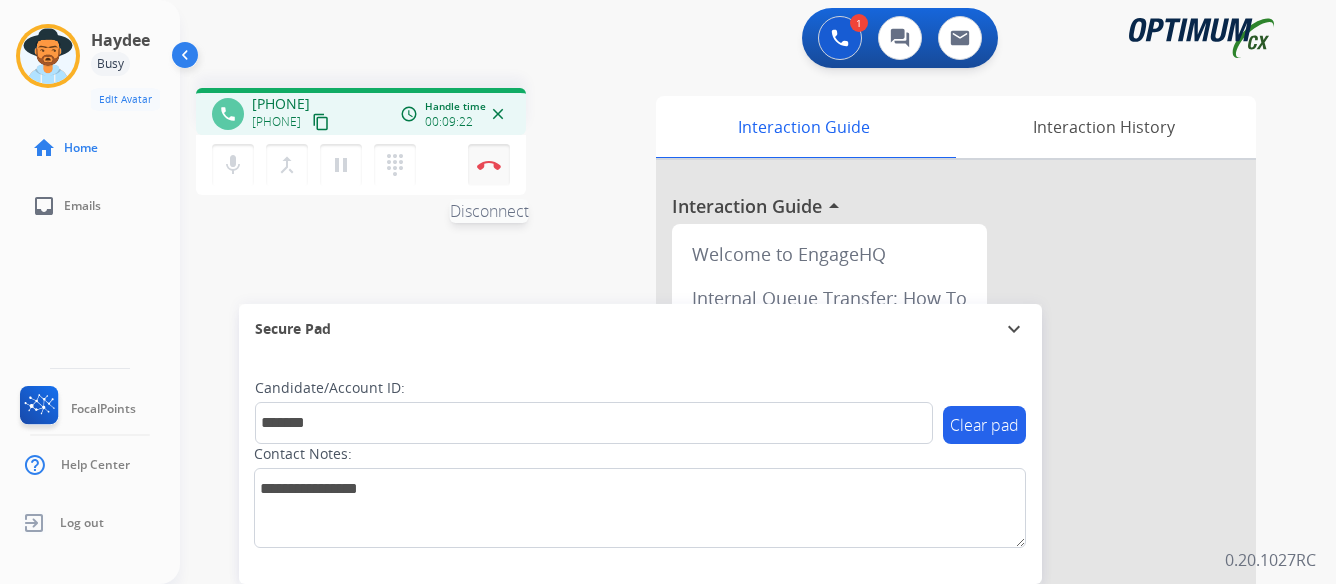 click at bounding box center [489, 165] 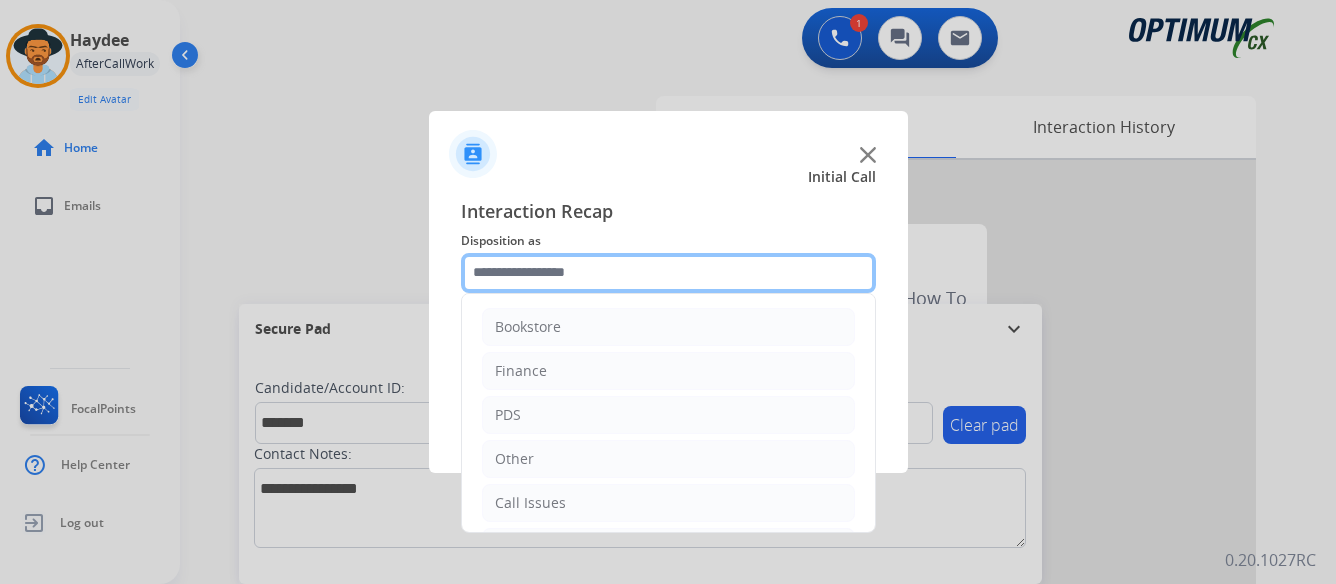 click 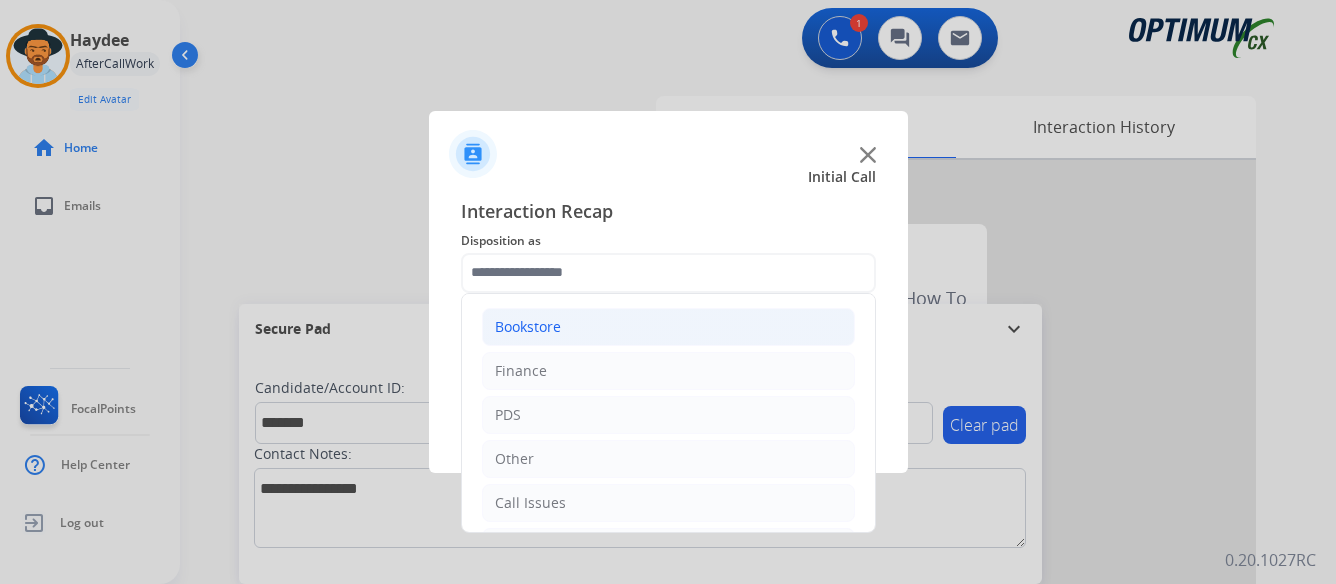 click on "Bookstore" 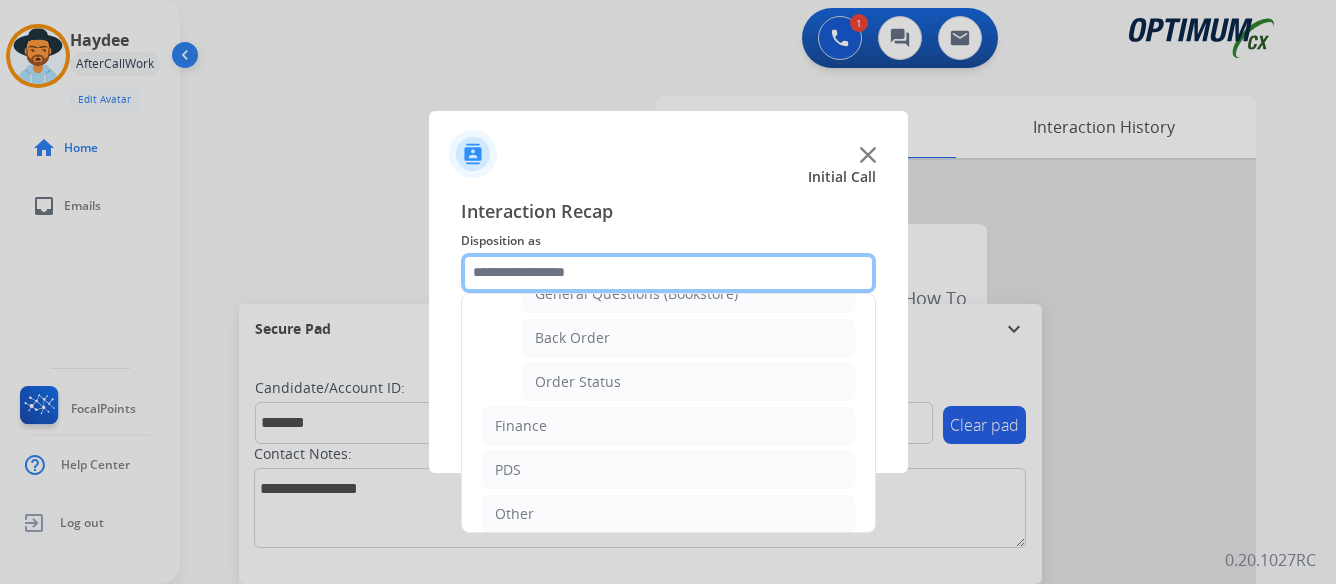 scroll, scrollTop: 100, scrollLeft: 0, axis: vertical 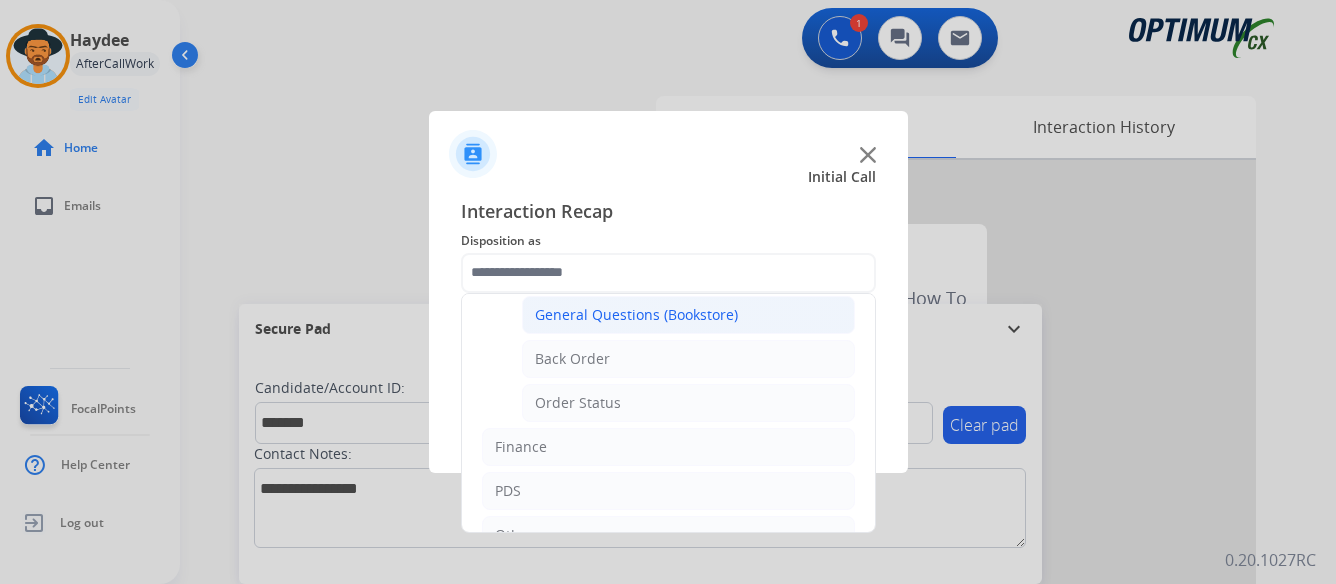 click on "General Questions (Bookstore)" 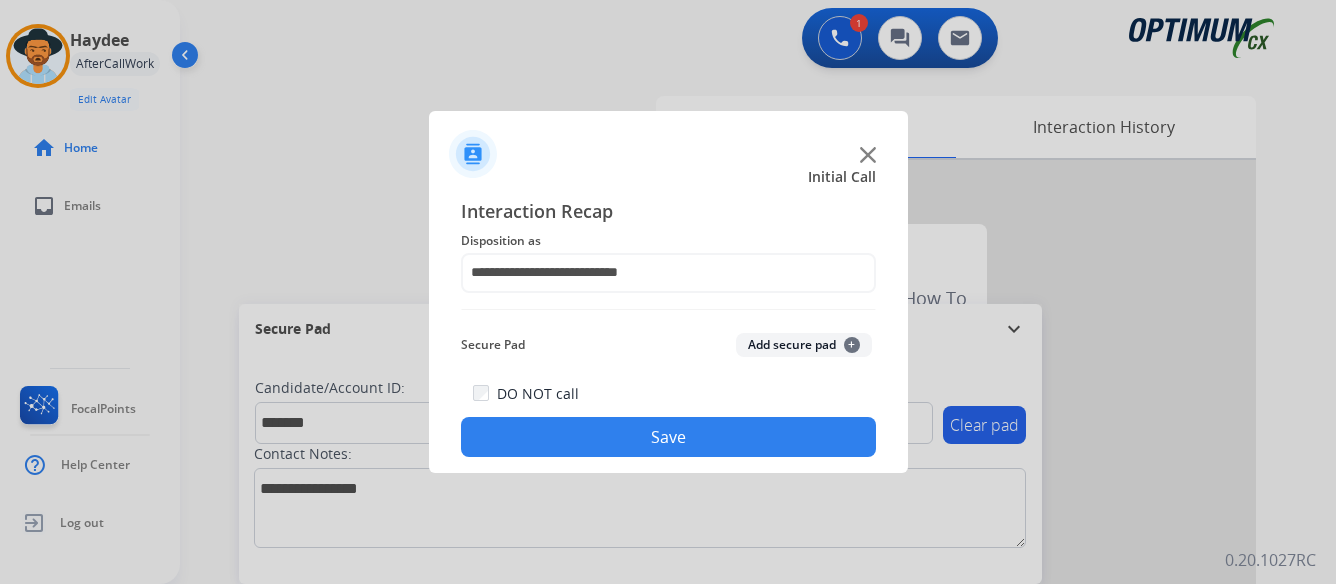 click on "Save" 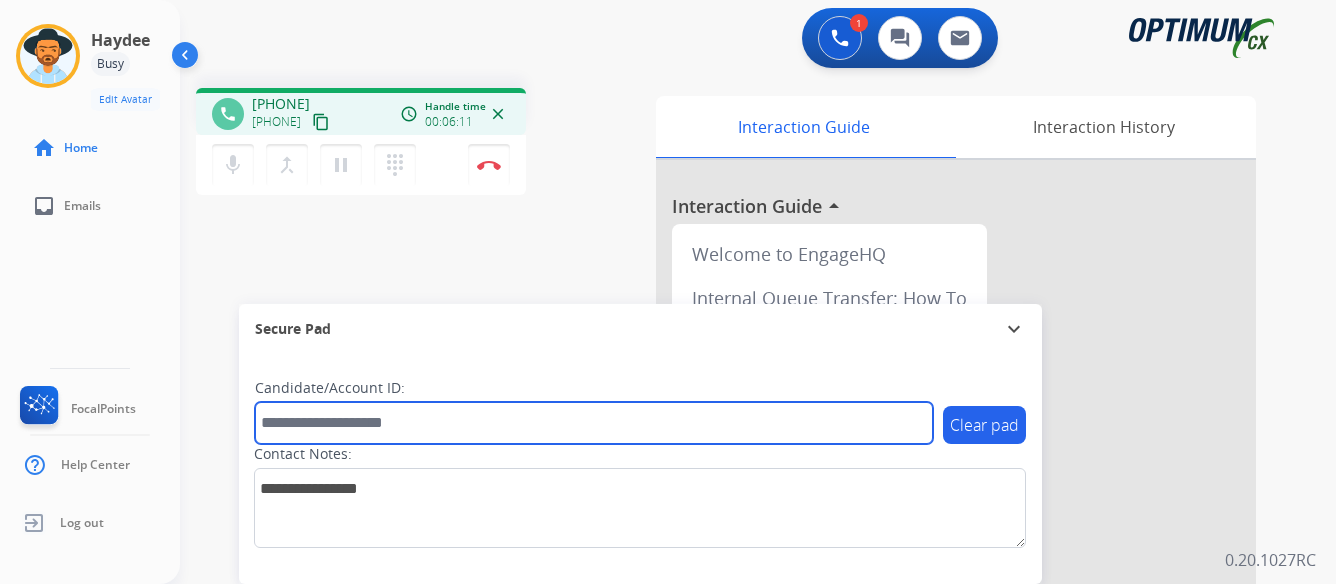 paste on "*******" 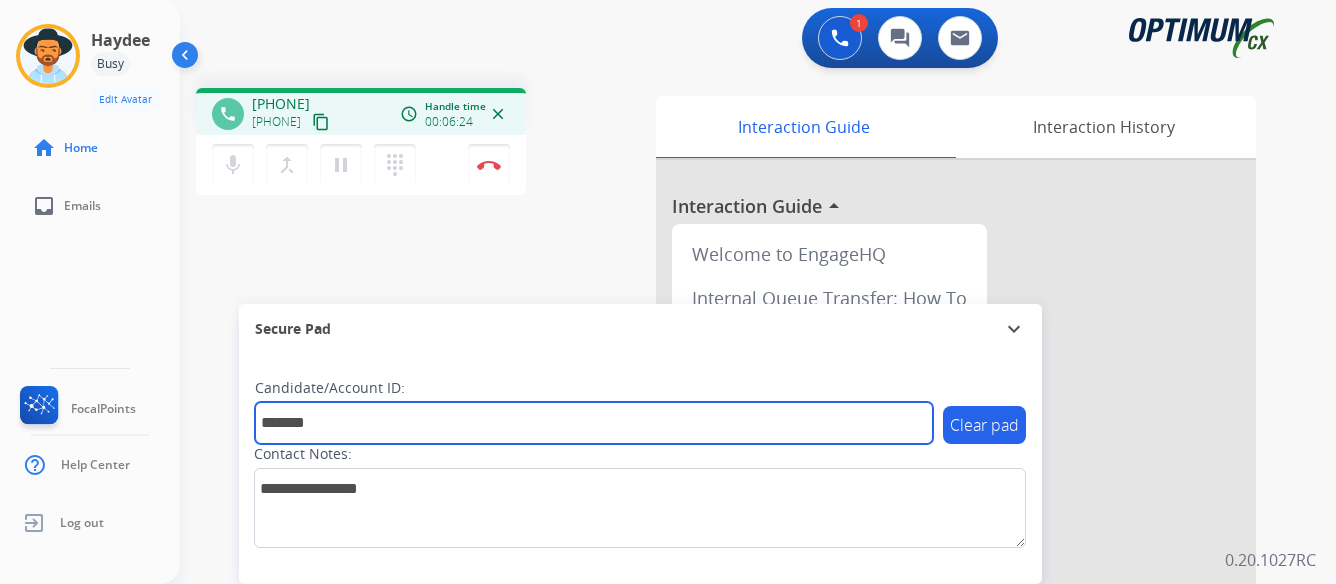 type on "*******" 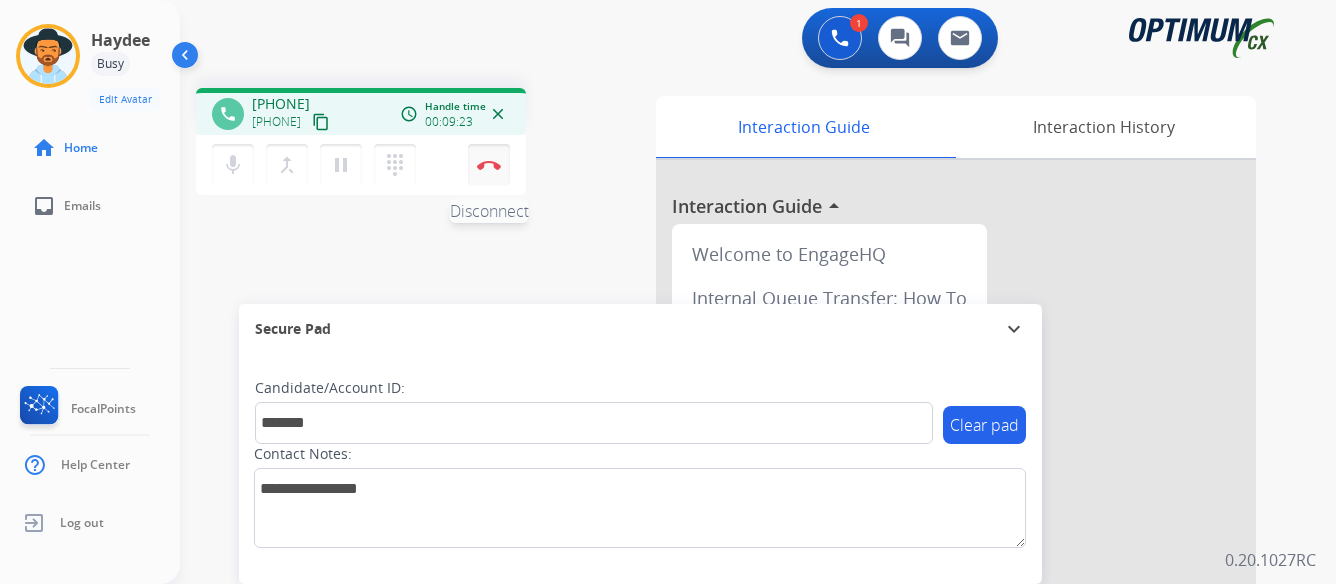 click at bounding box center [489, 165] 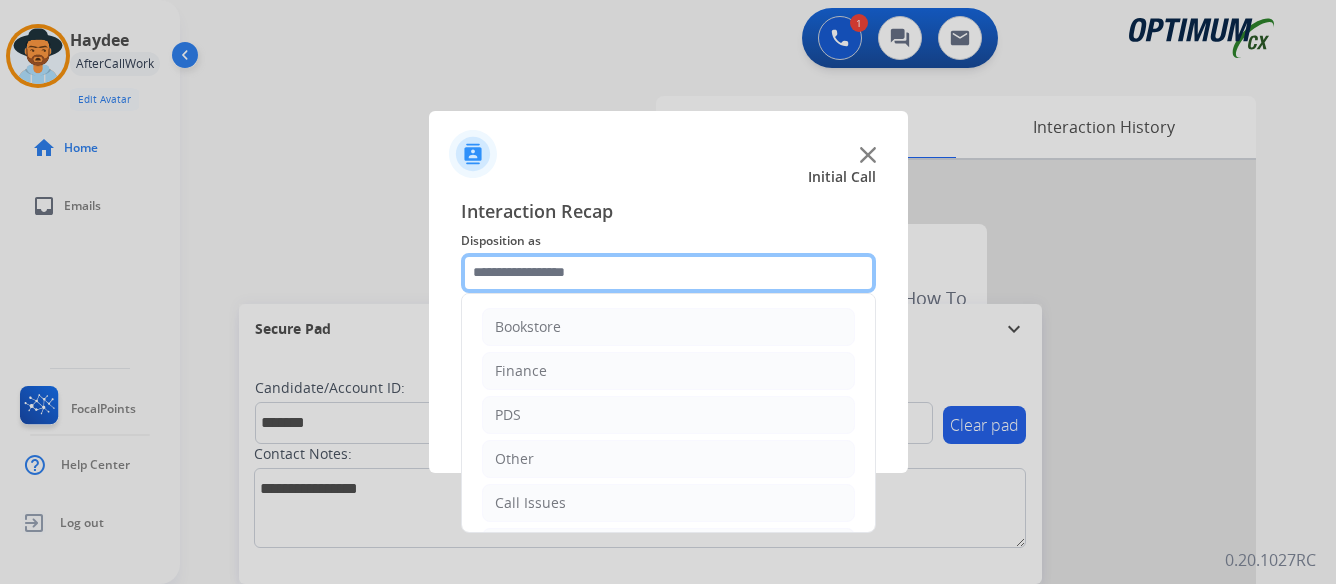 click 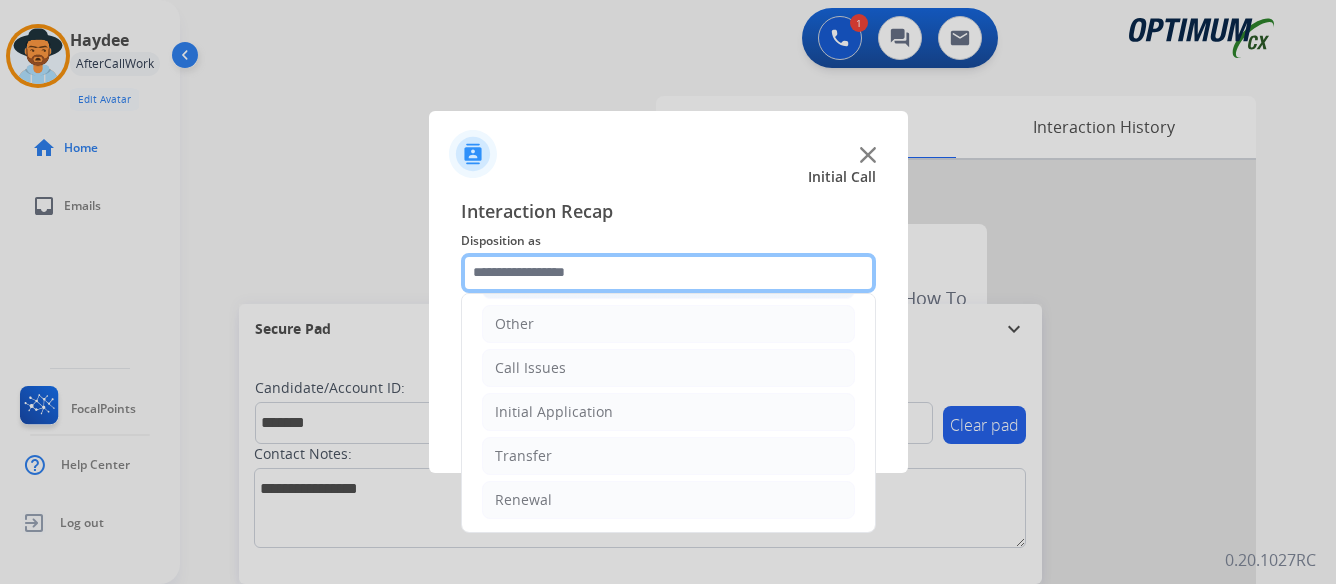 scroll, scrollTop: 136, scrollLeft: 0, axis: vertical 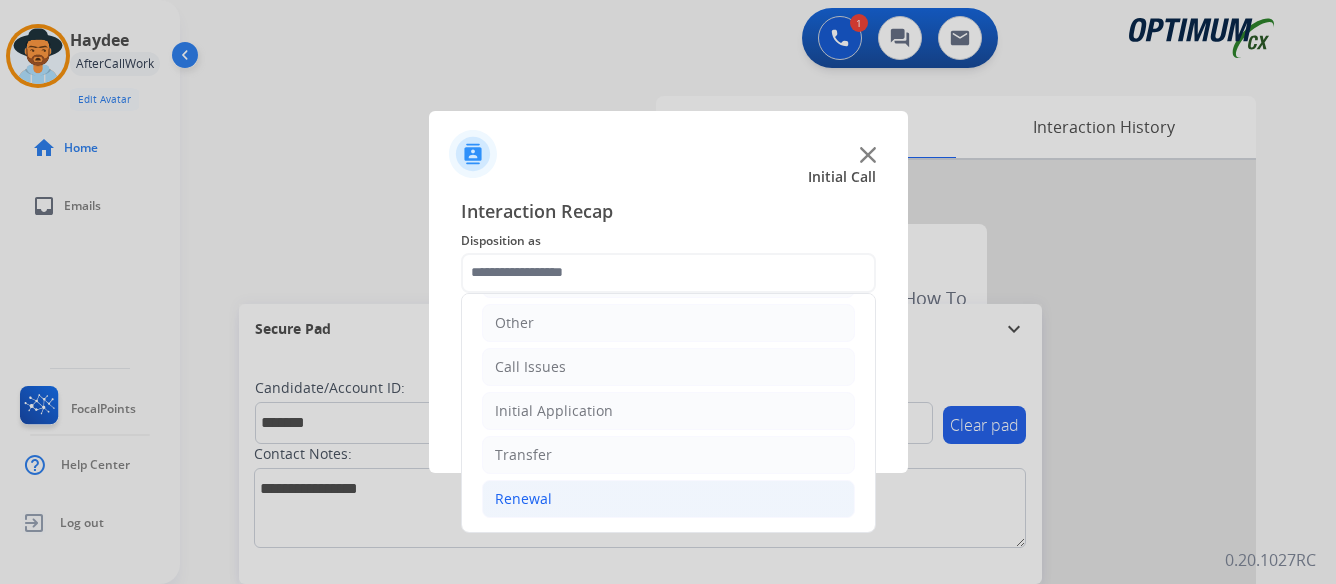click on "Renewal" 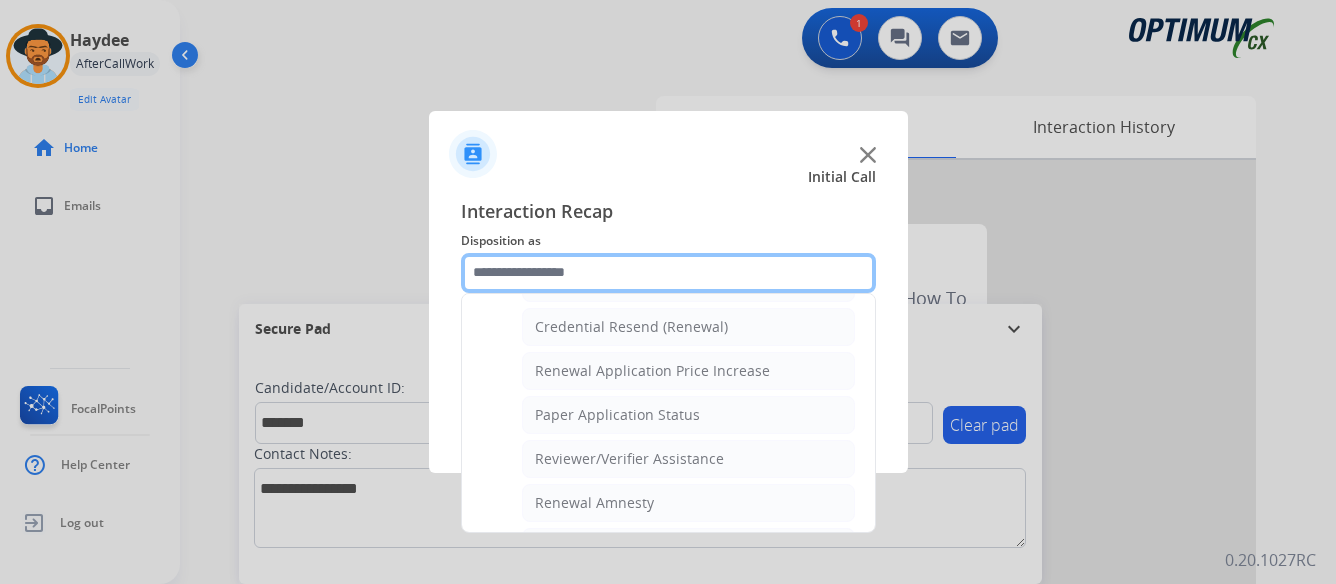 scroll, scrollTop: 536, scrollLeft: 0, axis: vertical 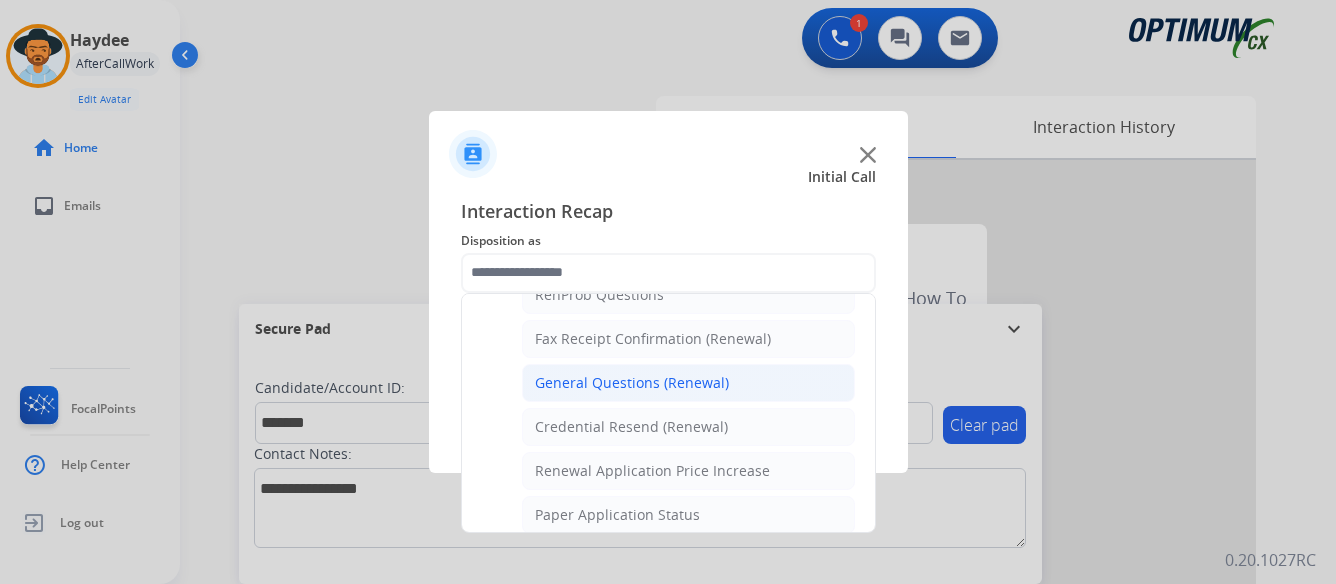 click on "General Questions (Renewal)" 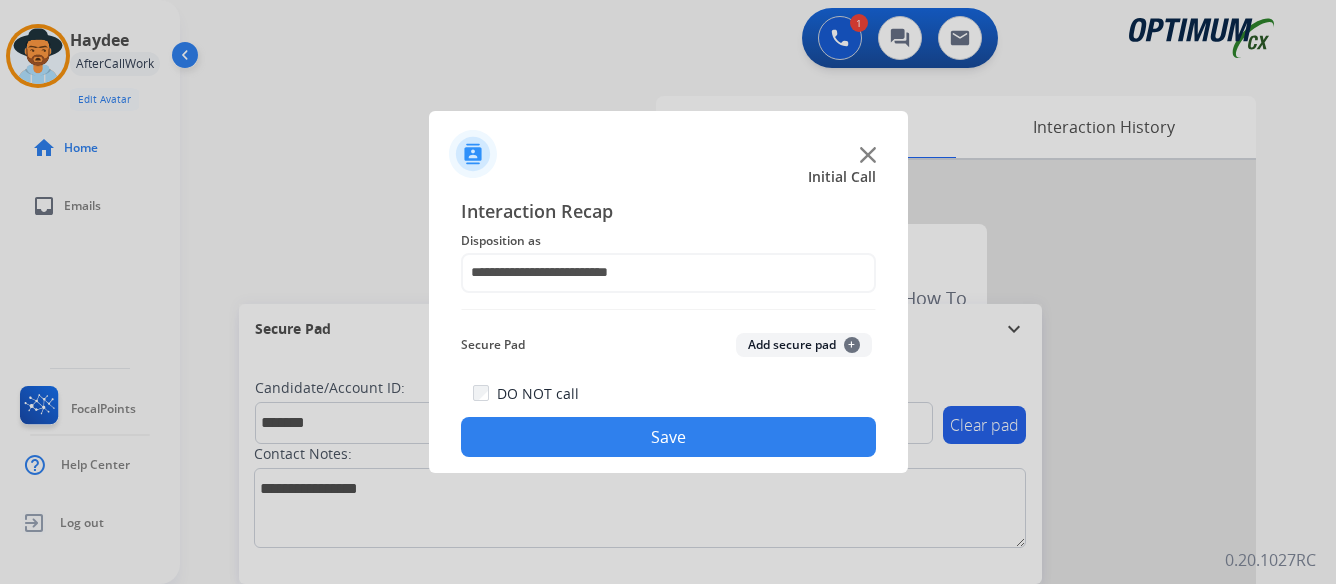 click on "Save" 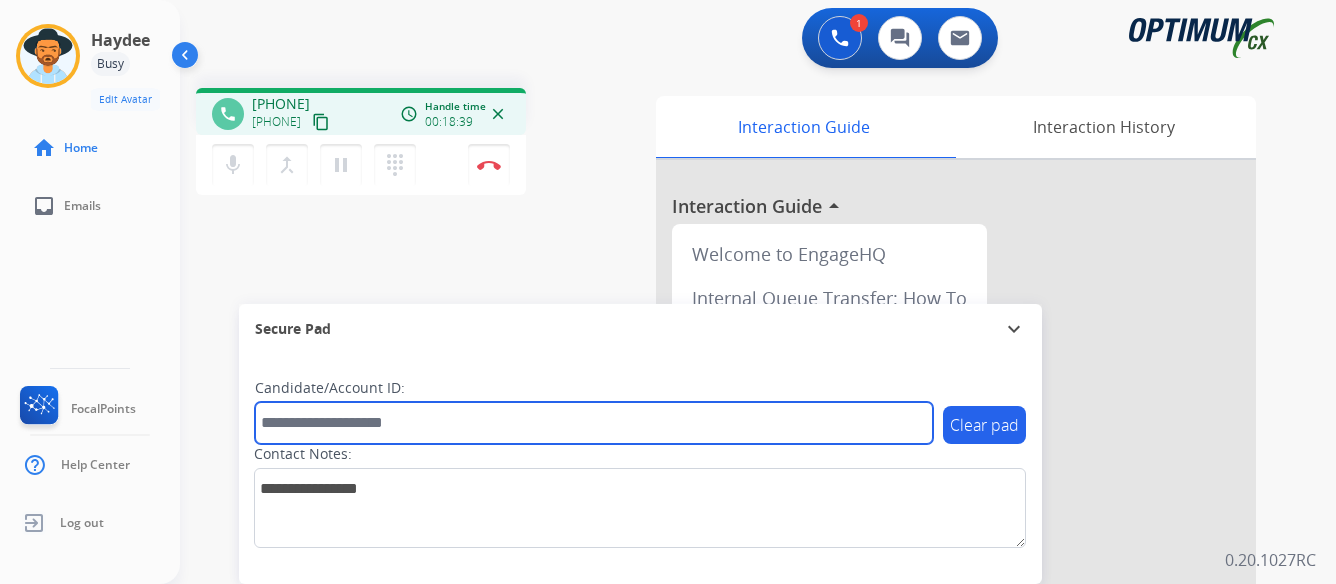 paste on "*******" 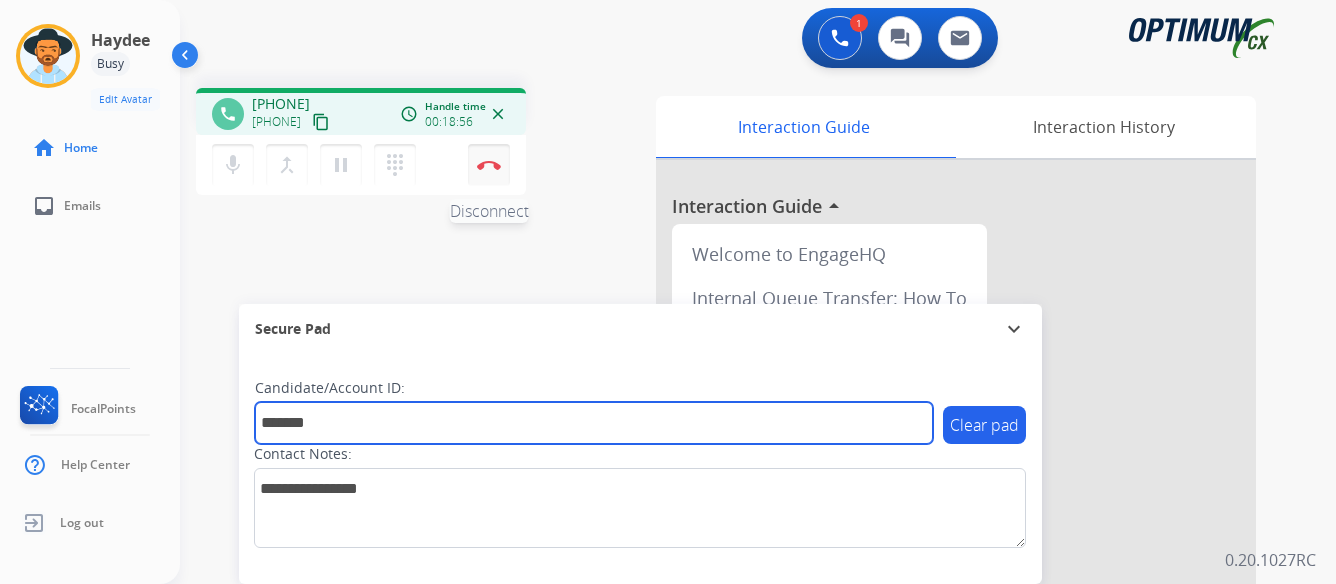 type on "*******" 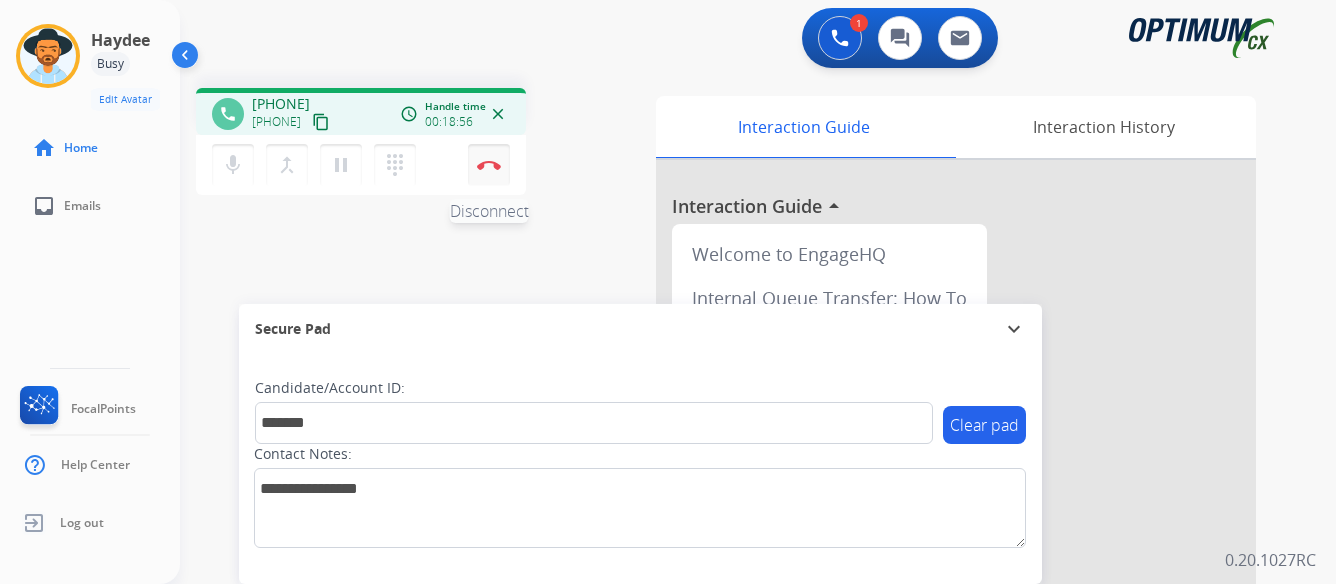 click at bounding box center (489, 165) 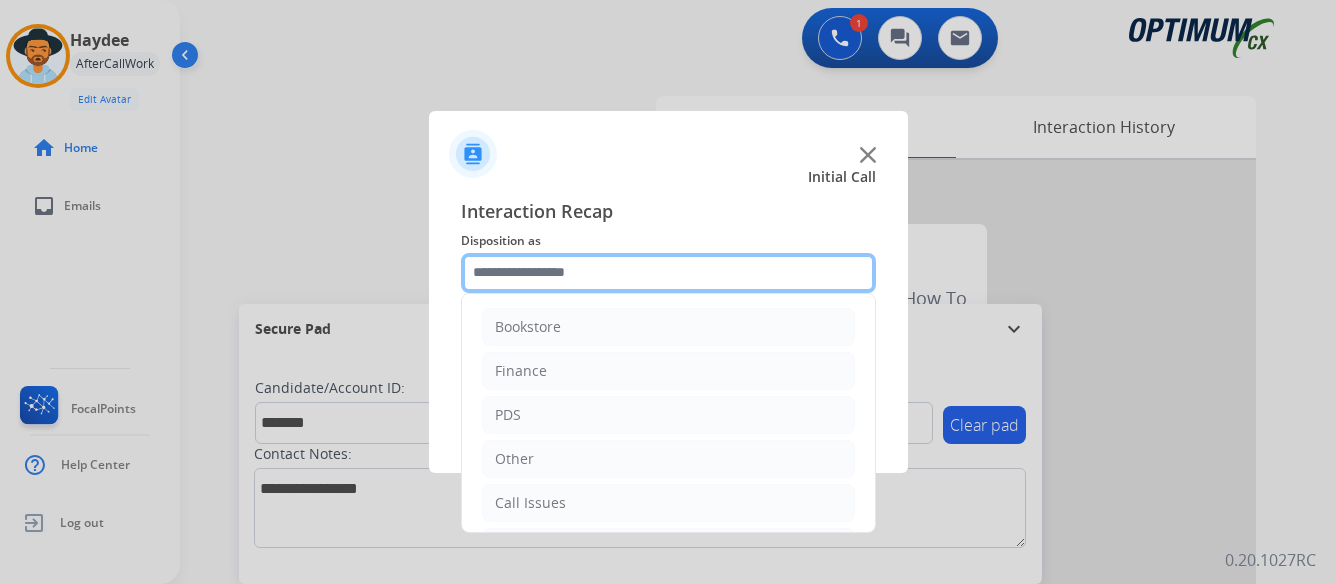 click 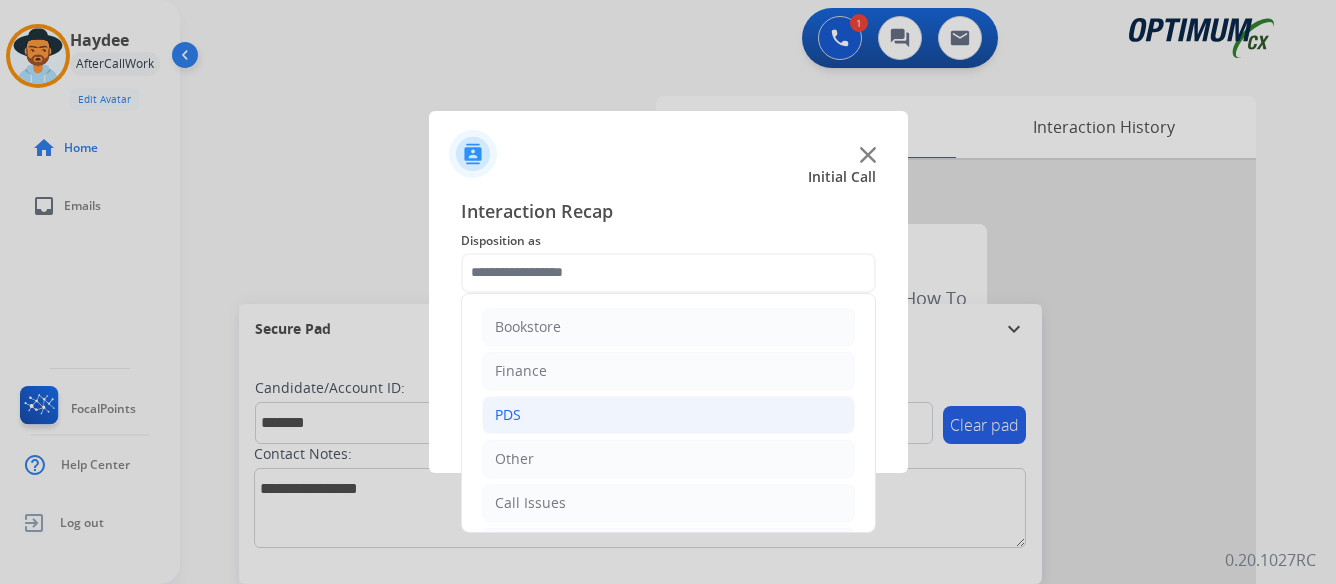 click on "PDS" 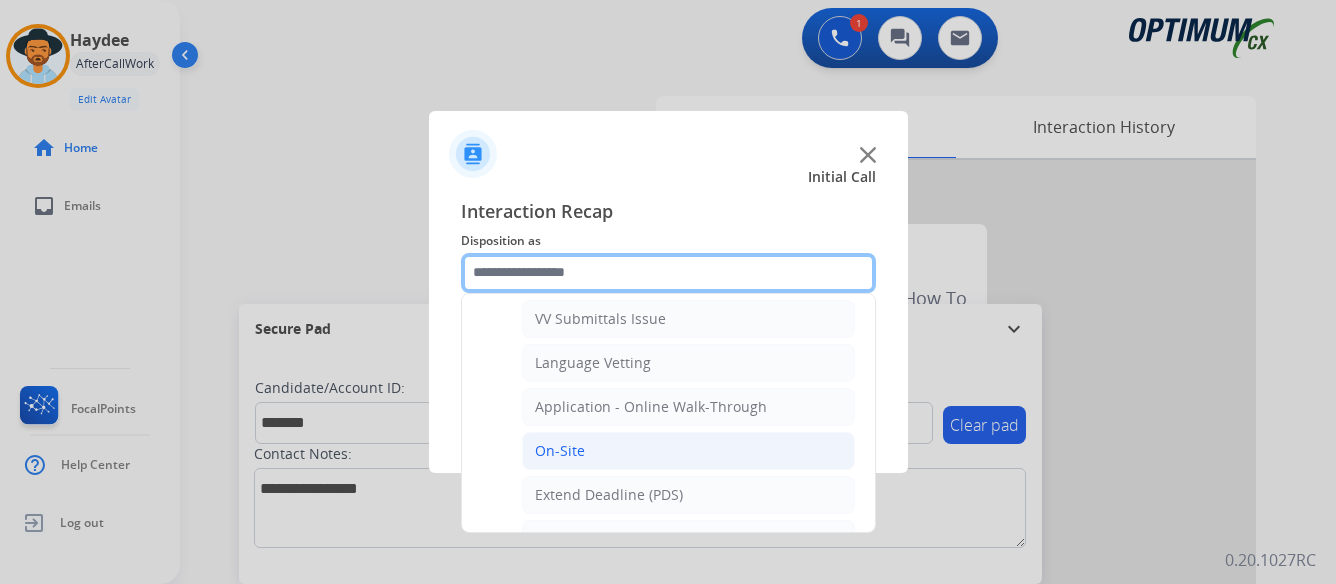 scroll, scrollTop: 500, scrollLeft: 0, axis: vertical 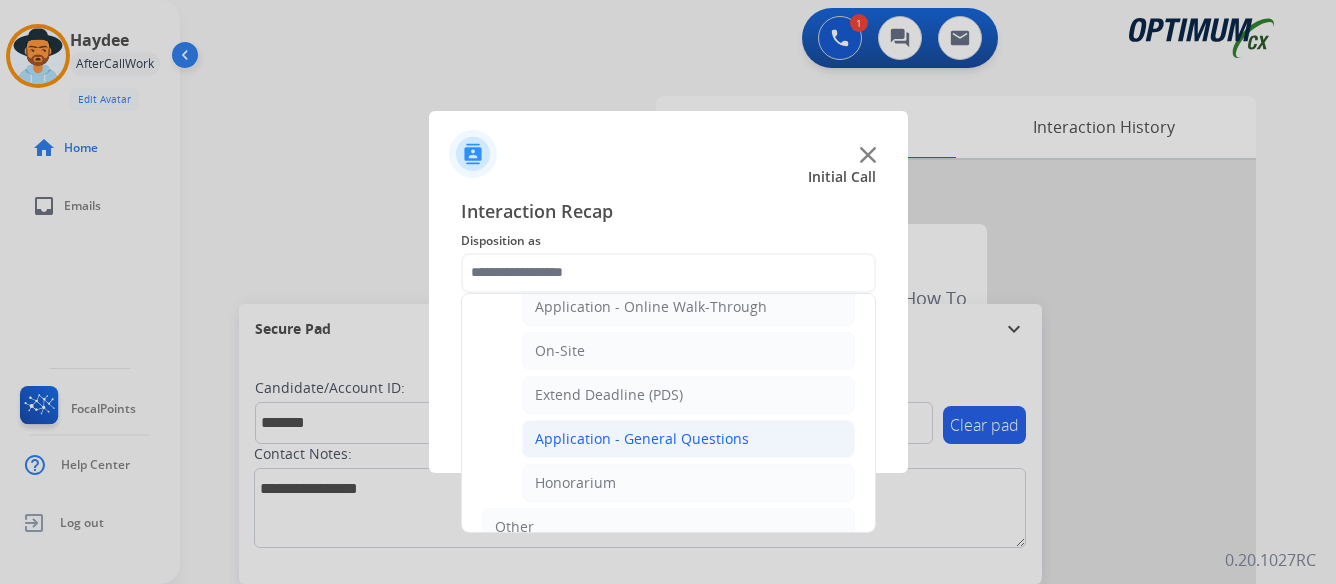 click on "Application - General Questions" 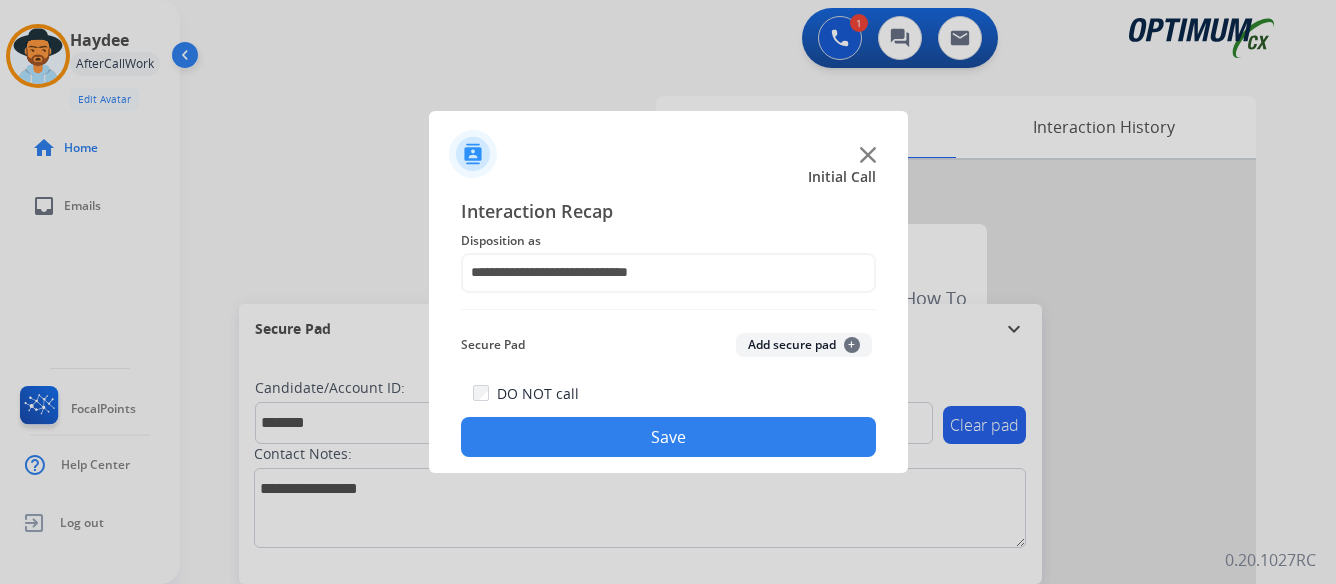 click on "Save" 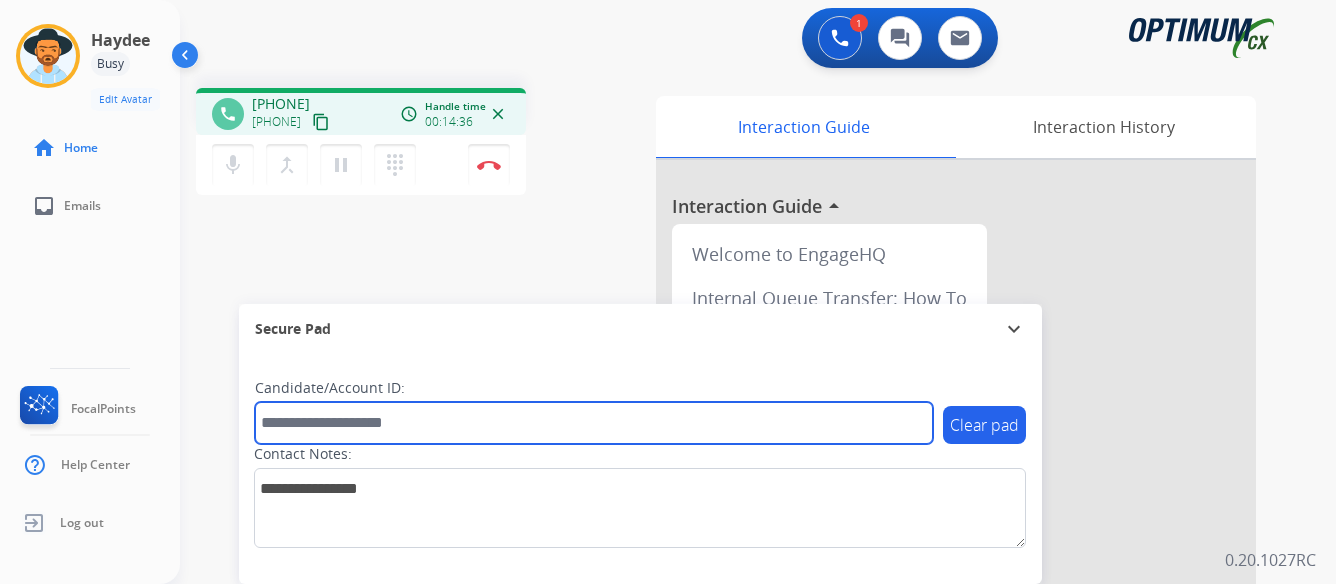 paste on "*******" 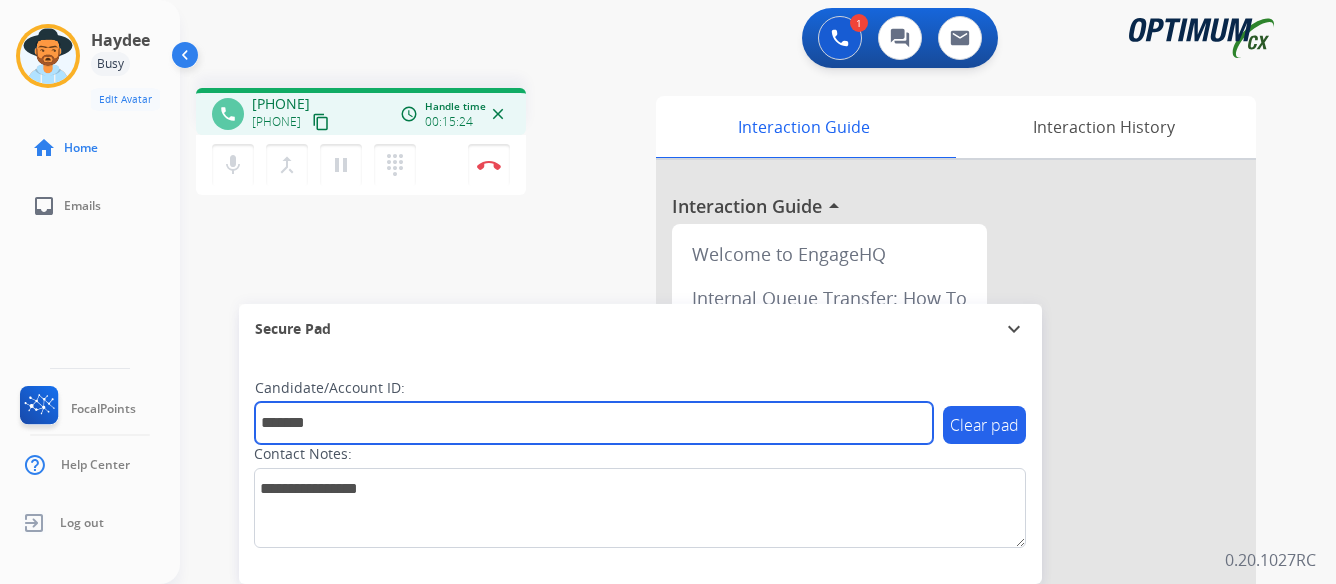 type on "*******" 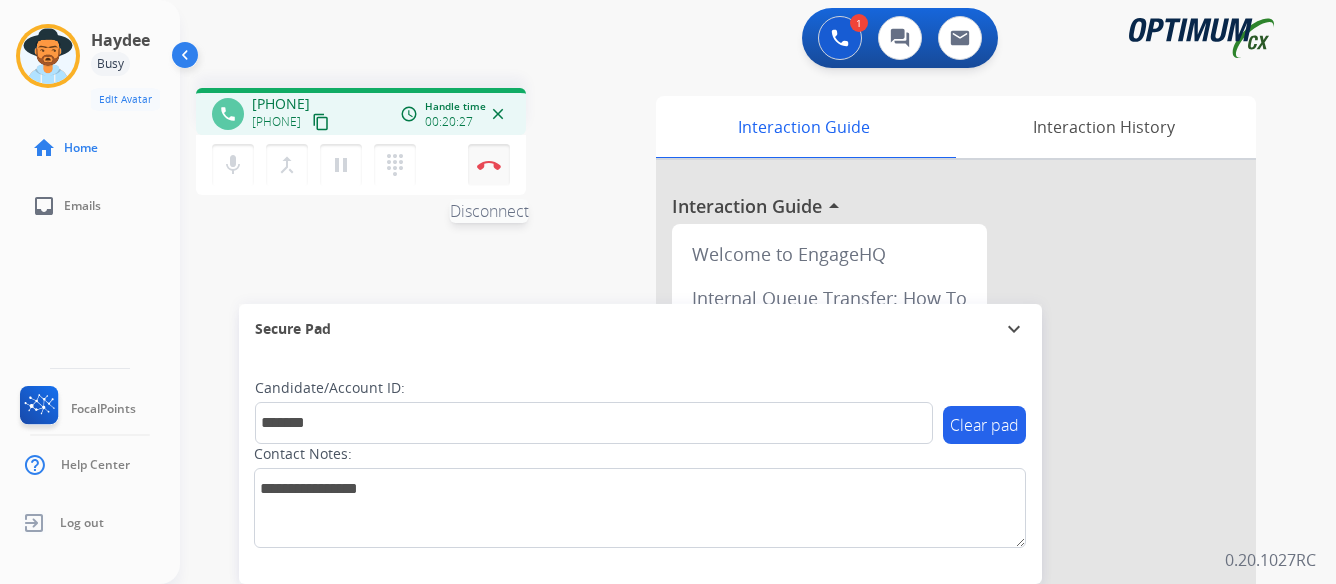 click on "Disconnect" at bounding box center (489, 165) 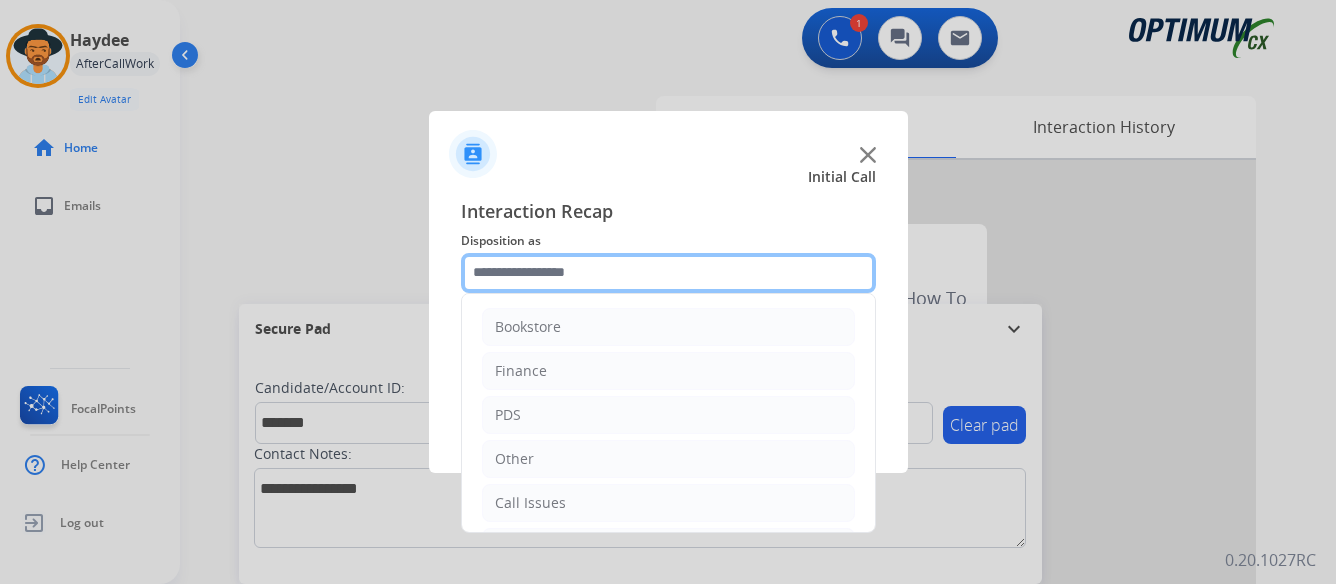 click 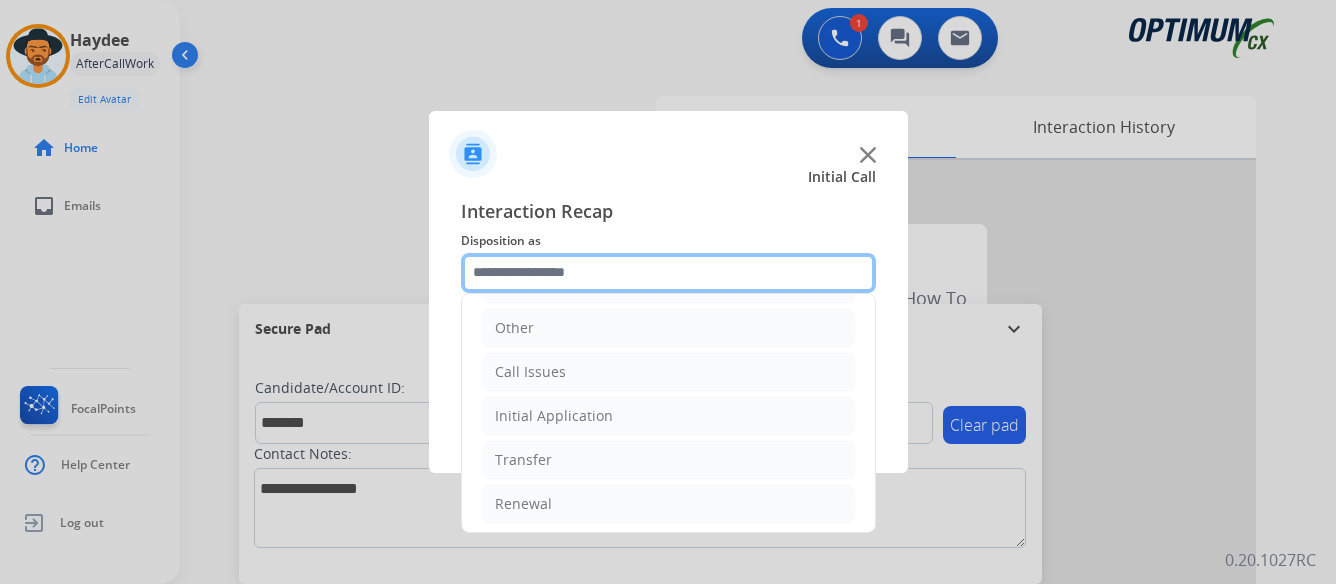 scroll, scrollTop: 136, scrollLeft: 0, axis: vertical 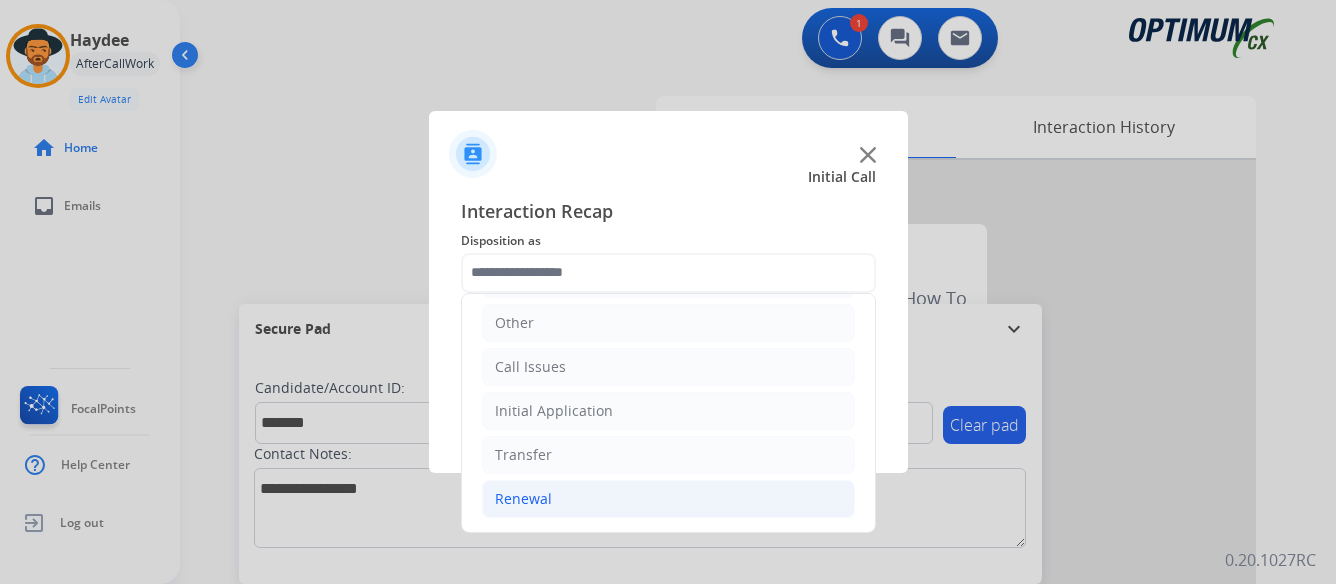 click on "Renewal" 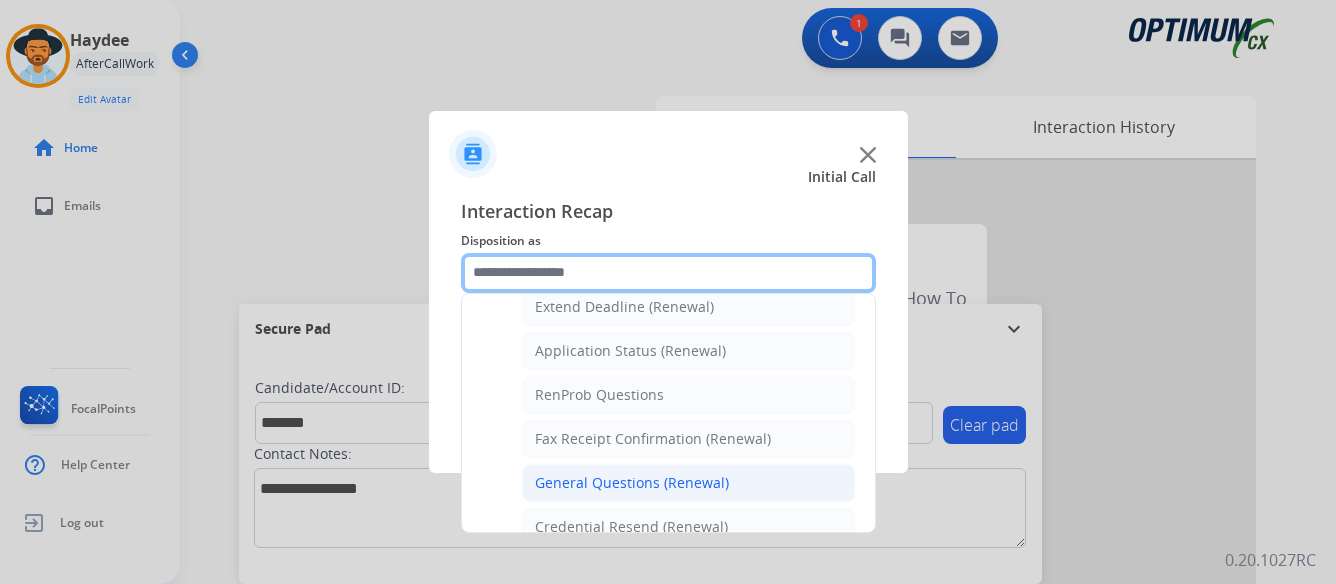 scroll, scrollTop: 536, scrollLeft: 0, axis: vertical 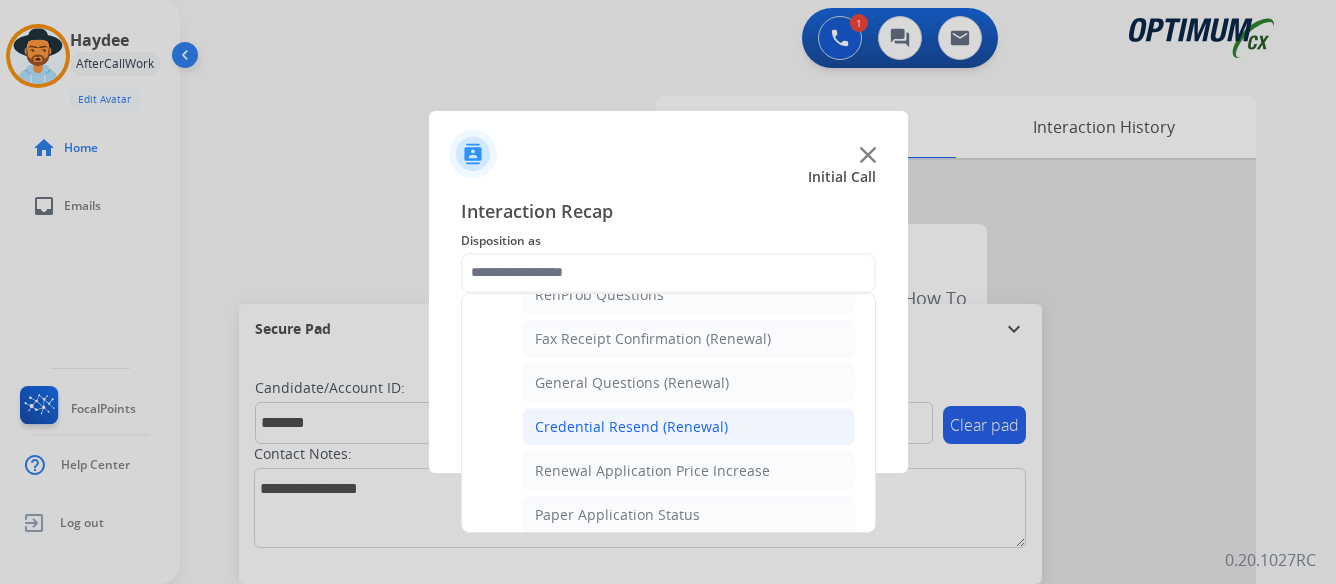 click on "Credential Resend (Renewal)" 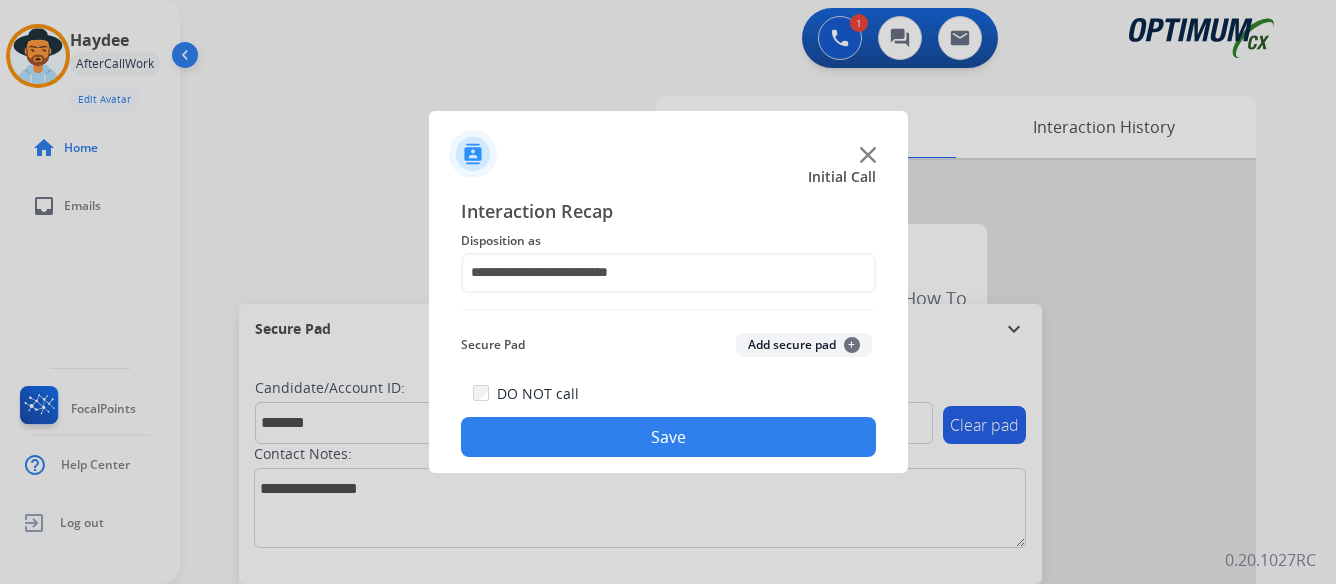 click on "Save" 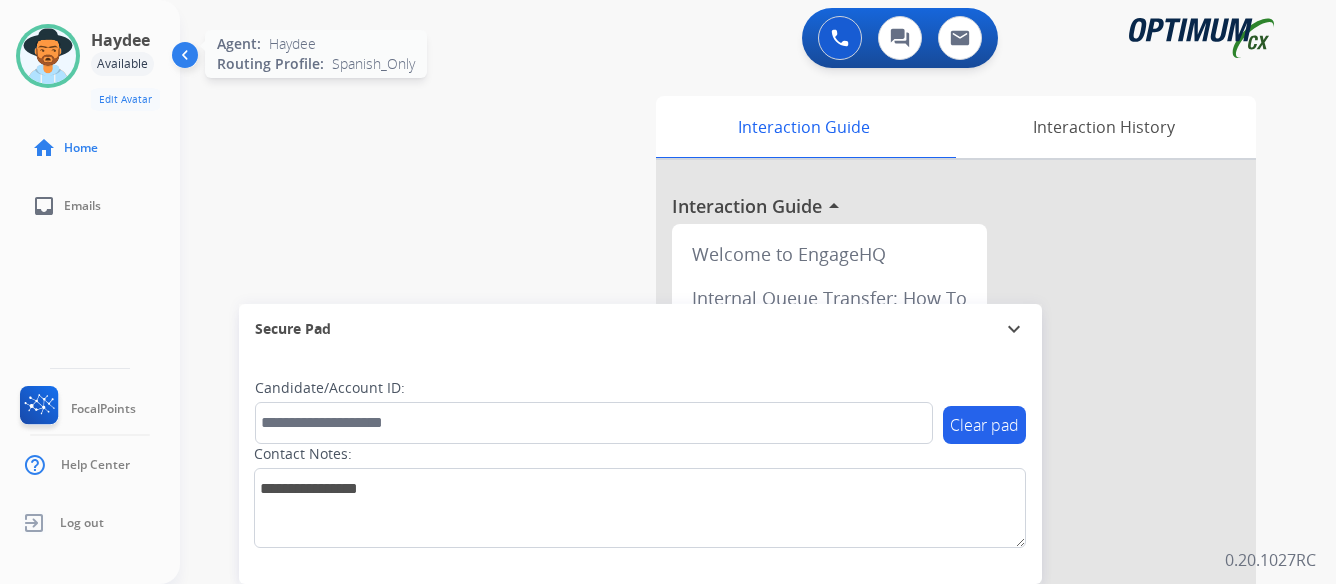 click at bounding box center [48, 56] 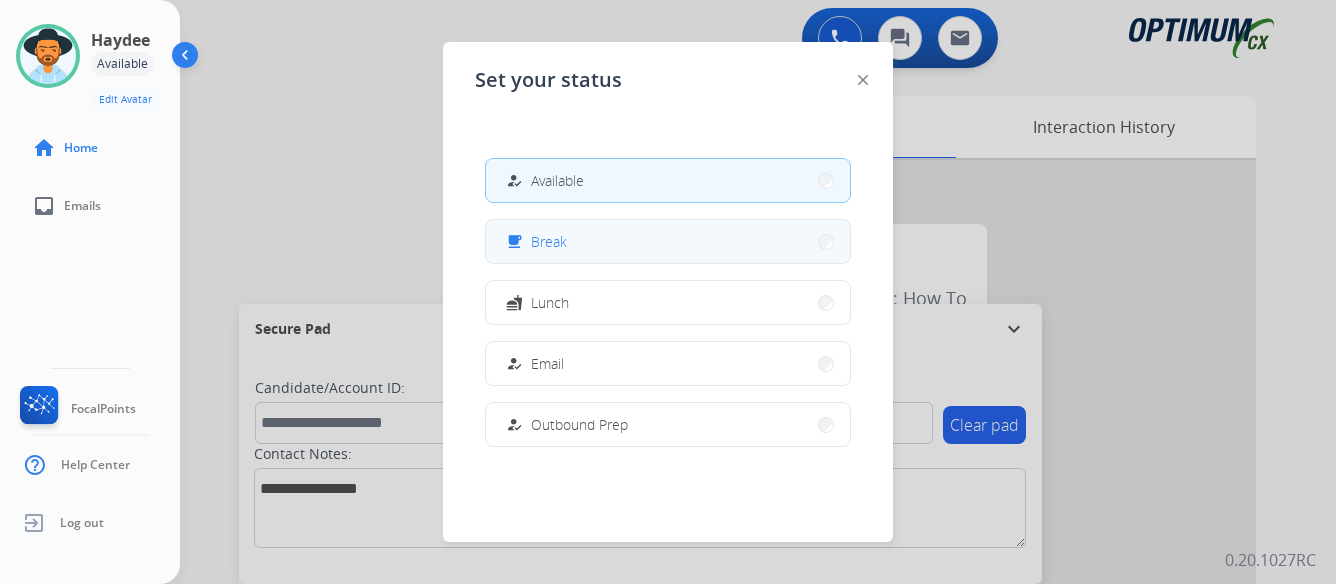 click on "free_breakfast Break" at bounding box center [668, 241] 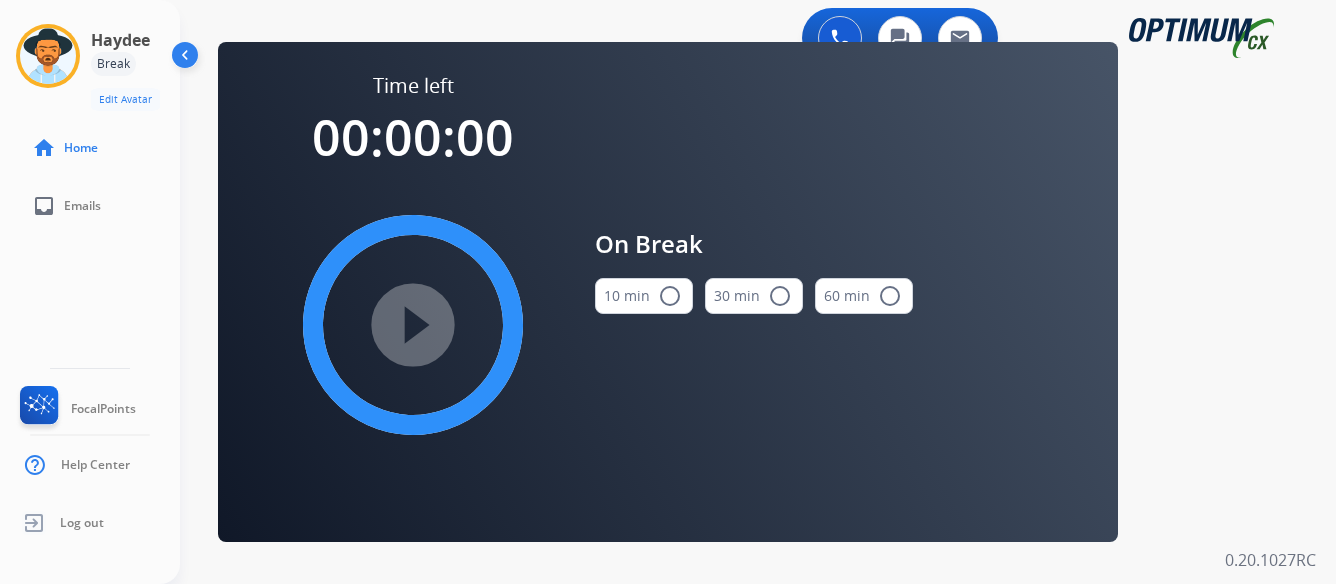 click on "radio_button_unchecked" at bounding box center [670, 296] 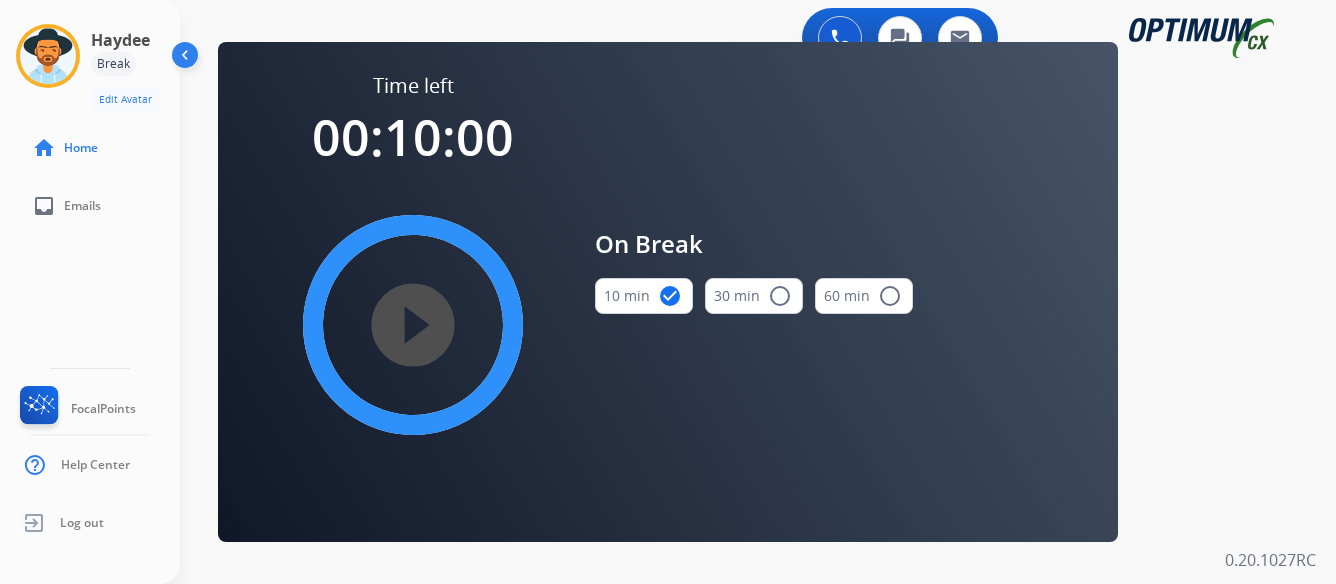 click on "play_circle_filled" at bounding box center (413, 325) 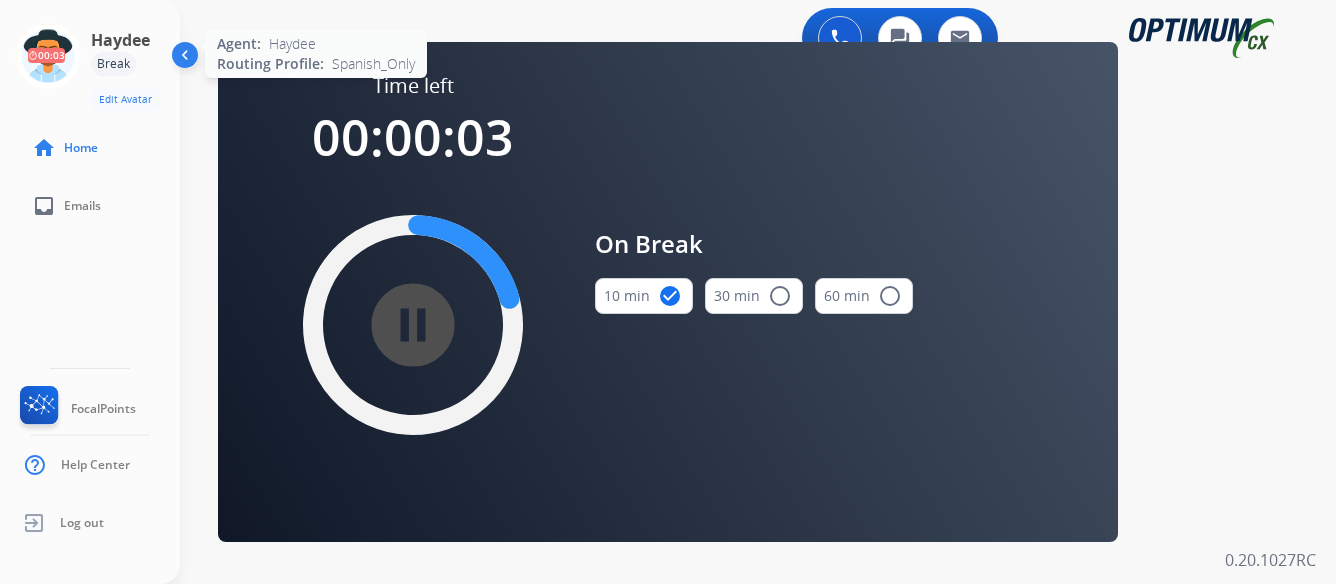 click 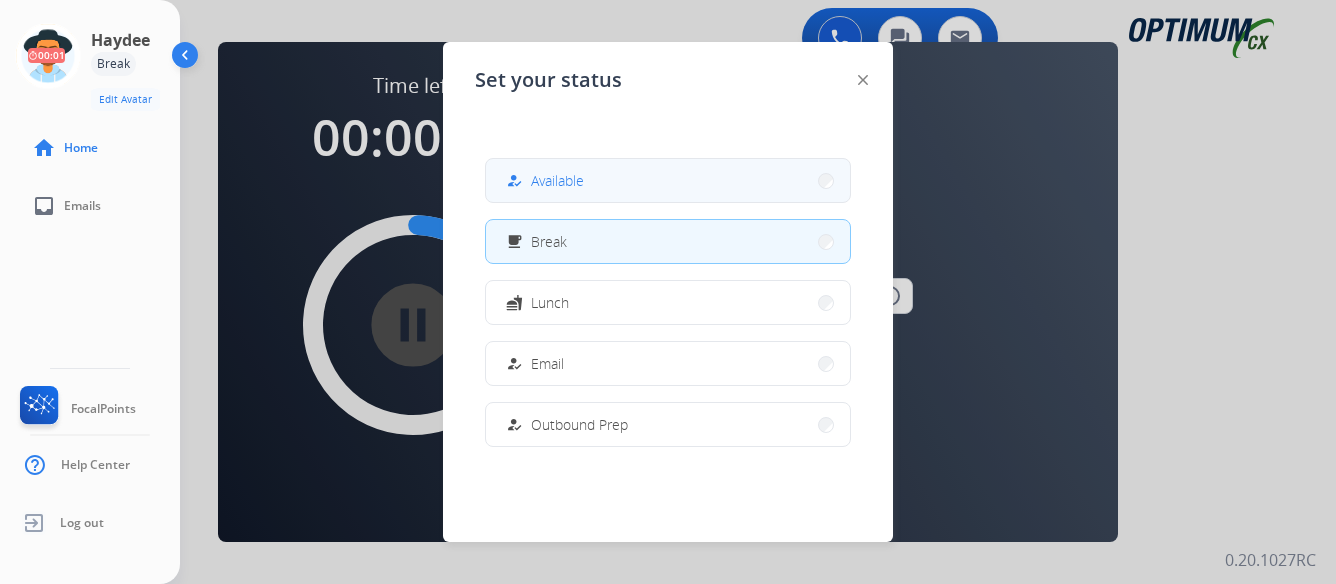 click on "how_to_reg Available" at bounding box center [668, 180] 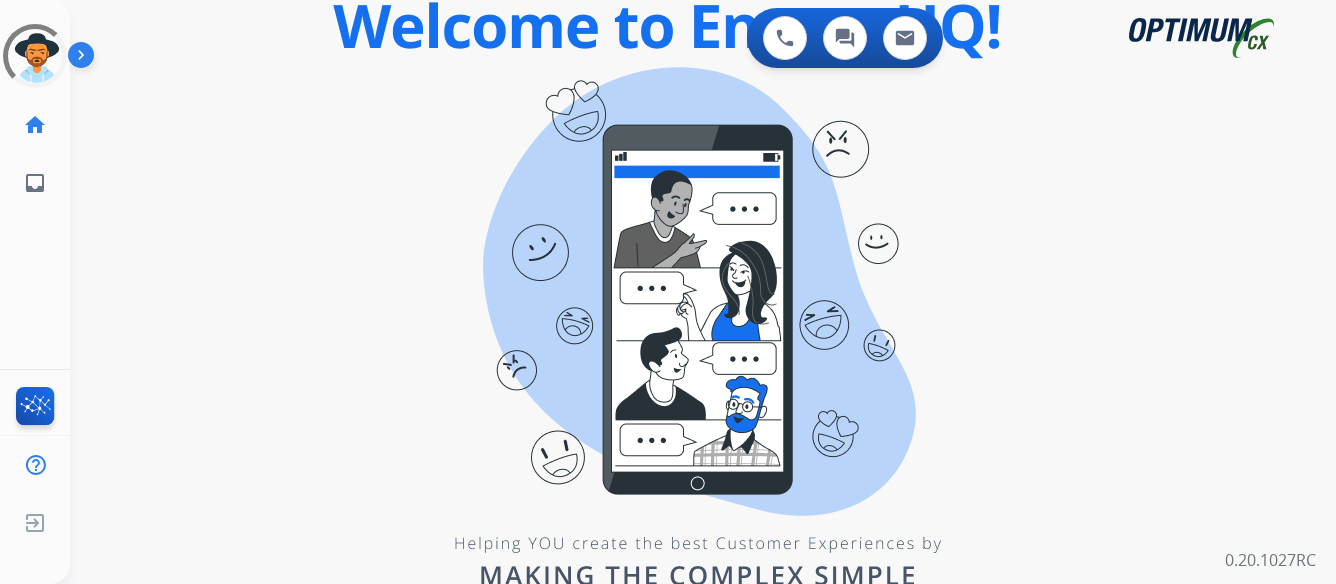 scroll, scrollTop: 0, scrollLeft: 0, axis: both 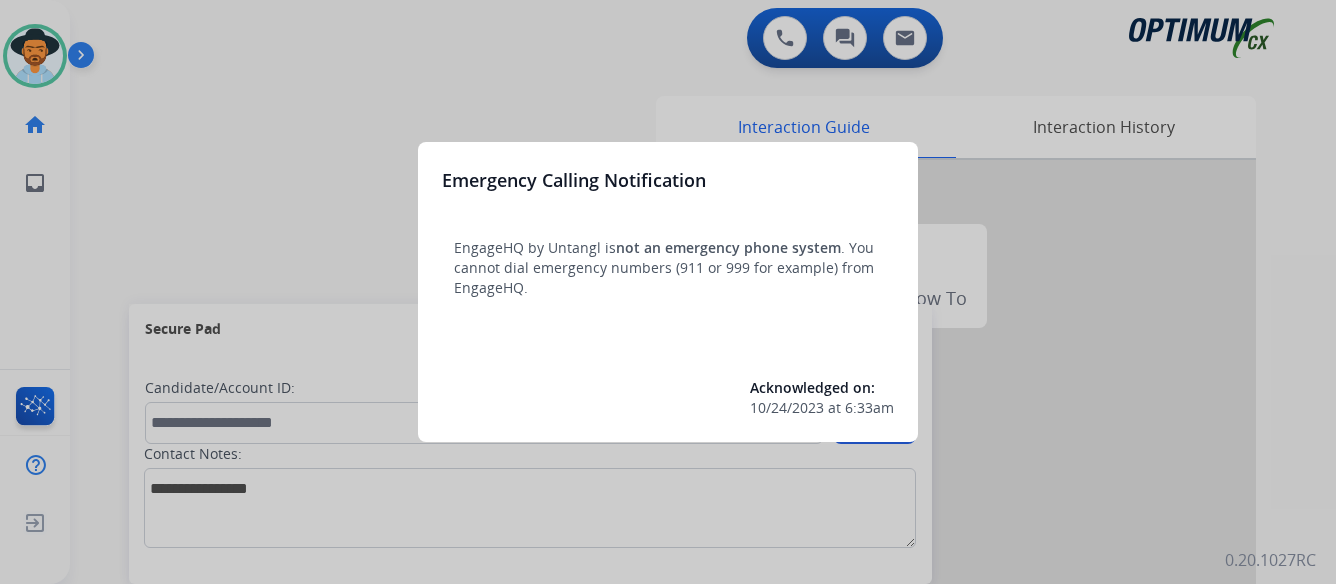 click at bounding box center (668, 292) 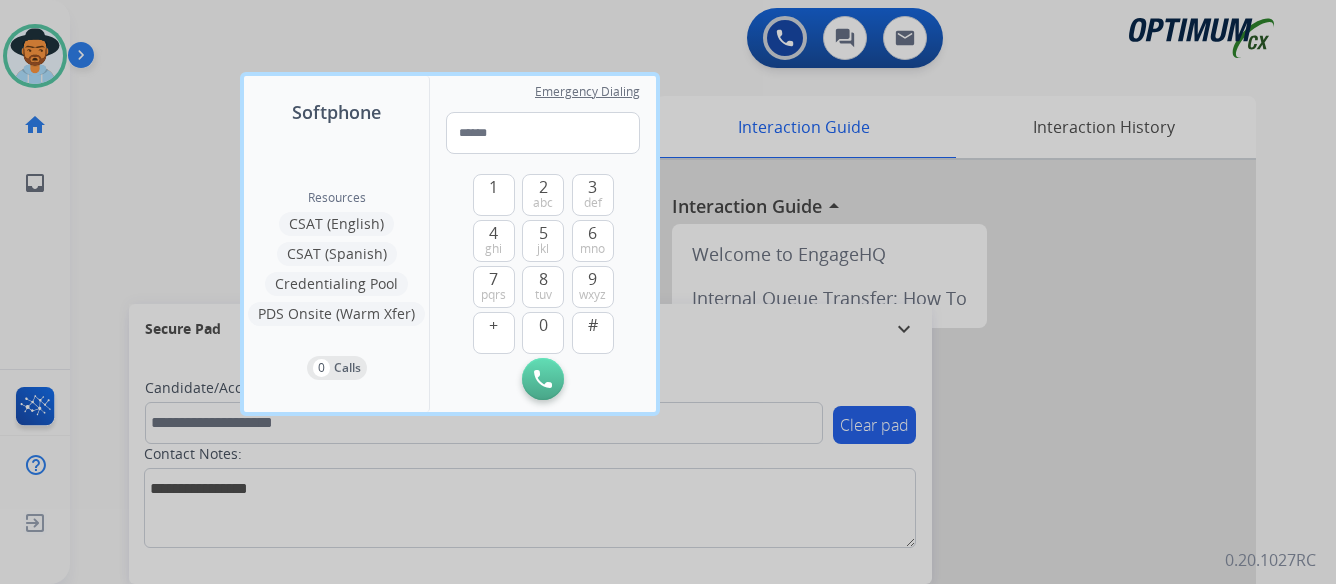 click at bounding box center [668, 292] 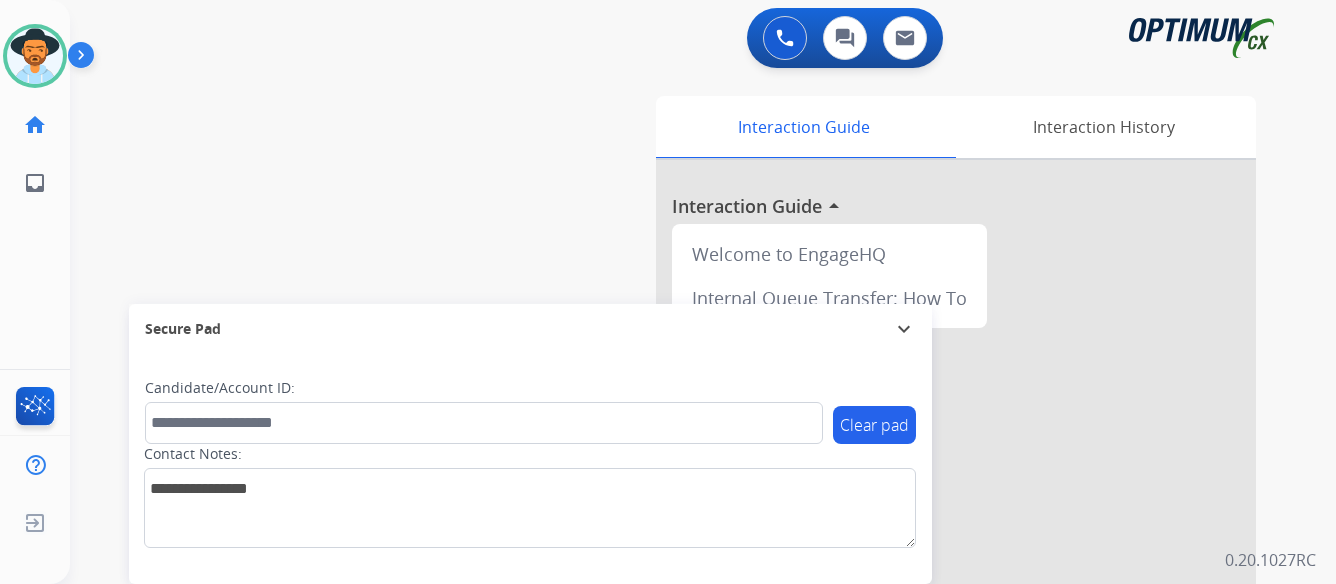 click at bounding box center (85, 59) 